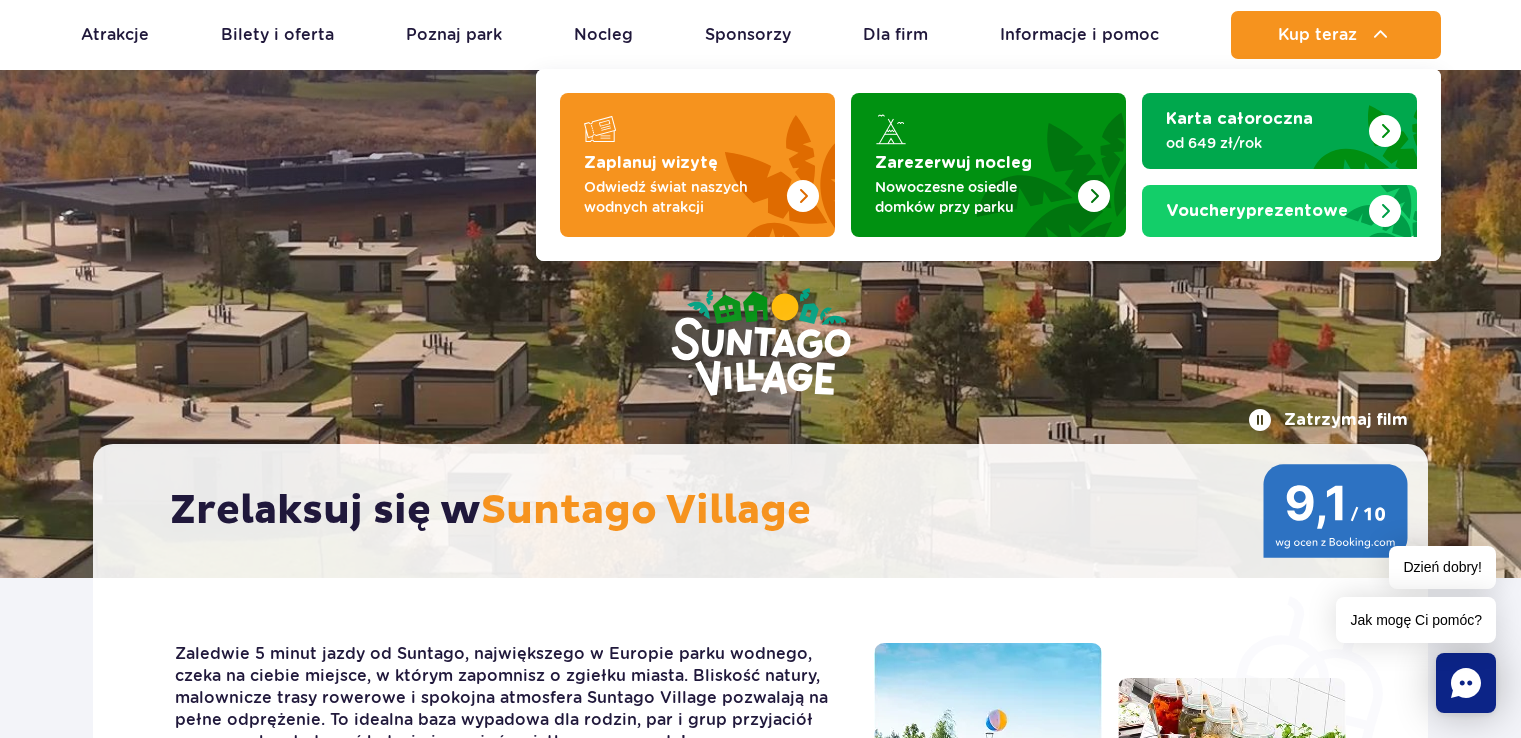 scroll, scrollTop: 1159, scrollLeft: 0, axis: vertical 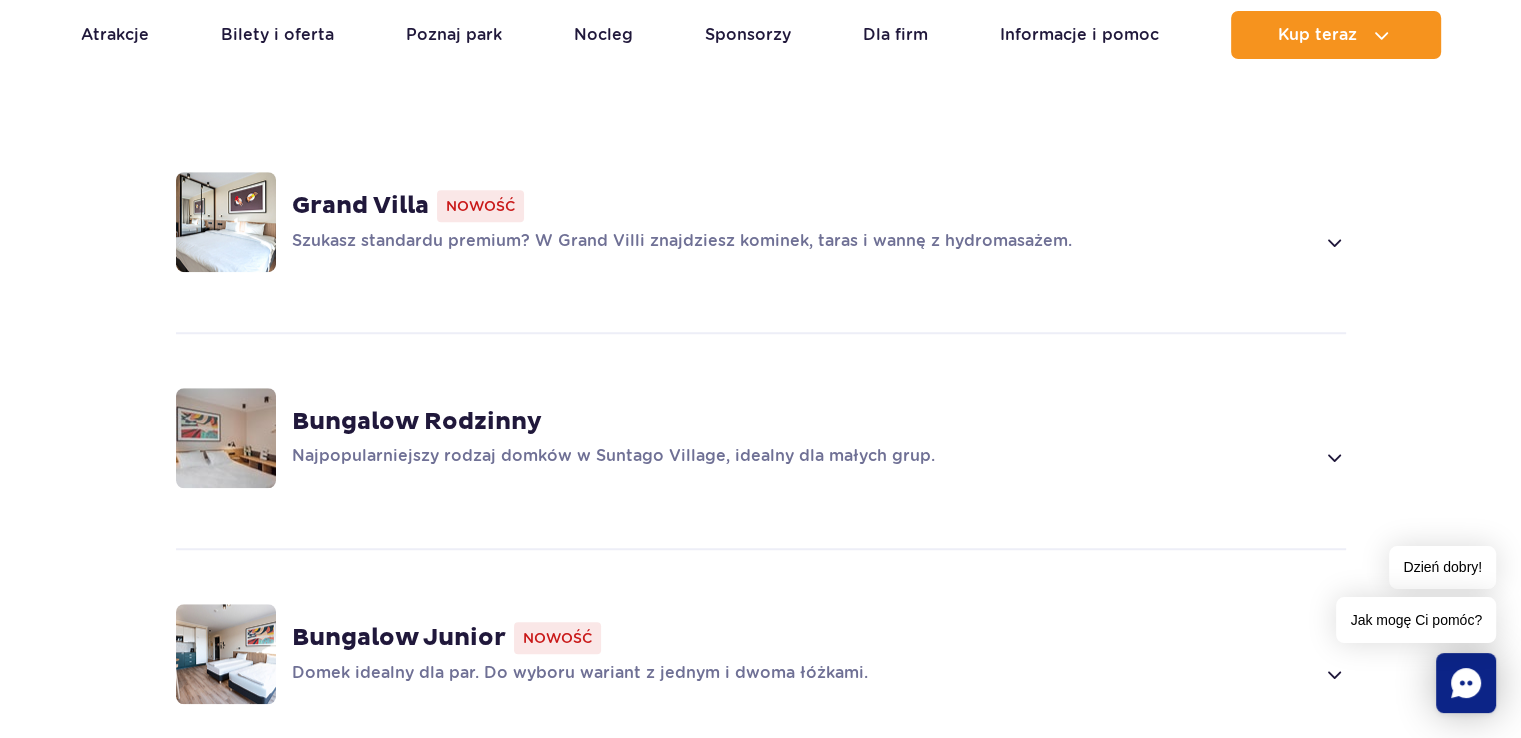 click at bounding box center [226, 438] 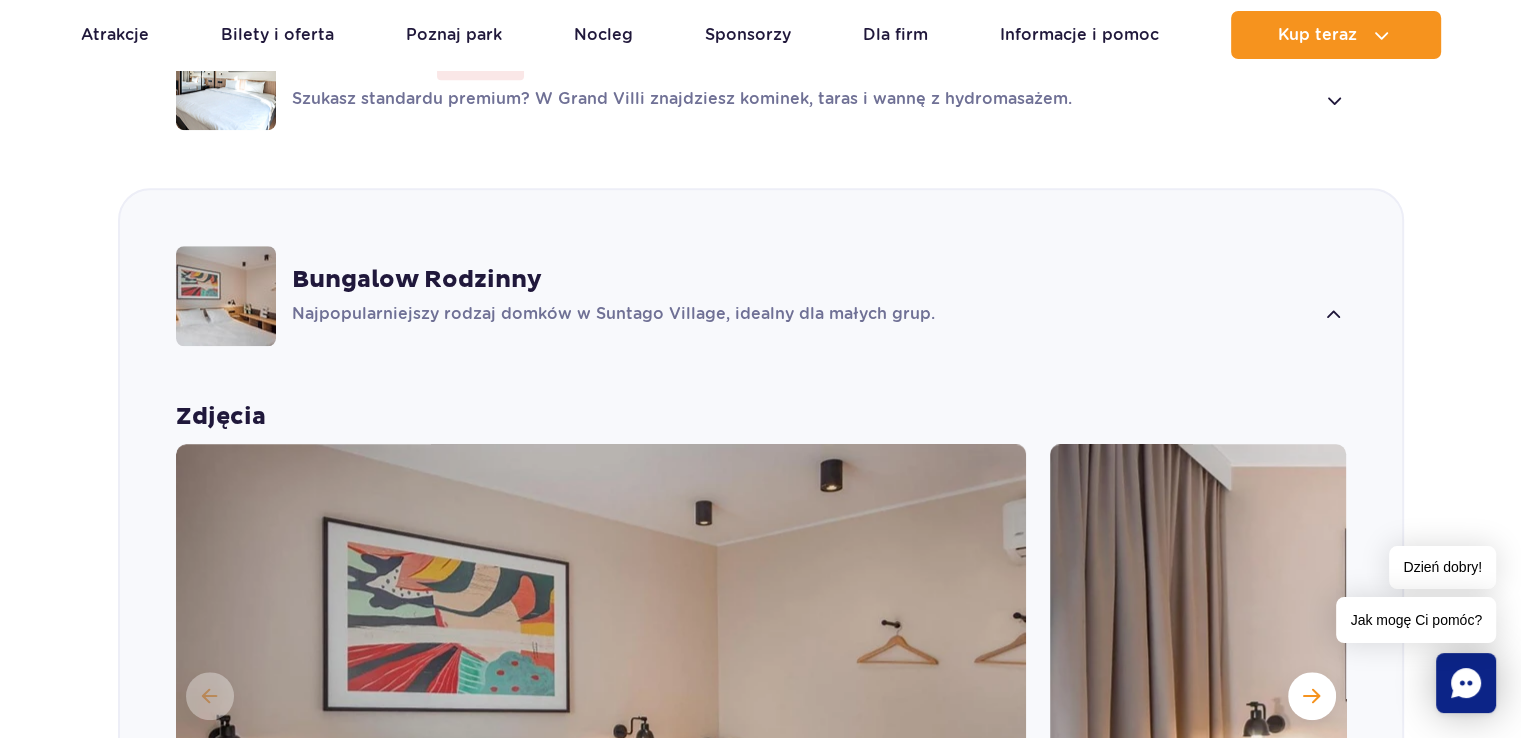 scroll, scrollTop: 1616, scrollLeft: 0, axis: vertical 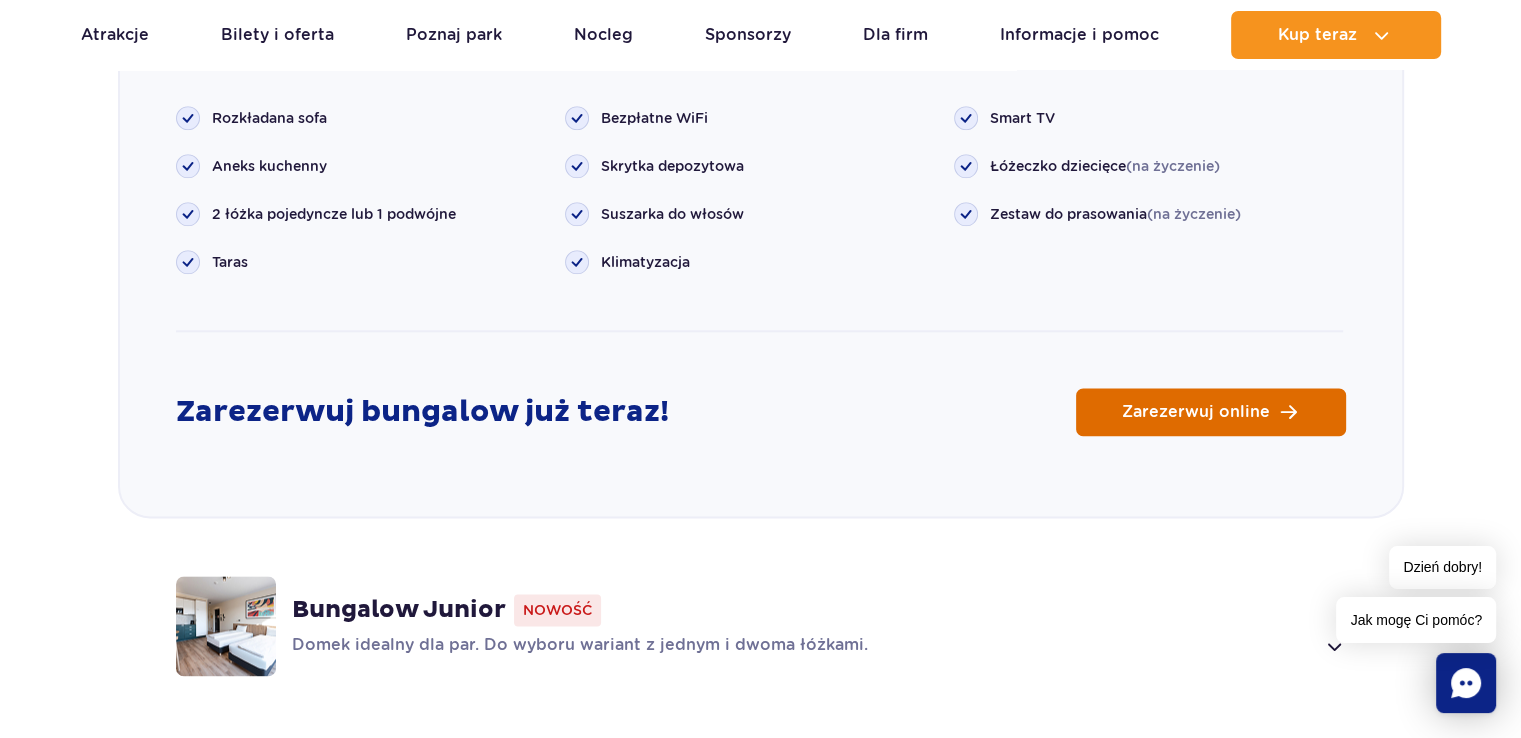 click on "Zarezerwuj online" at bounding box center (1211, 412) 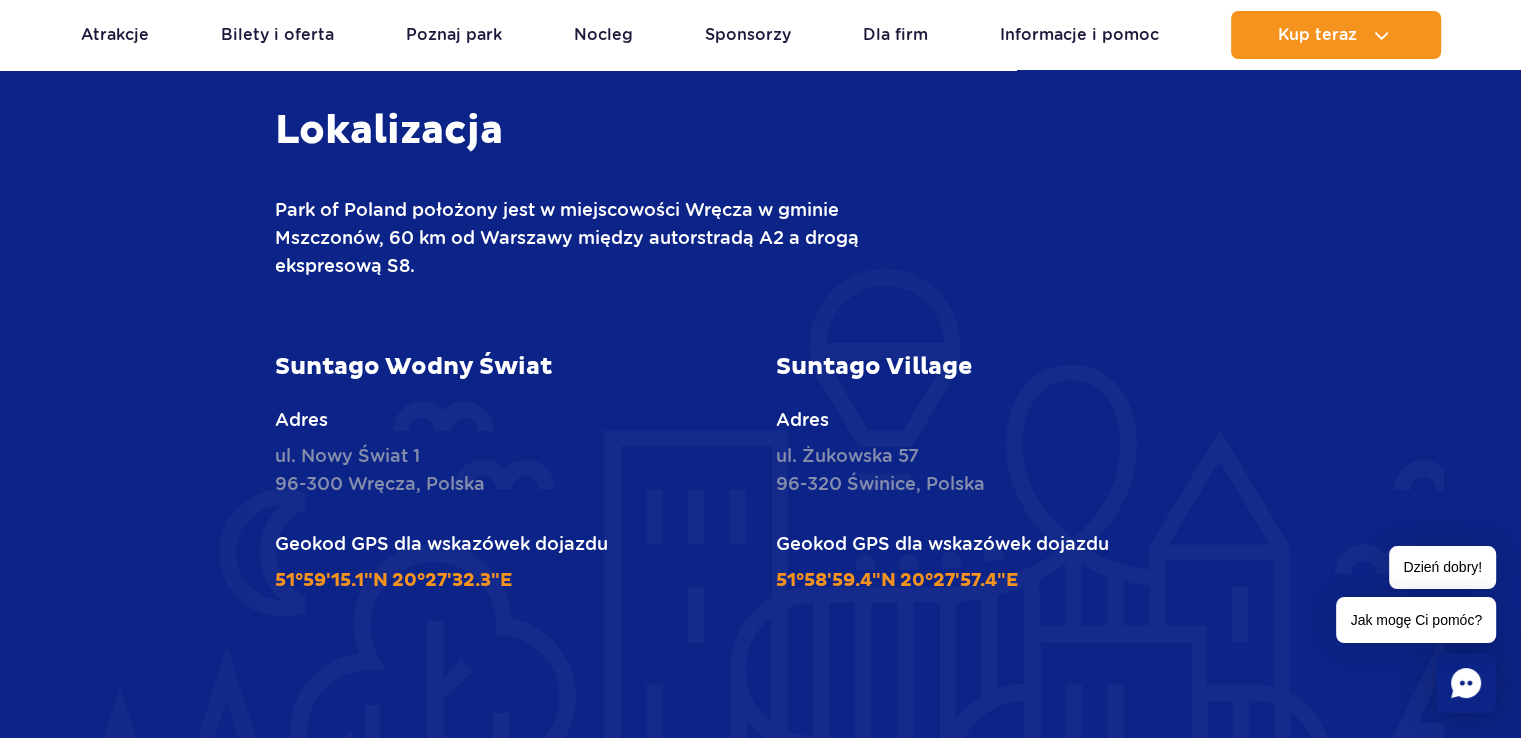scroll, scrollTop: 5980, scrollLeft: 0, axis: vertical 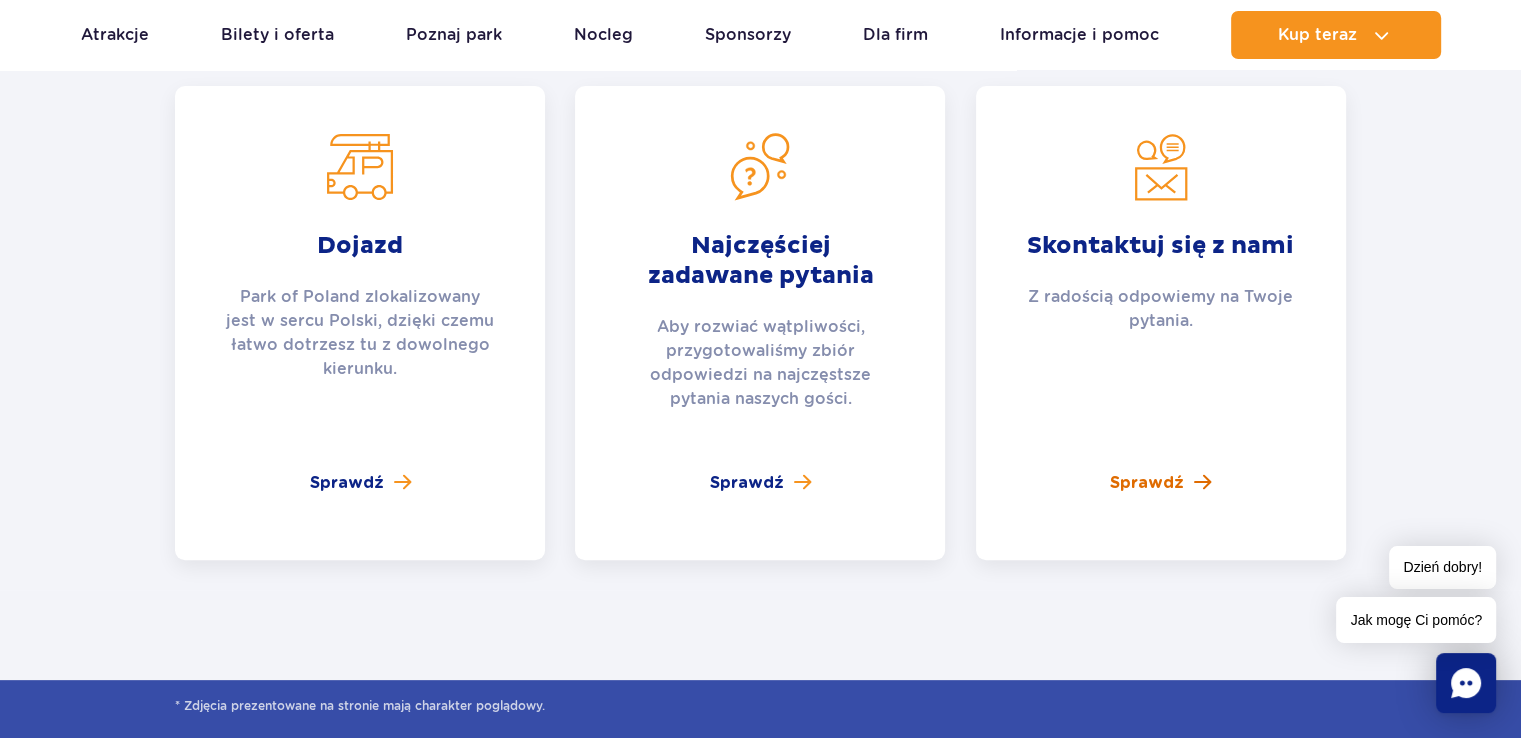 click on "Sprawdź" at bounding box center (1147, 483) 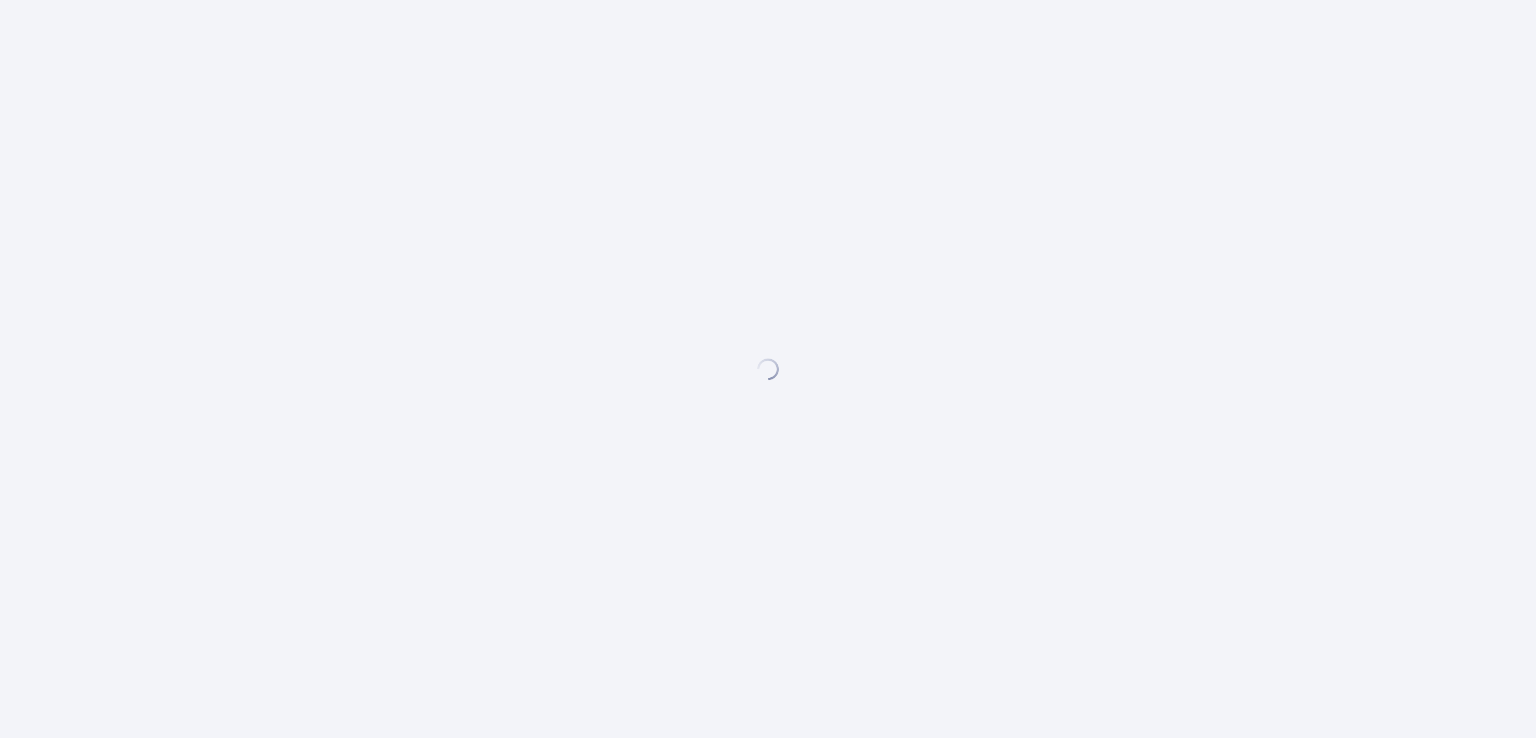 scroll, scrollTop: 0, scrollLeft: 0, axis: both 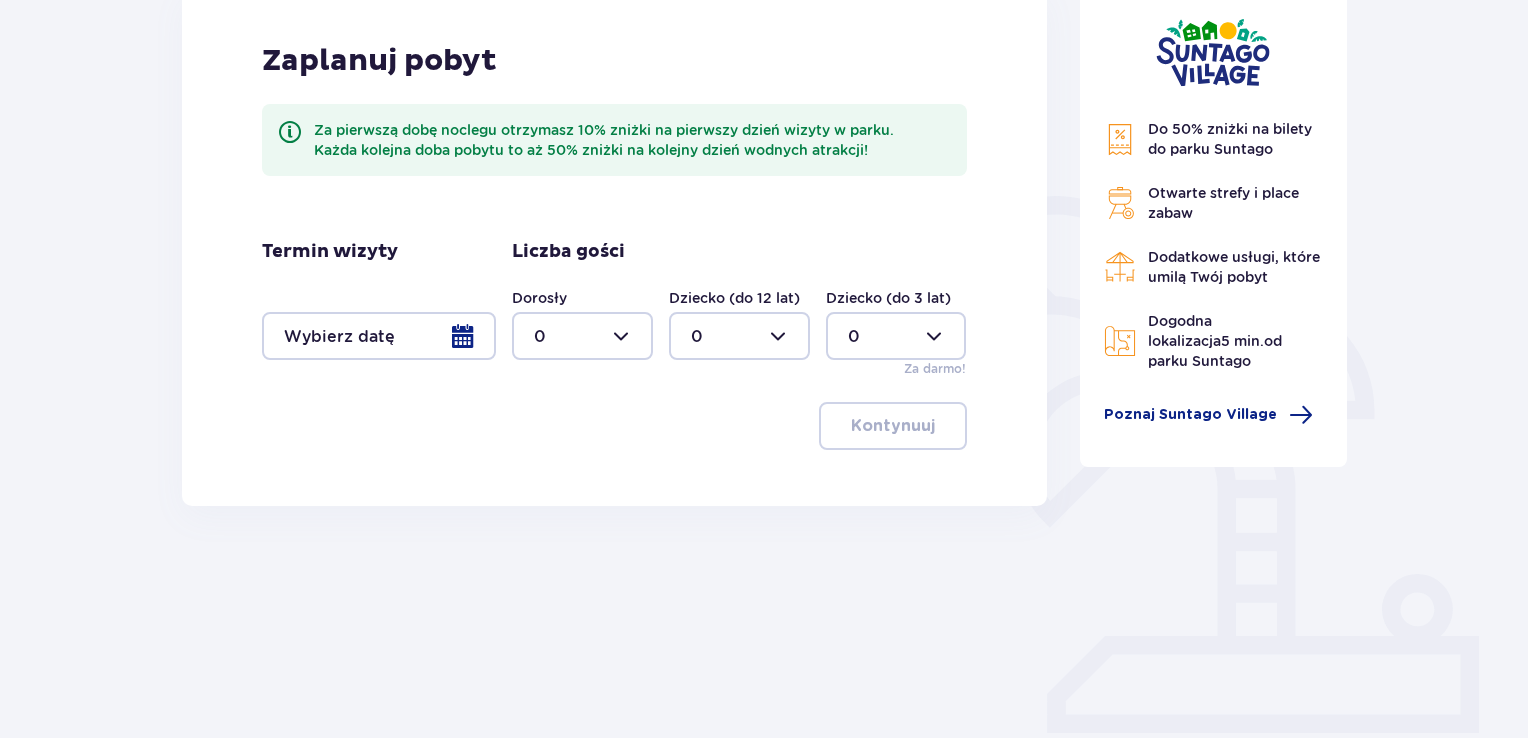 click at bounding box center [582, 336] 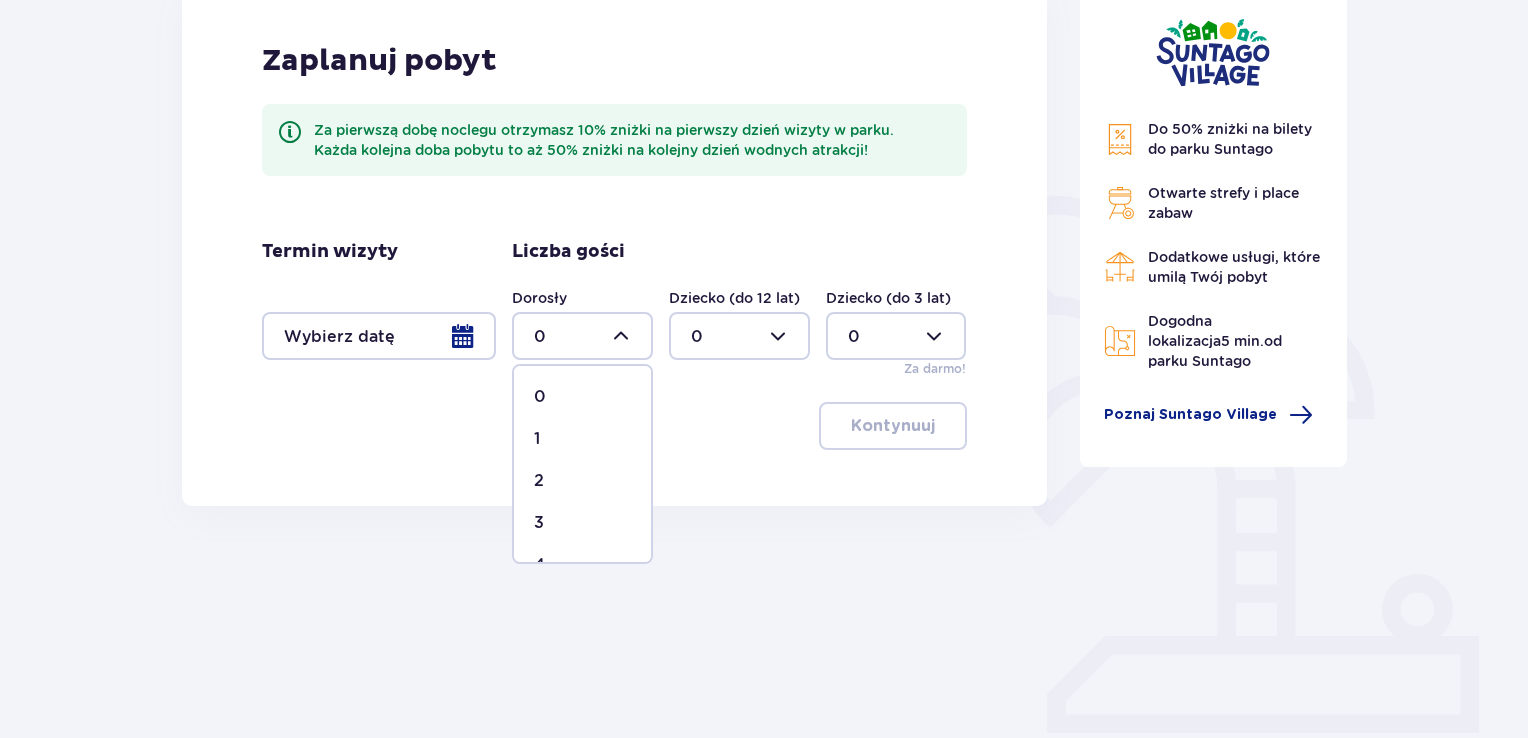 click on "2" at bounding box center [582, 481] 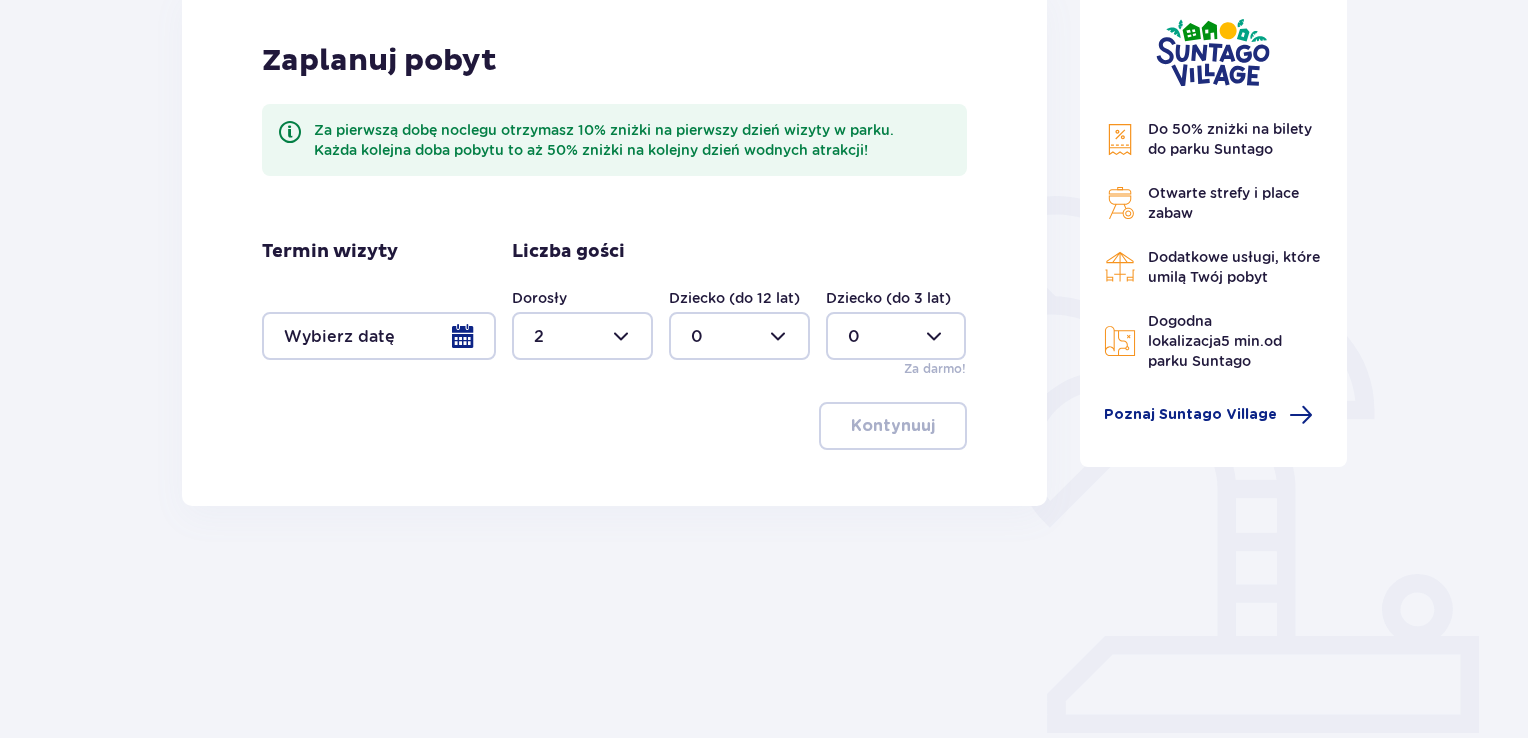 click at bounding box center (739, 336) 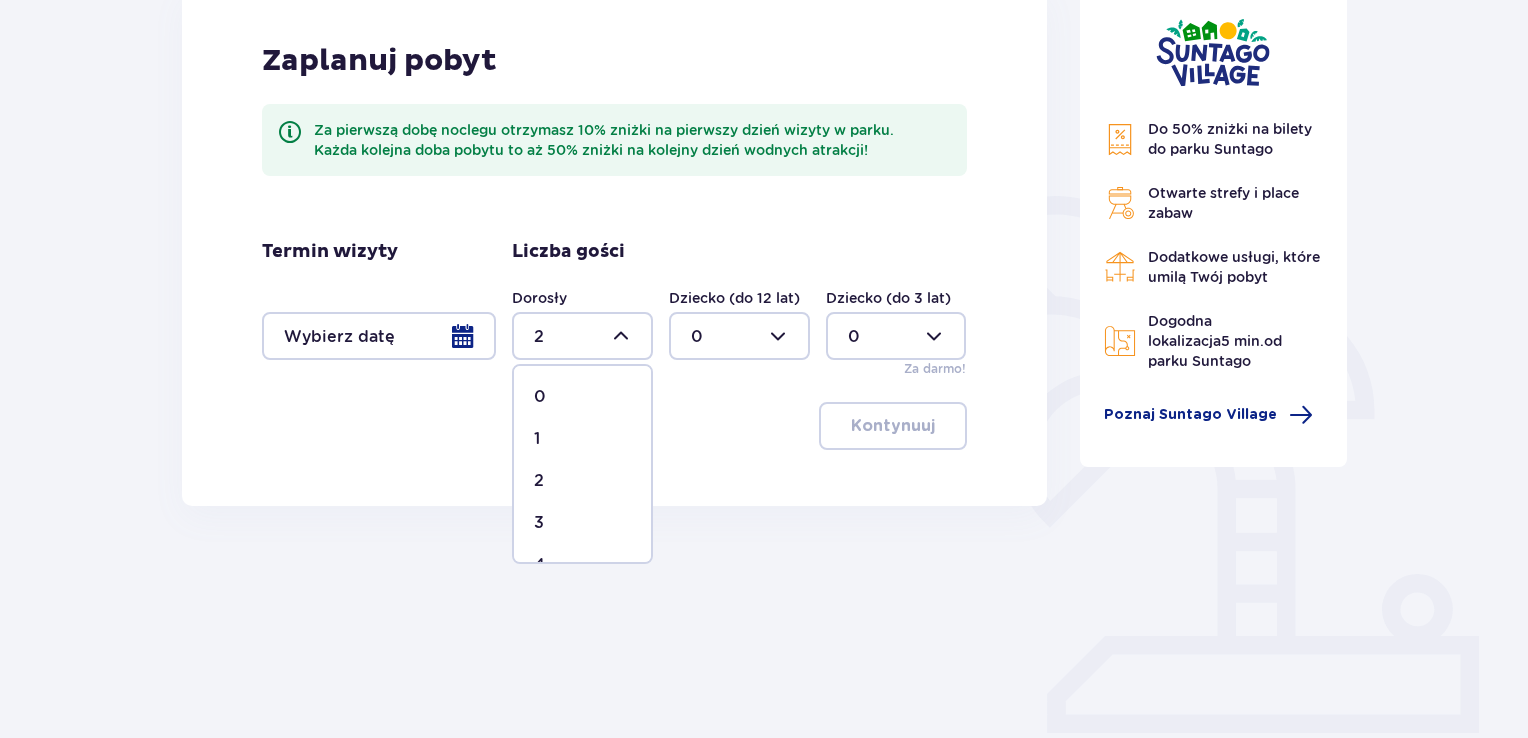 click on "3" at bounding box center (539, 523) 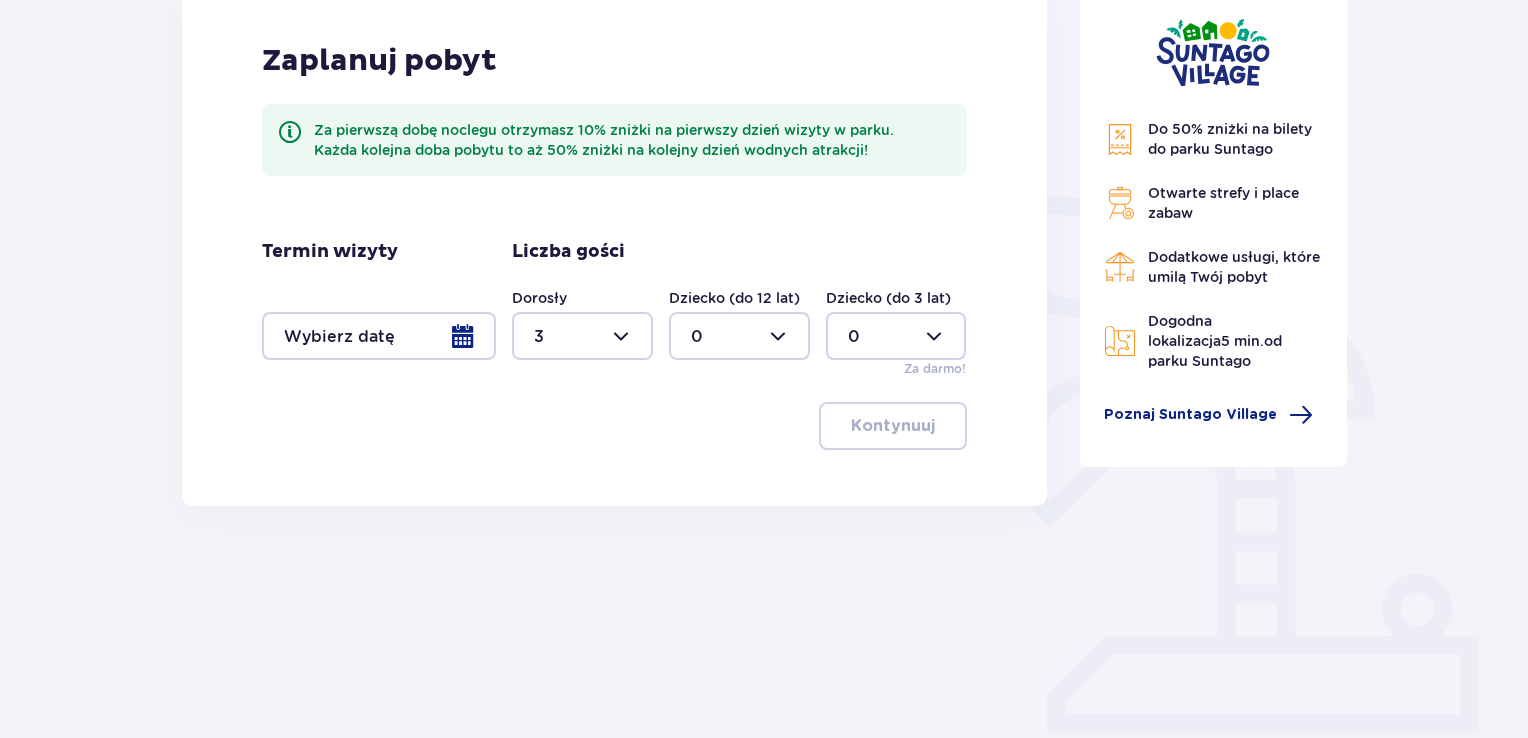 click at bounding box center [379, 336] 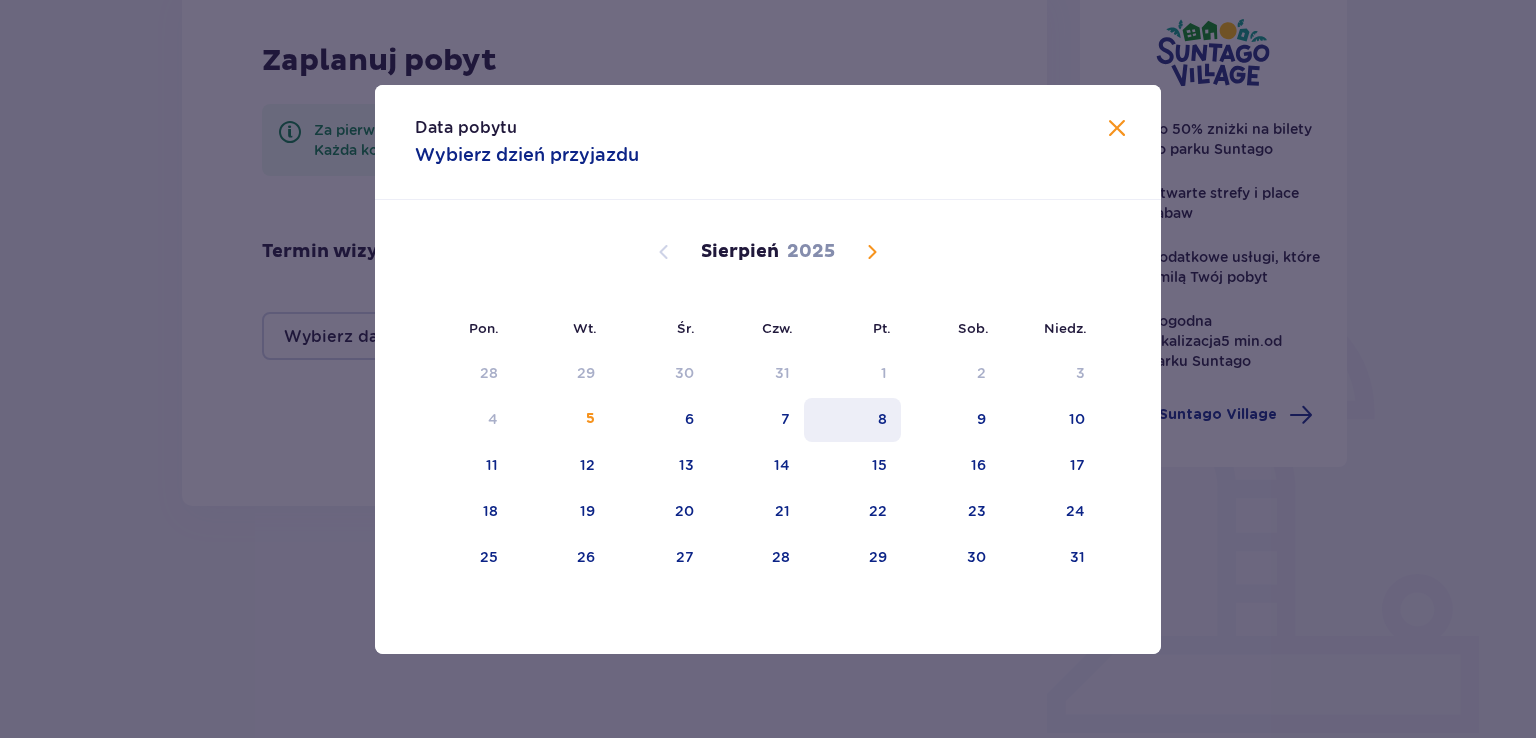 click on "8" at bounding box center (882, 419) 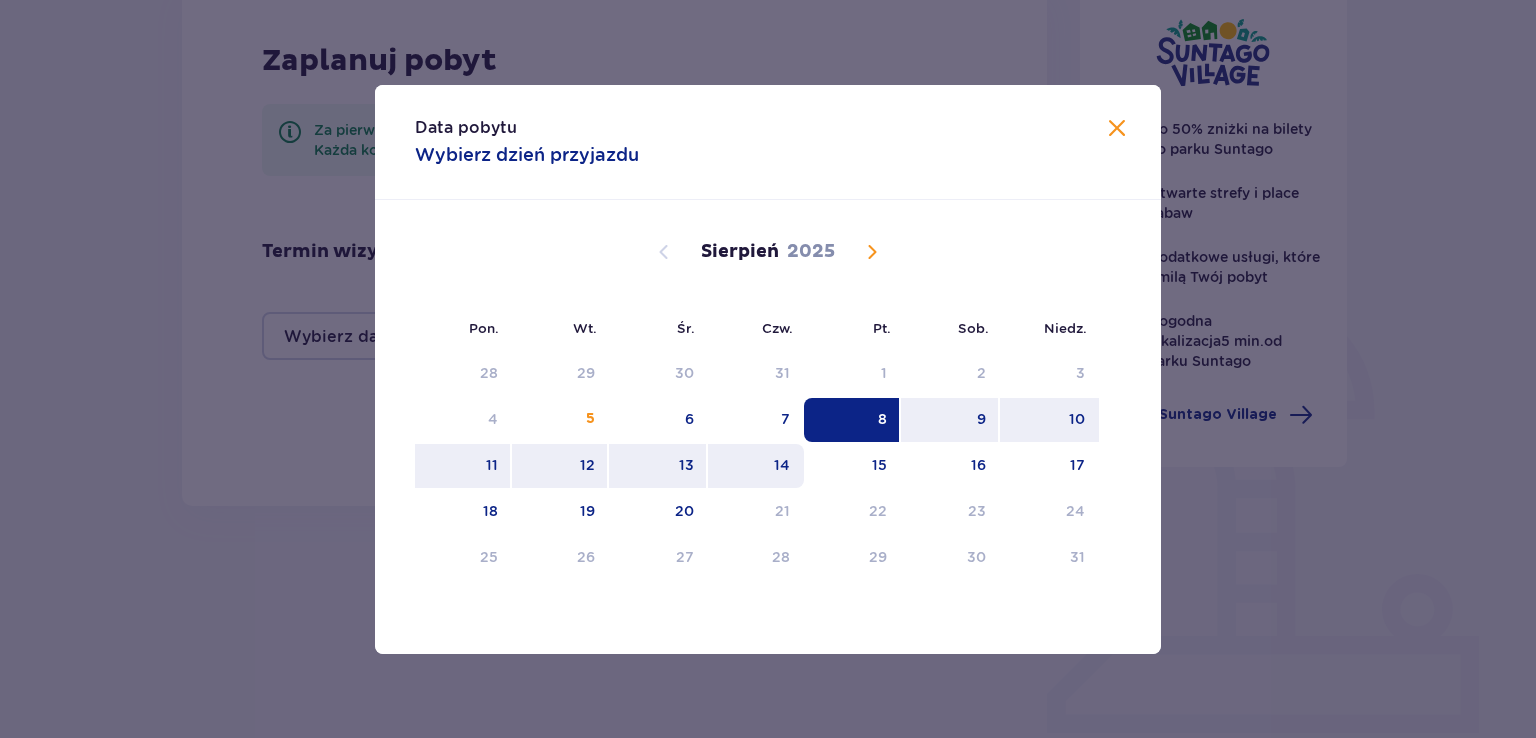 click on "14" at bounding box center (756, 466) 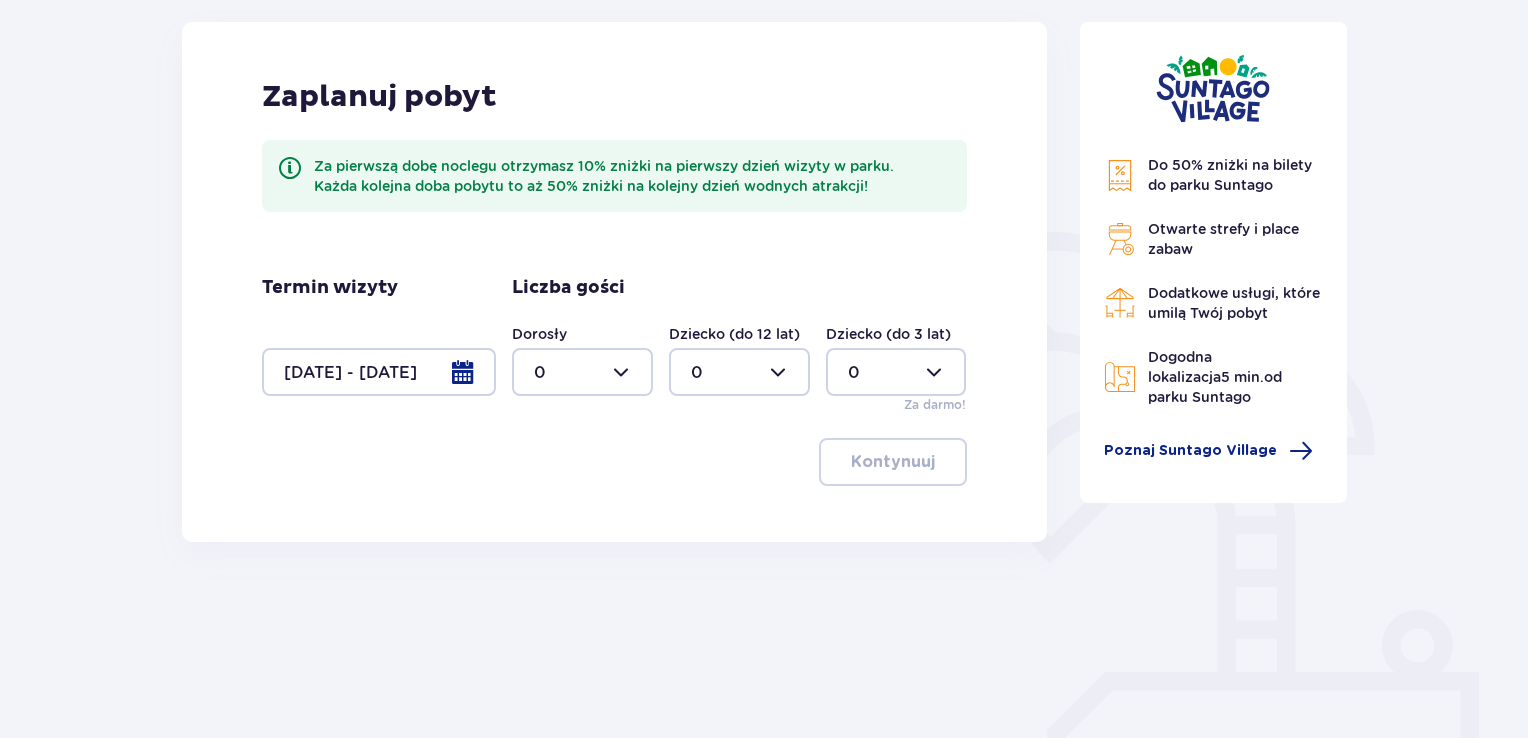 scroll, scrollTop: 268, scrollLeft: 0, axis: vertical 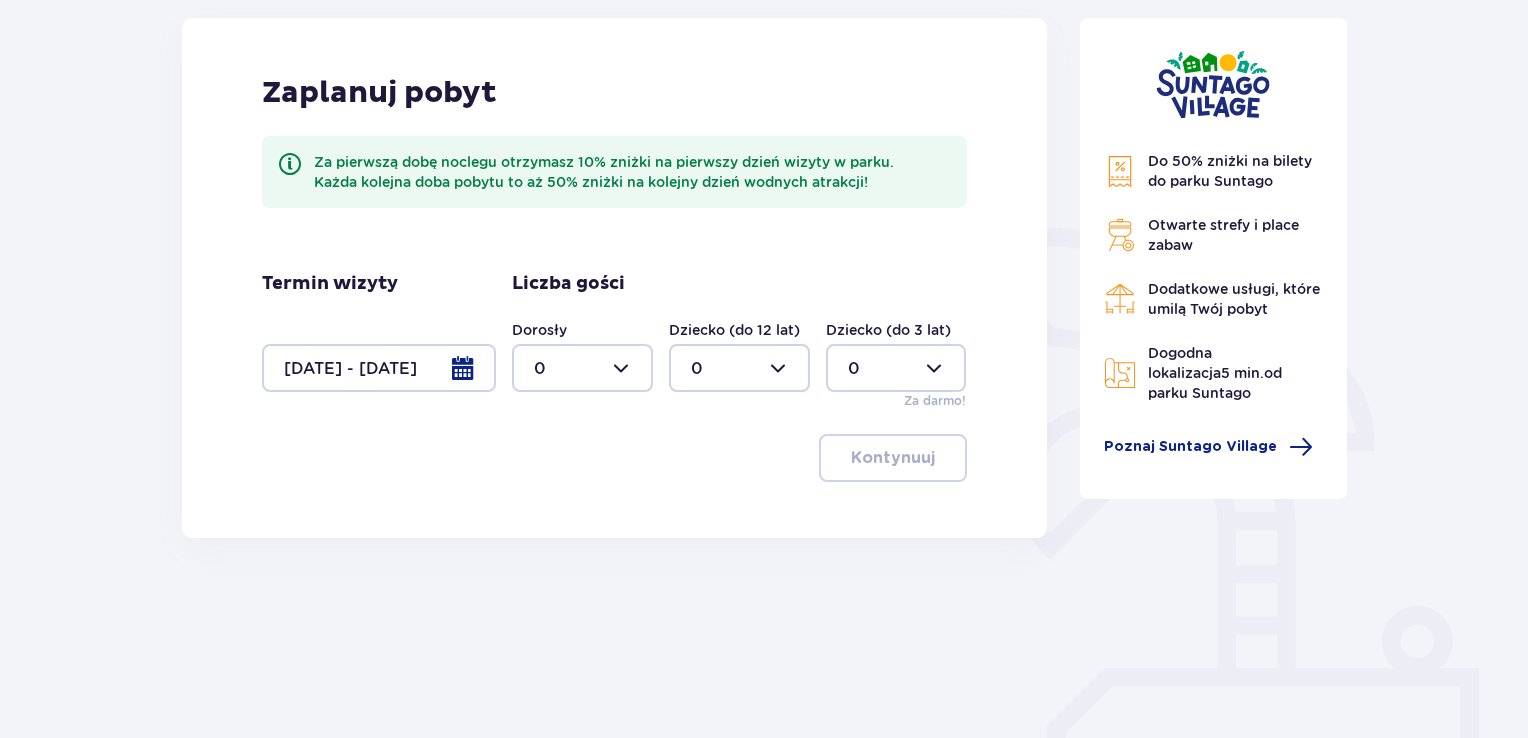 click at bounding box center (582, 368) 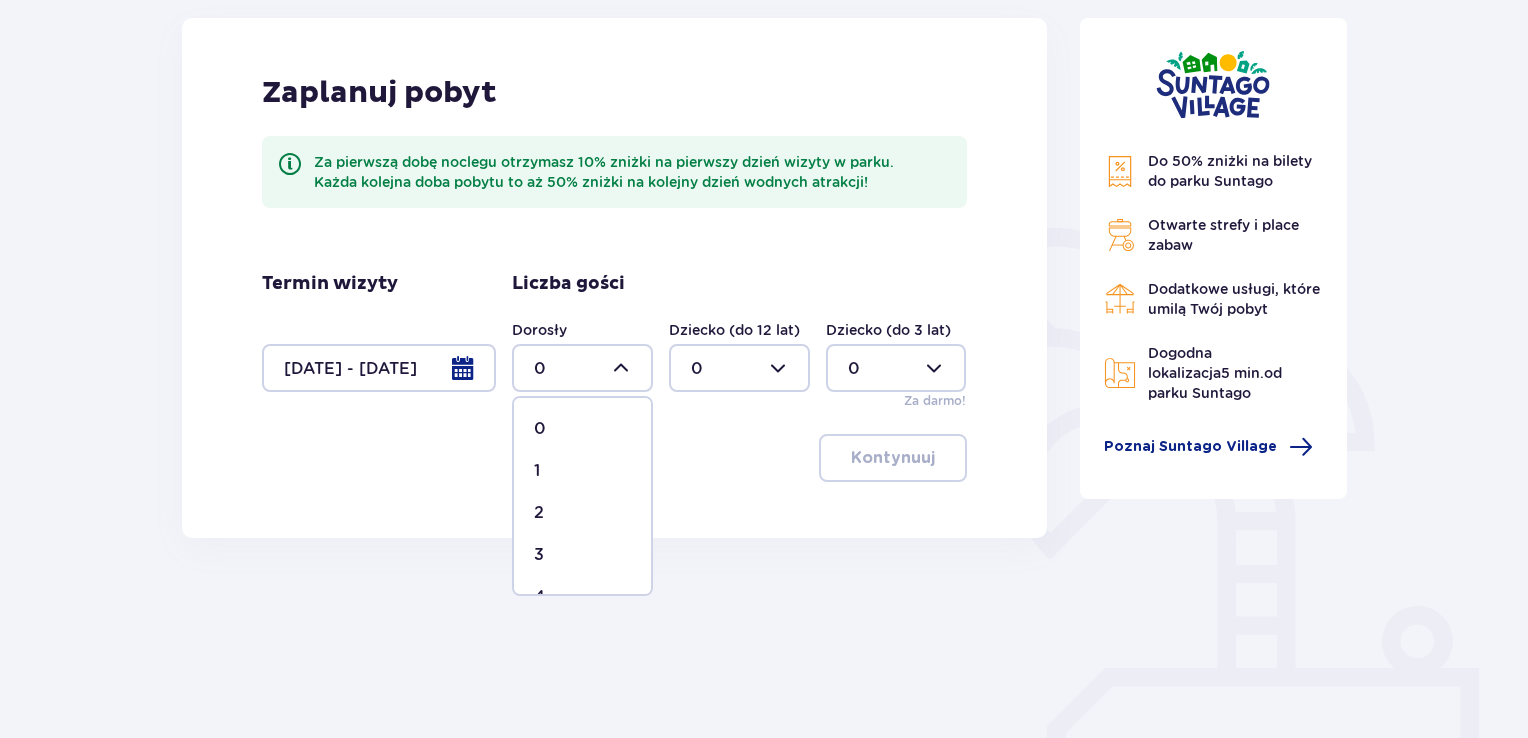 click on "3" at bounding box center (582, 555) 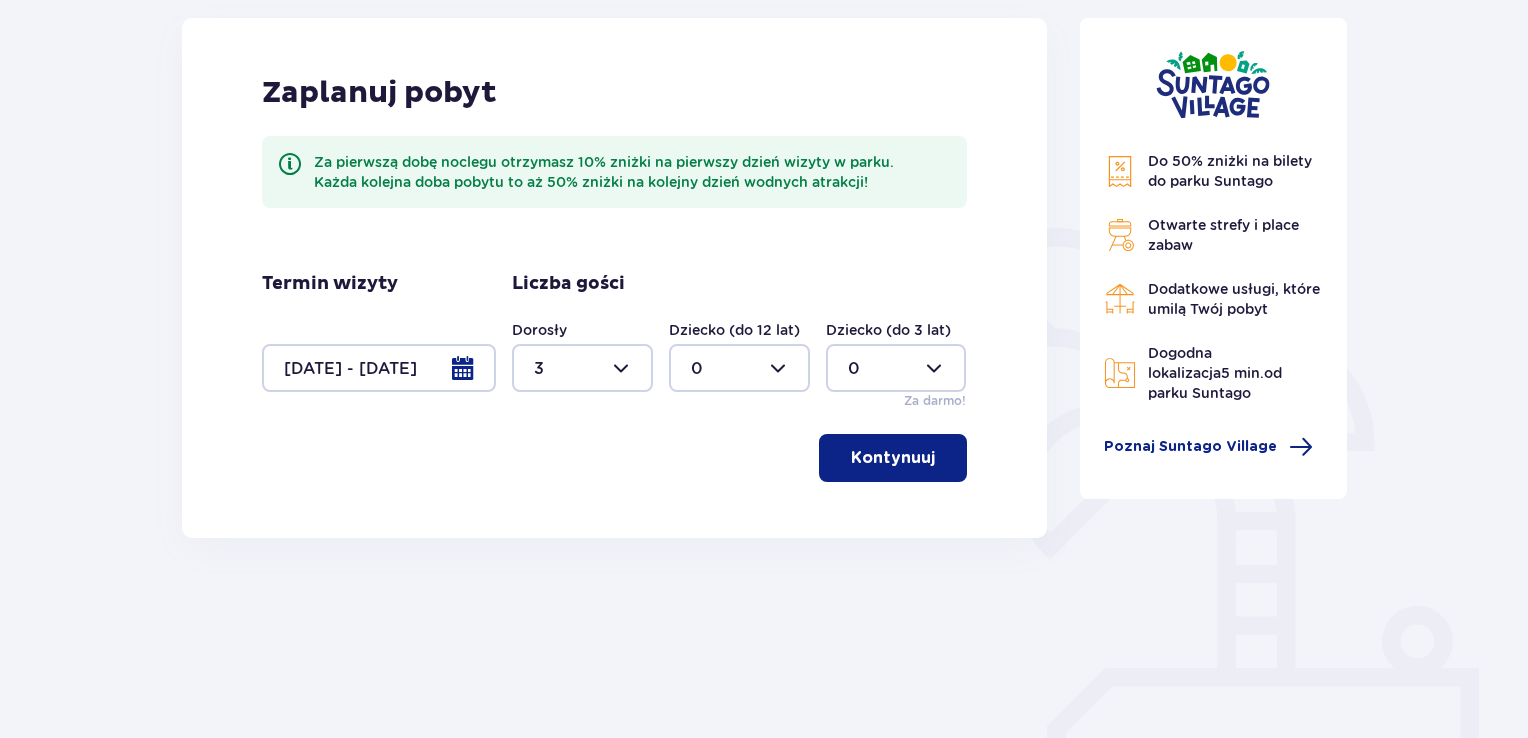 click on "Kontynuuj" at bounding box center (893, 458) 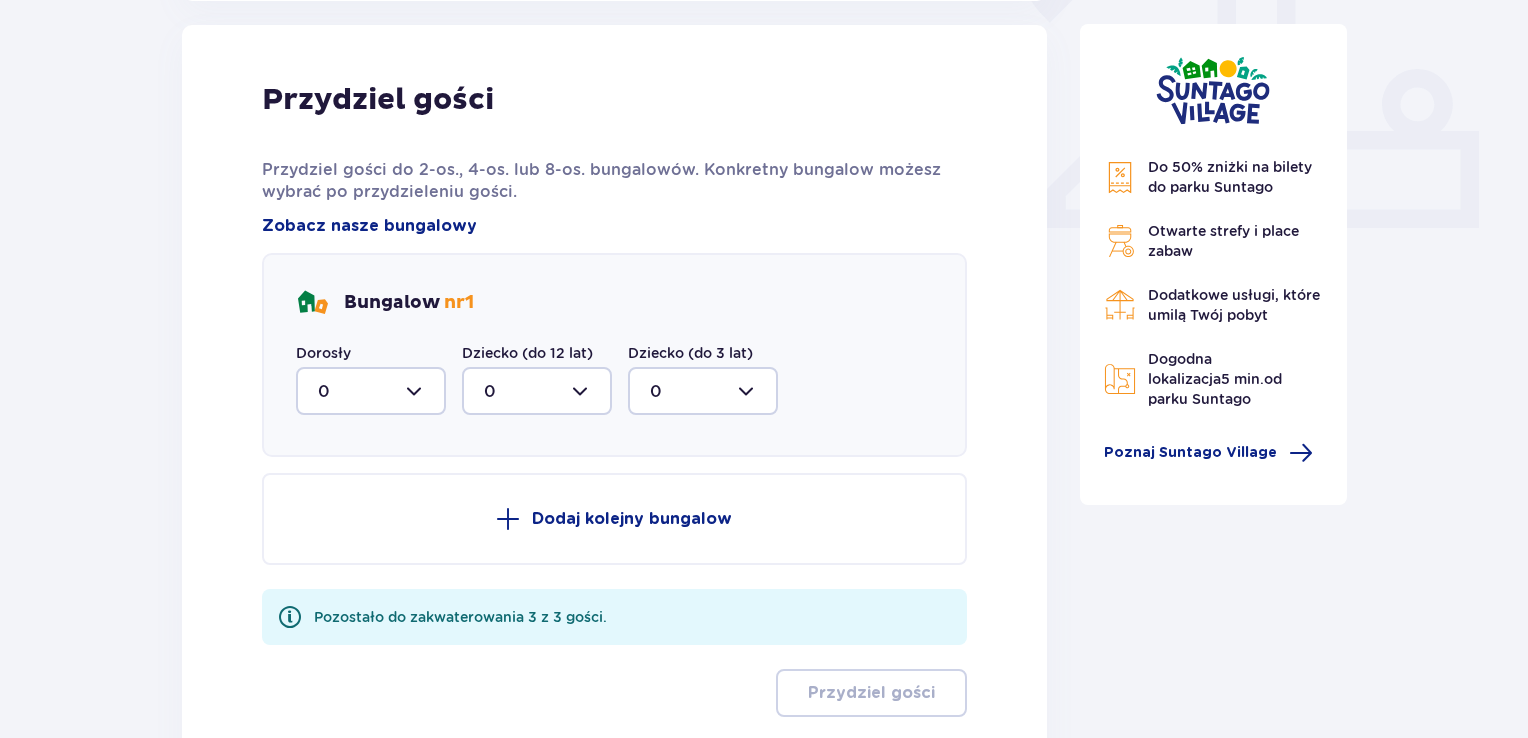 scroll, scrollTop: 806, scrollLeft: 0, axis: vertical 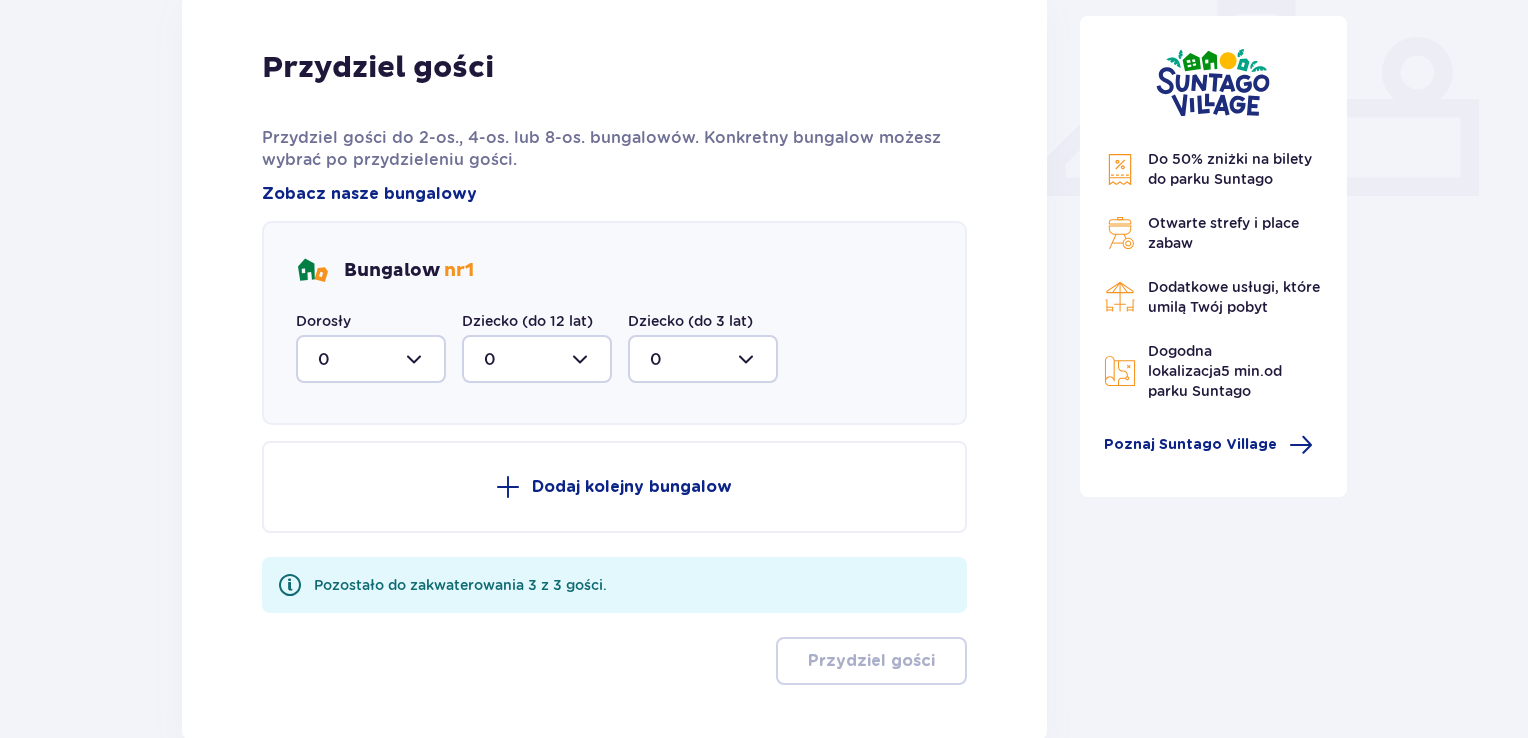 click at bounding box center (371, 359) 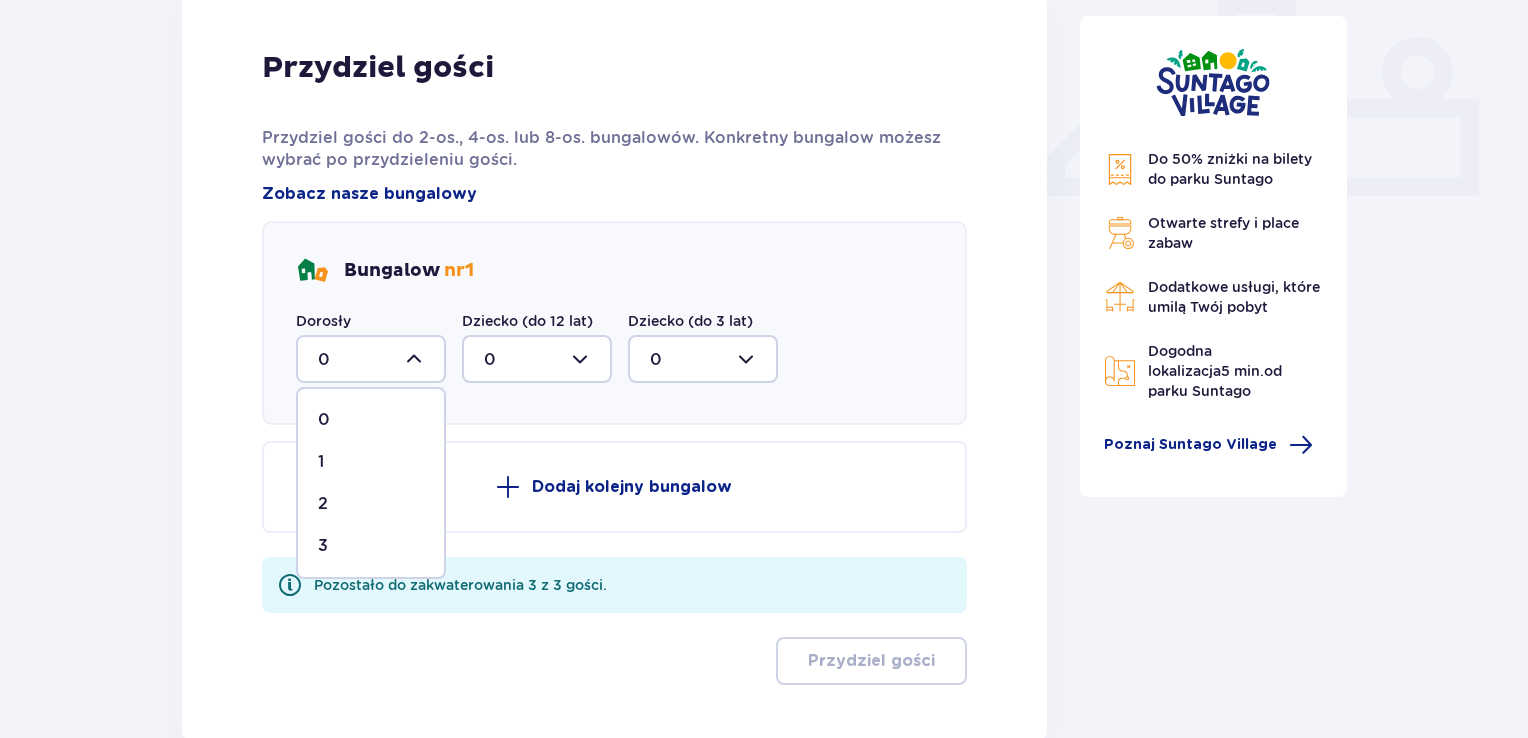 click on "2" at bounding box center [371, 504] 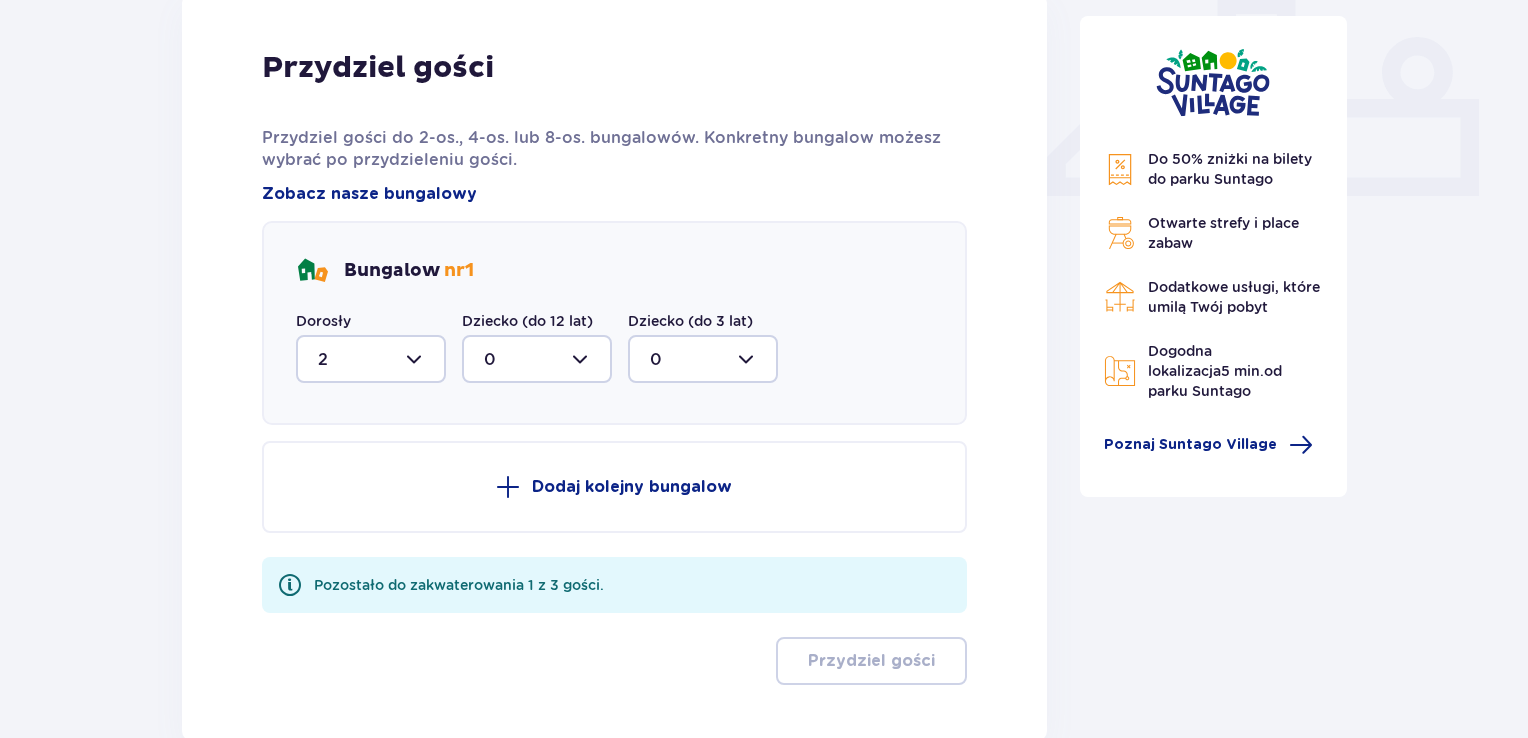 click at bounding box center [537, 359] 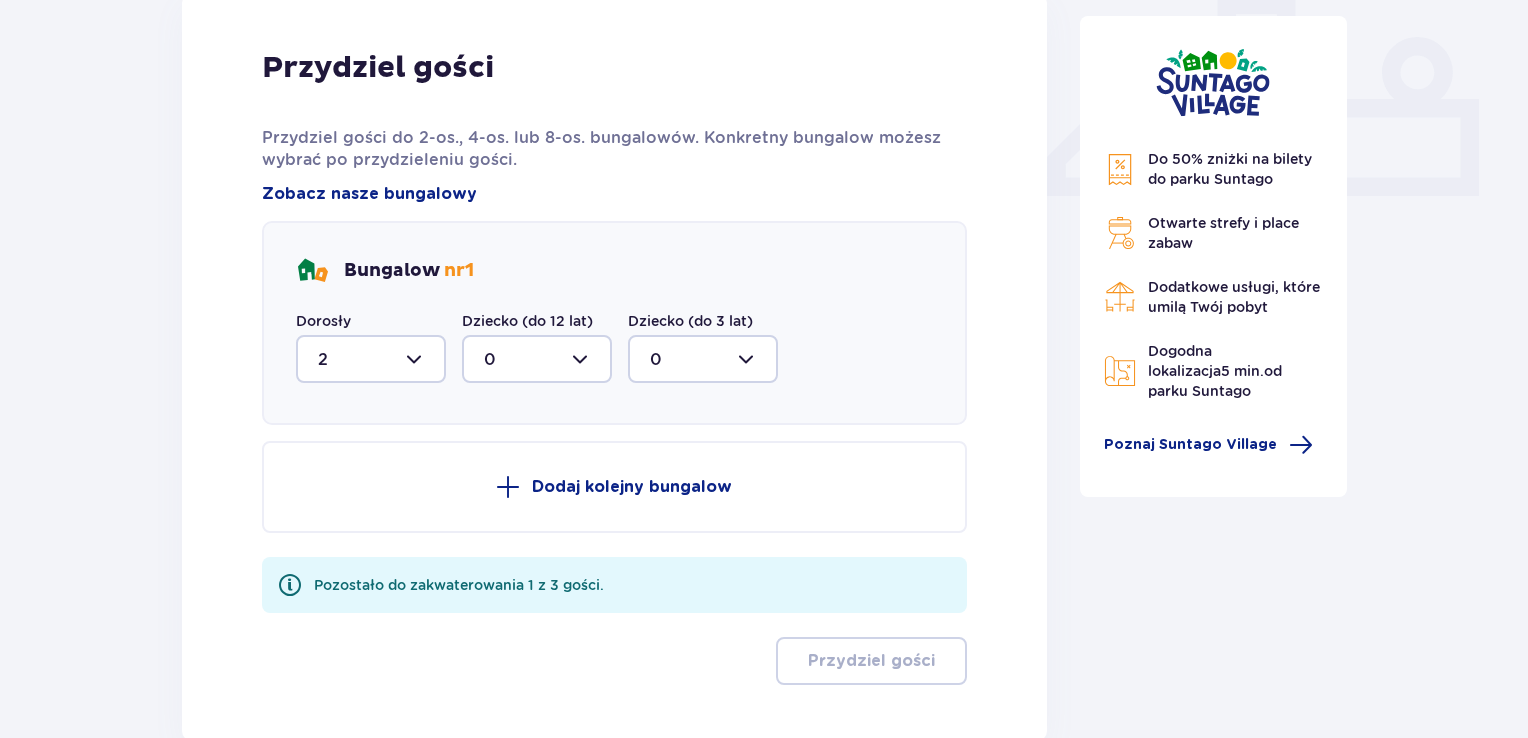 click at bounding box center (371, 359) 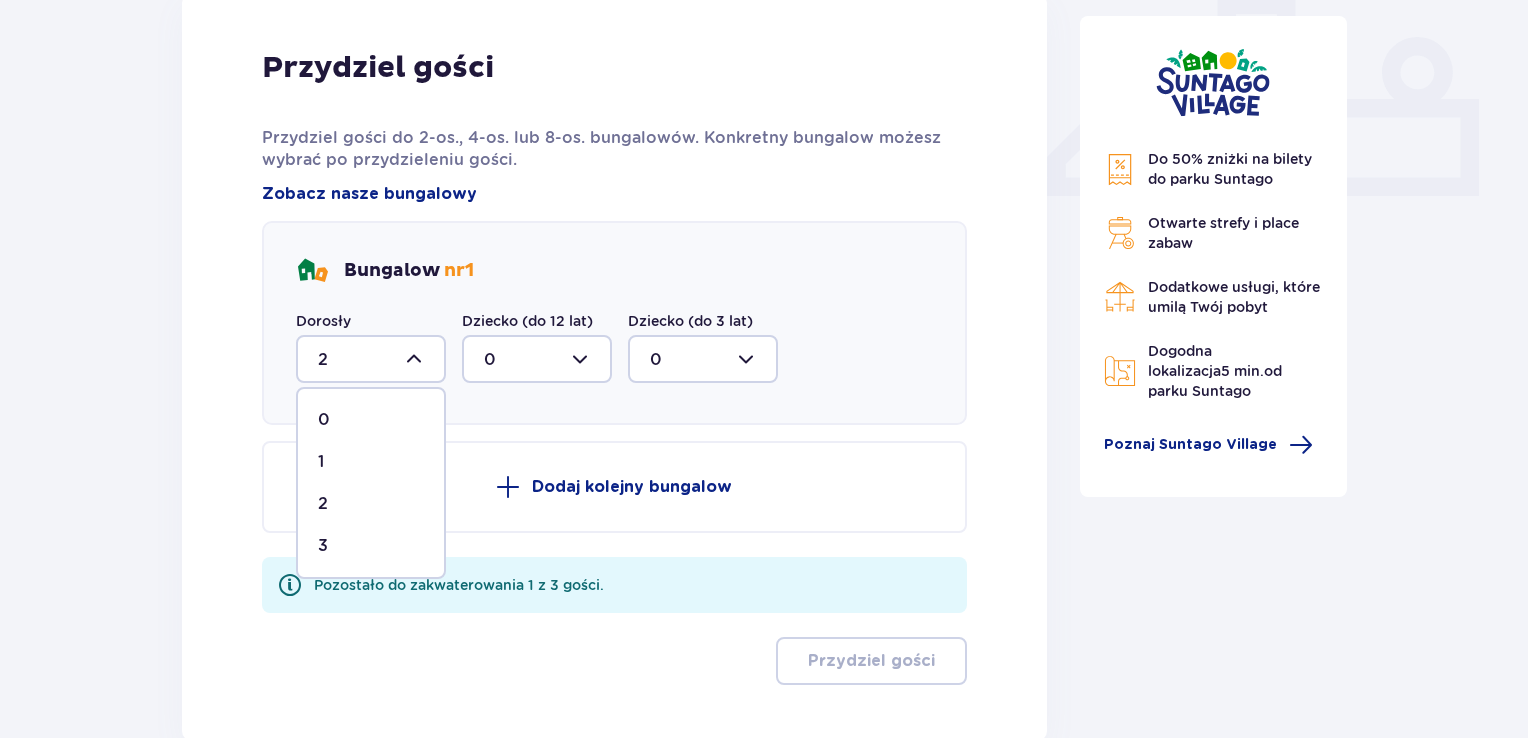 click on "3" at bounding box center (323, 546) 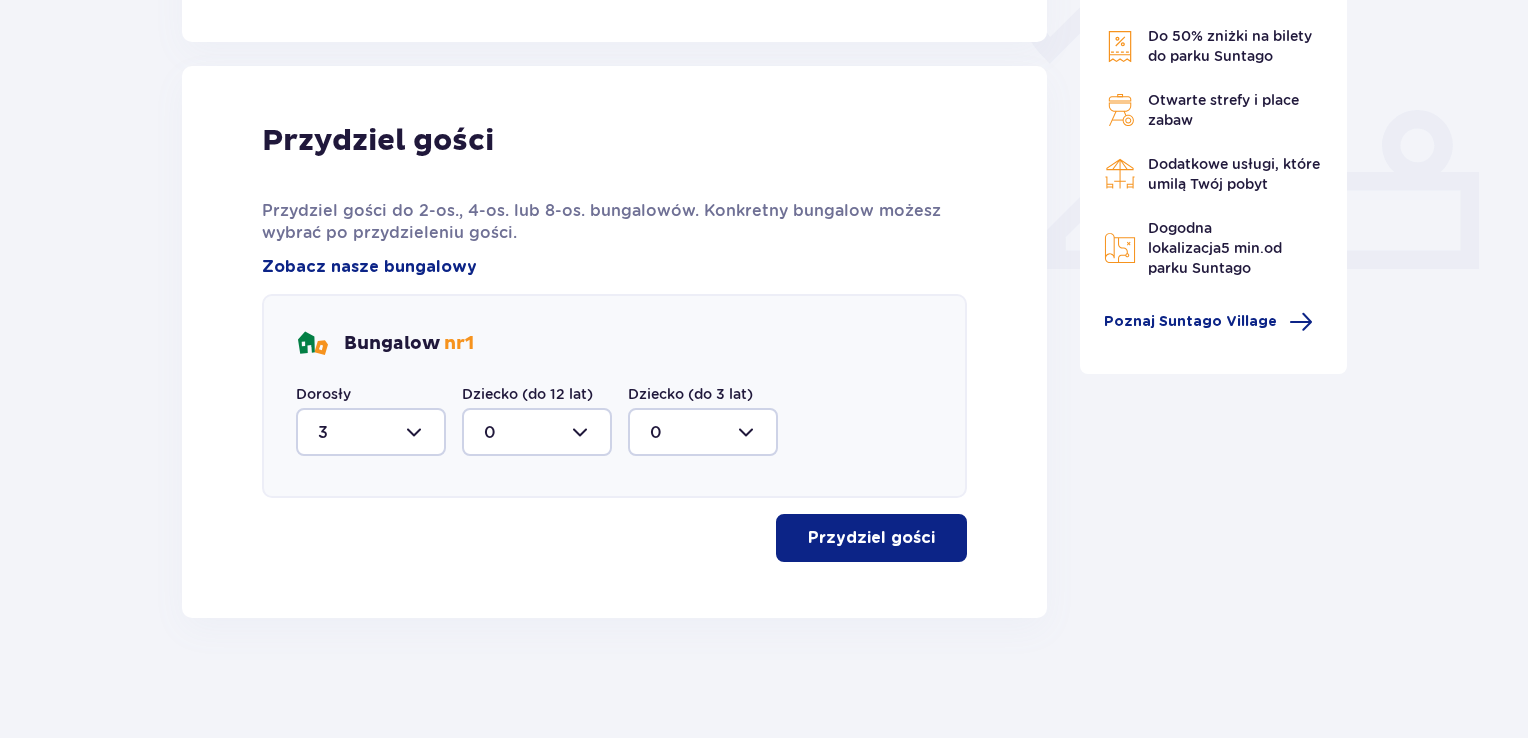 scroll, scrollTop: 764, scrollLeft: 0, axis: vertical 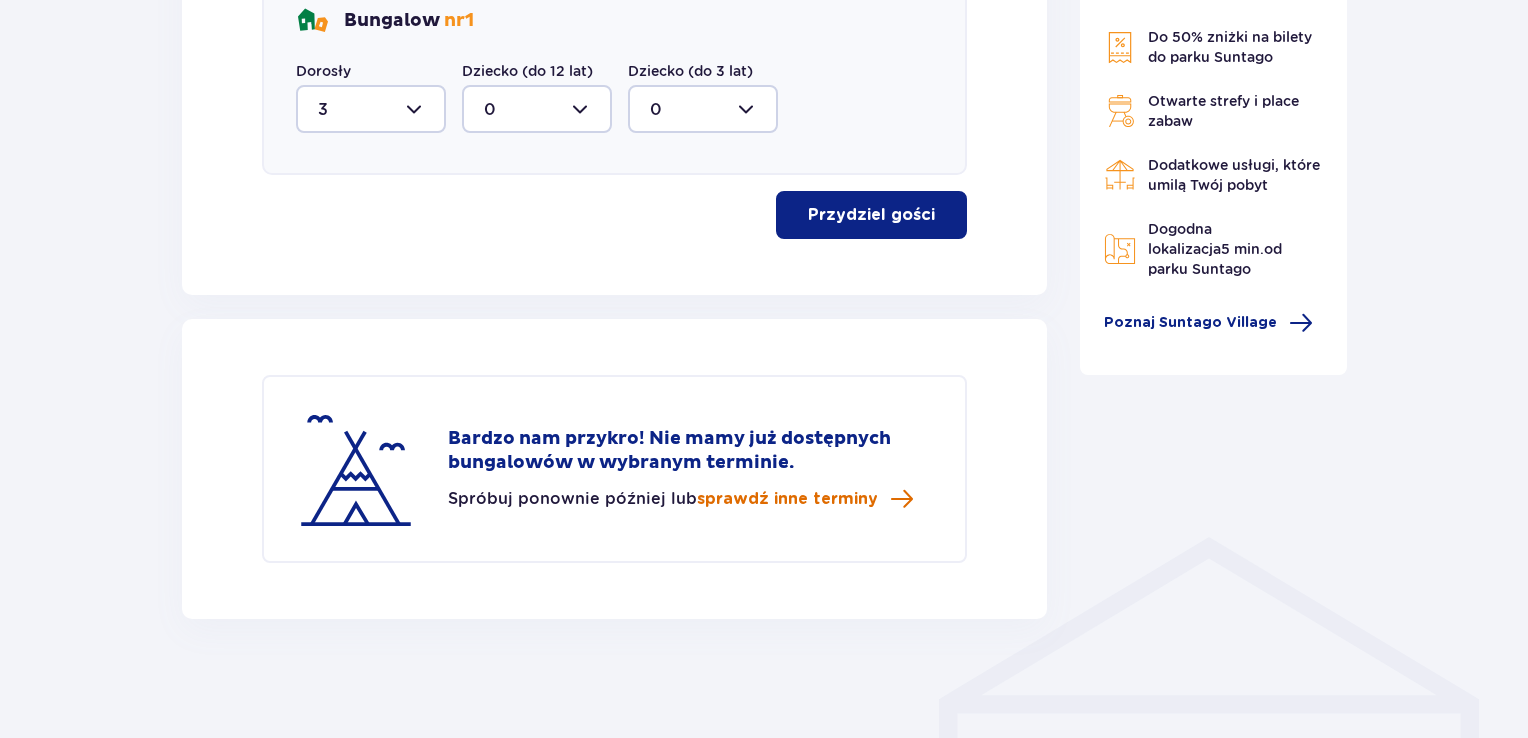 click on "sprawdź inne terminy" at bounding box center (787, 499) 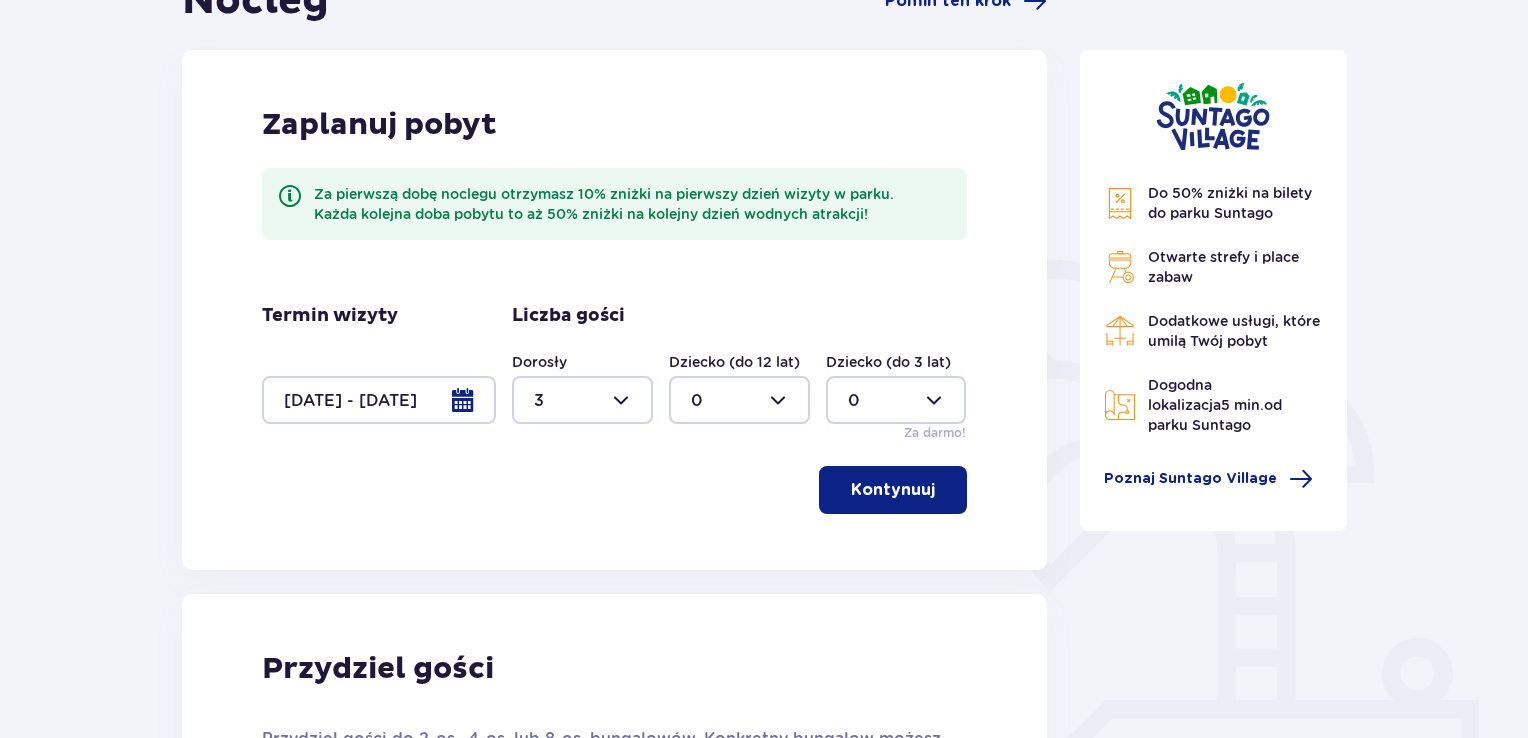 scroll, scrollTop: 236, scrollLeft: 0, axis: vertical 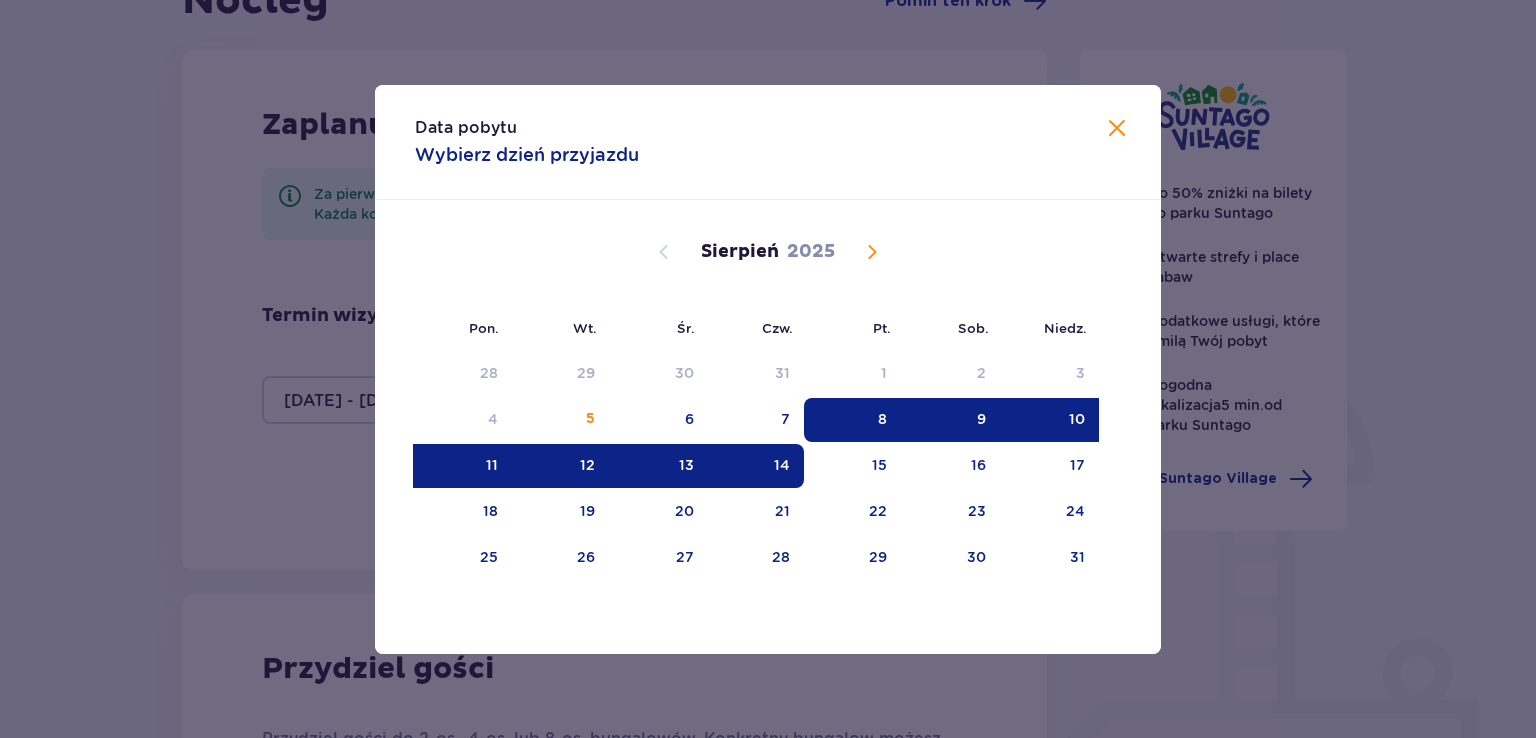 click on "10" at bounding box center [1077, 419] 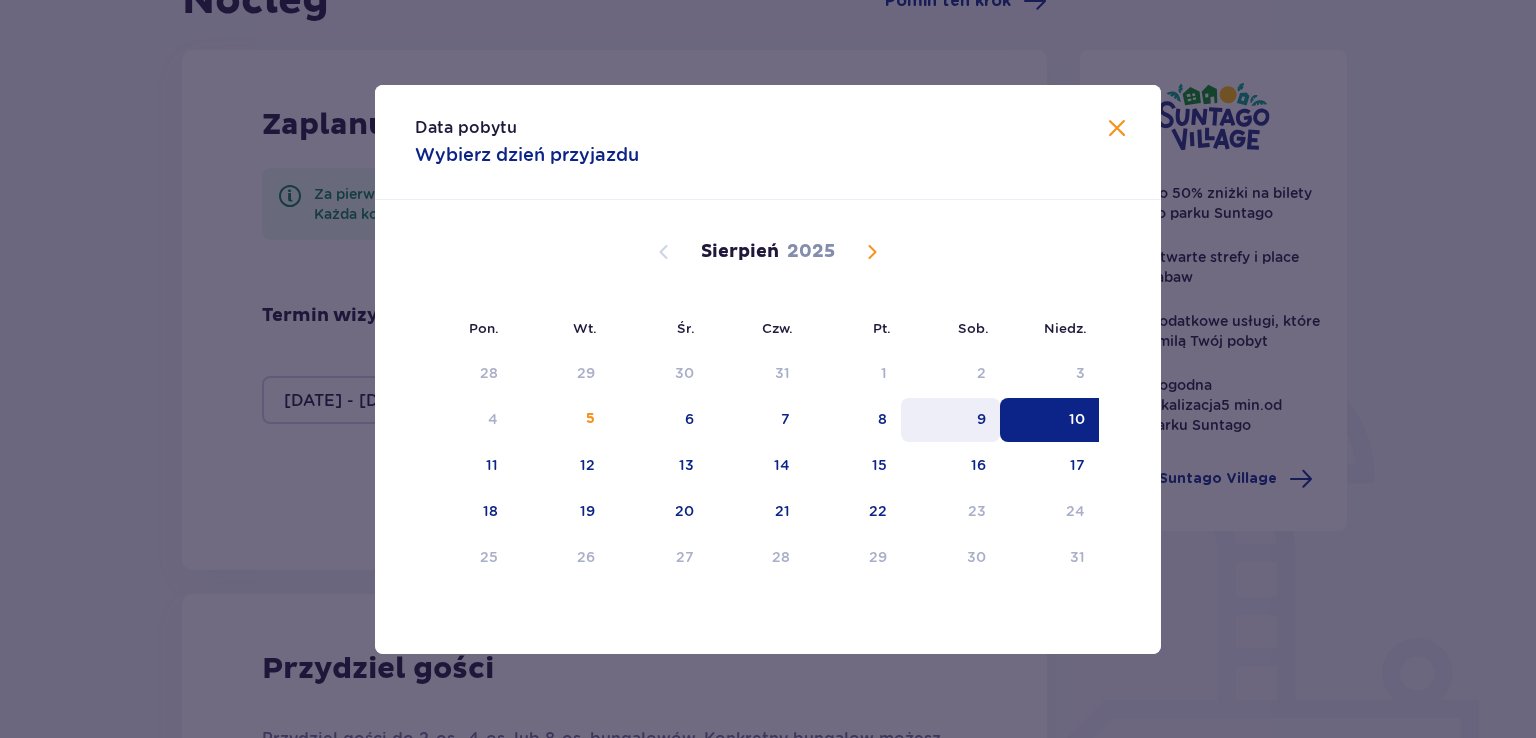 click on "9" at bounding box center [981, 419] 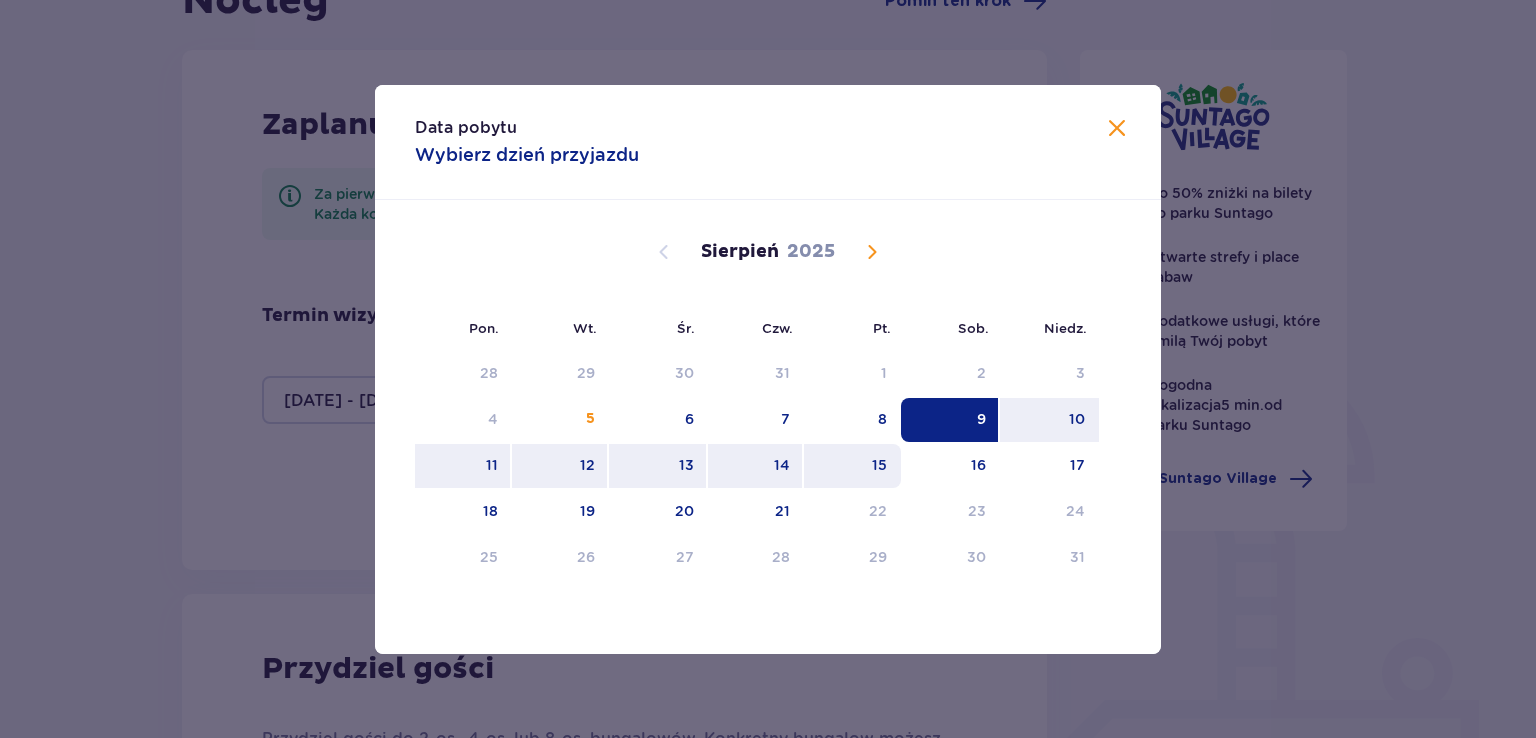 click on "15" at bounding box center (852, 466) 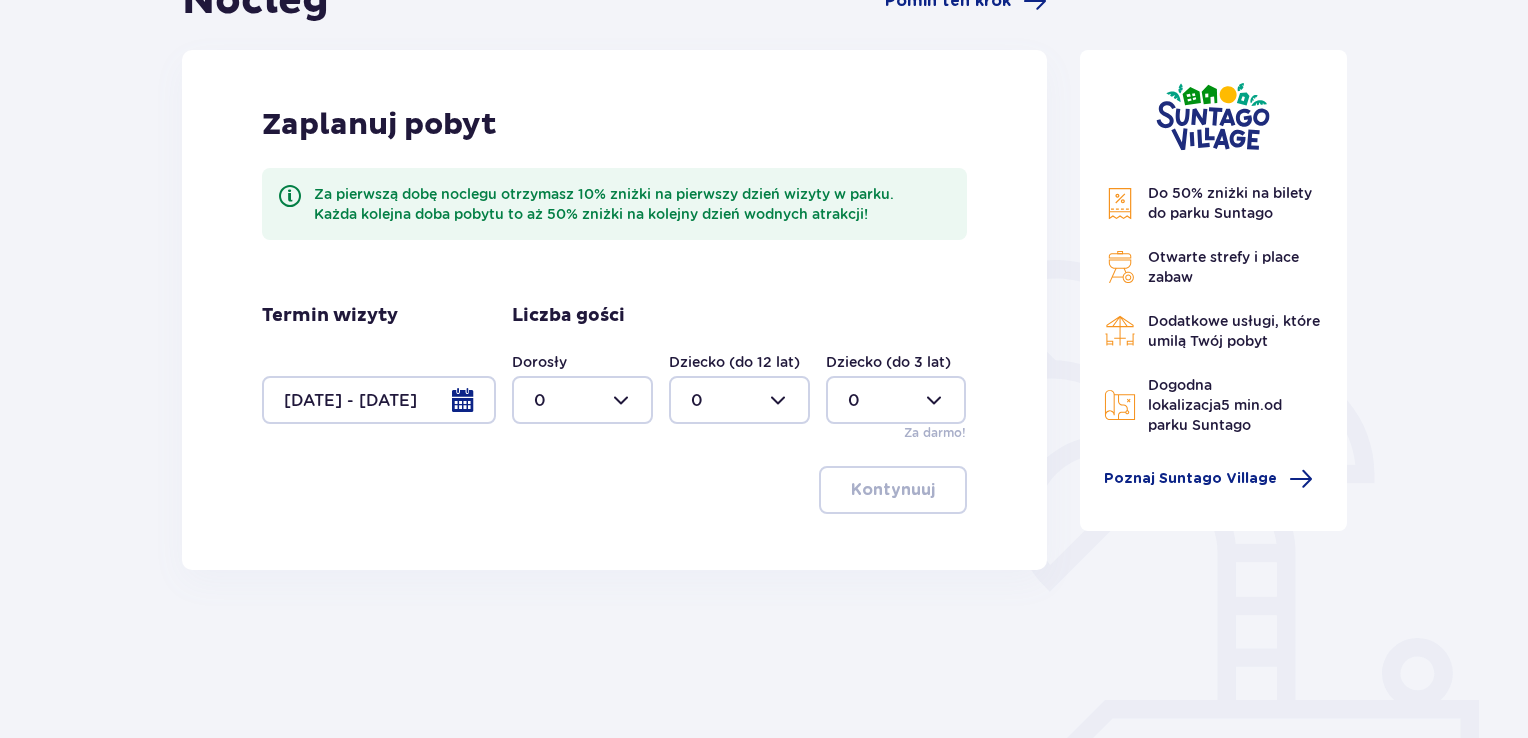 click at bounding box center (582, 400) 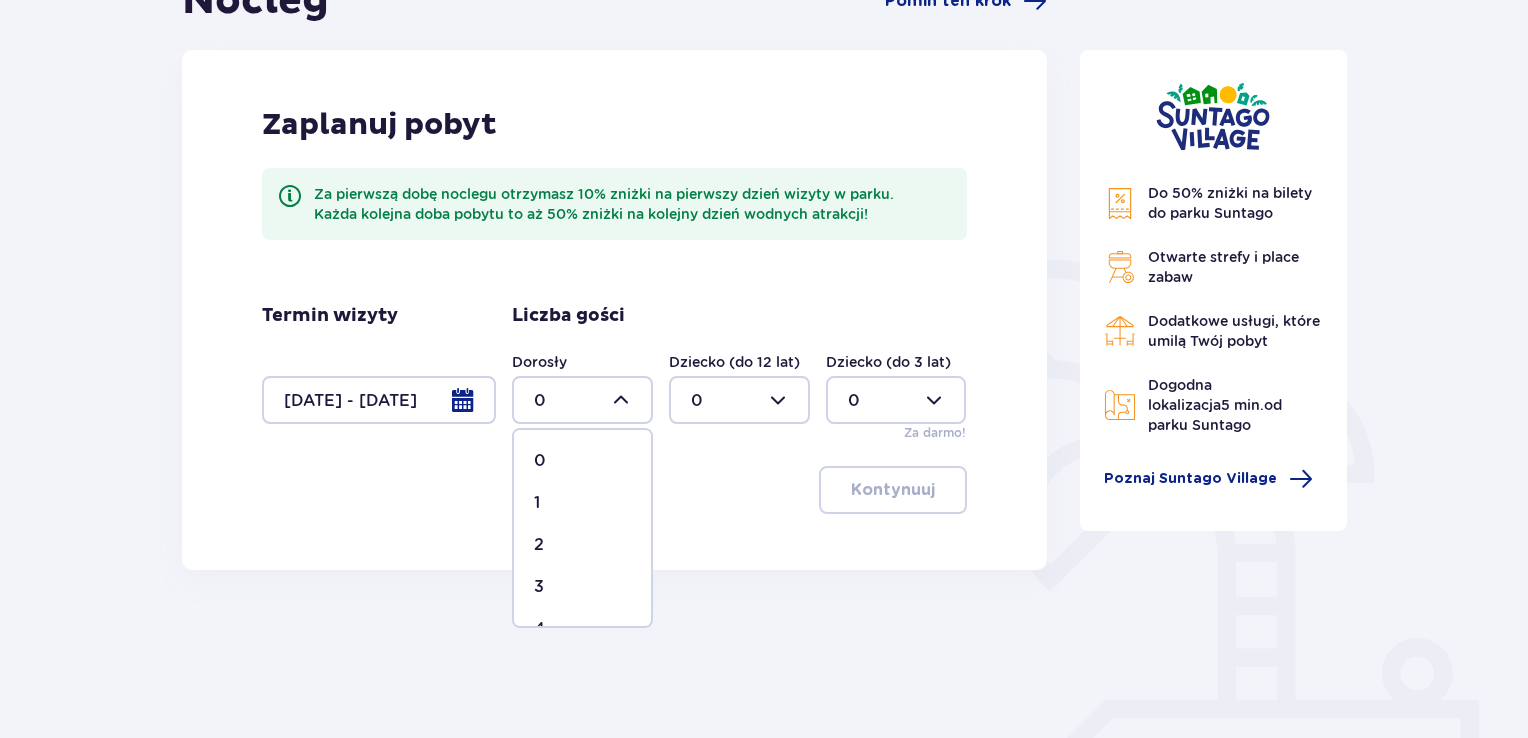 click on "3" at bounding box center [582, 587] 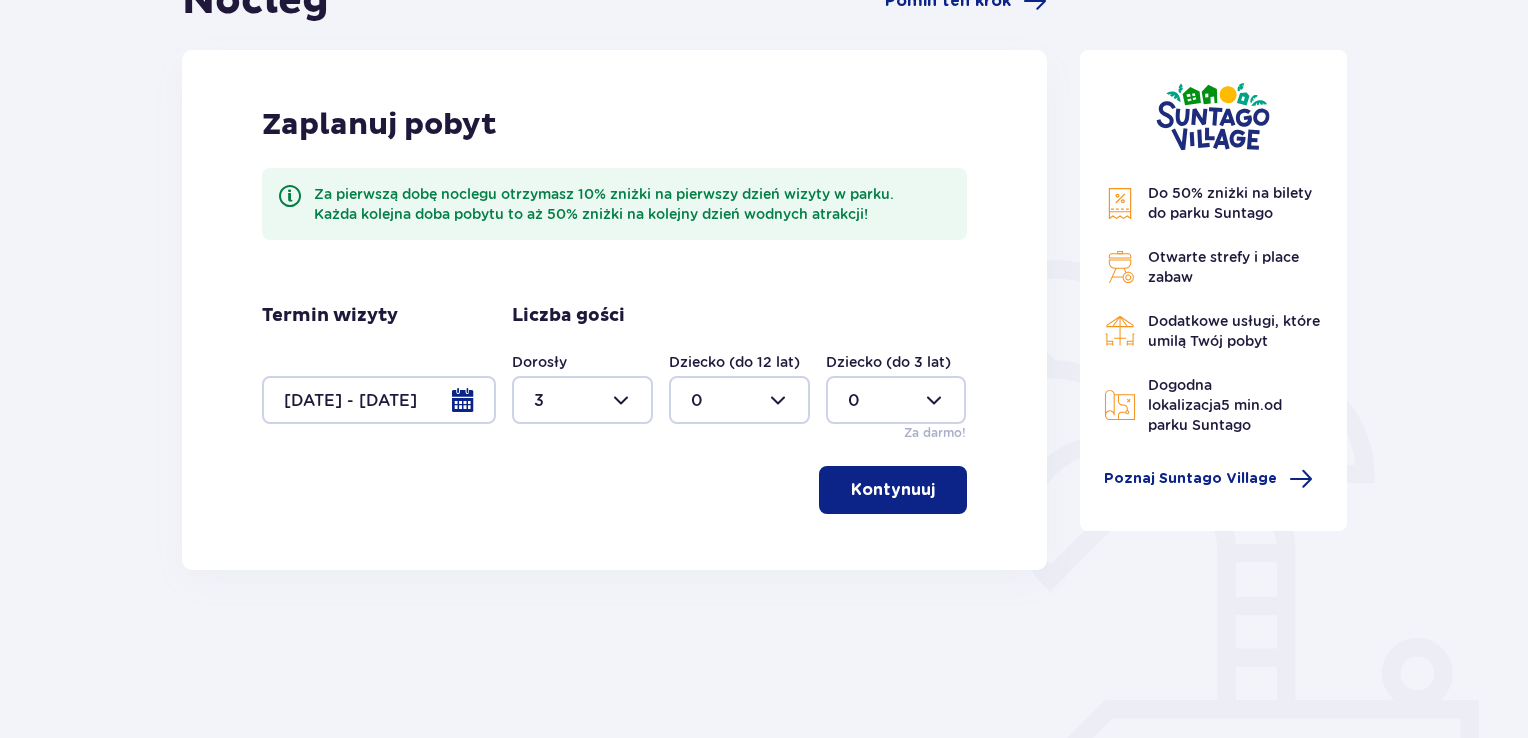 click on "Kontynuuj" at bounding box center (893, 490) 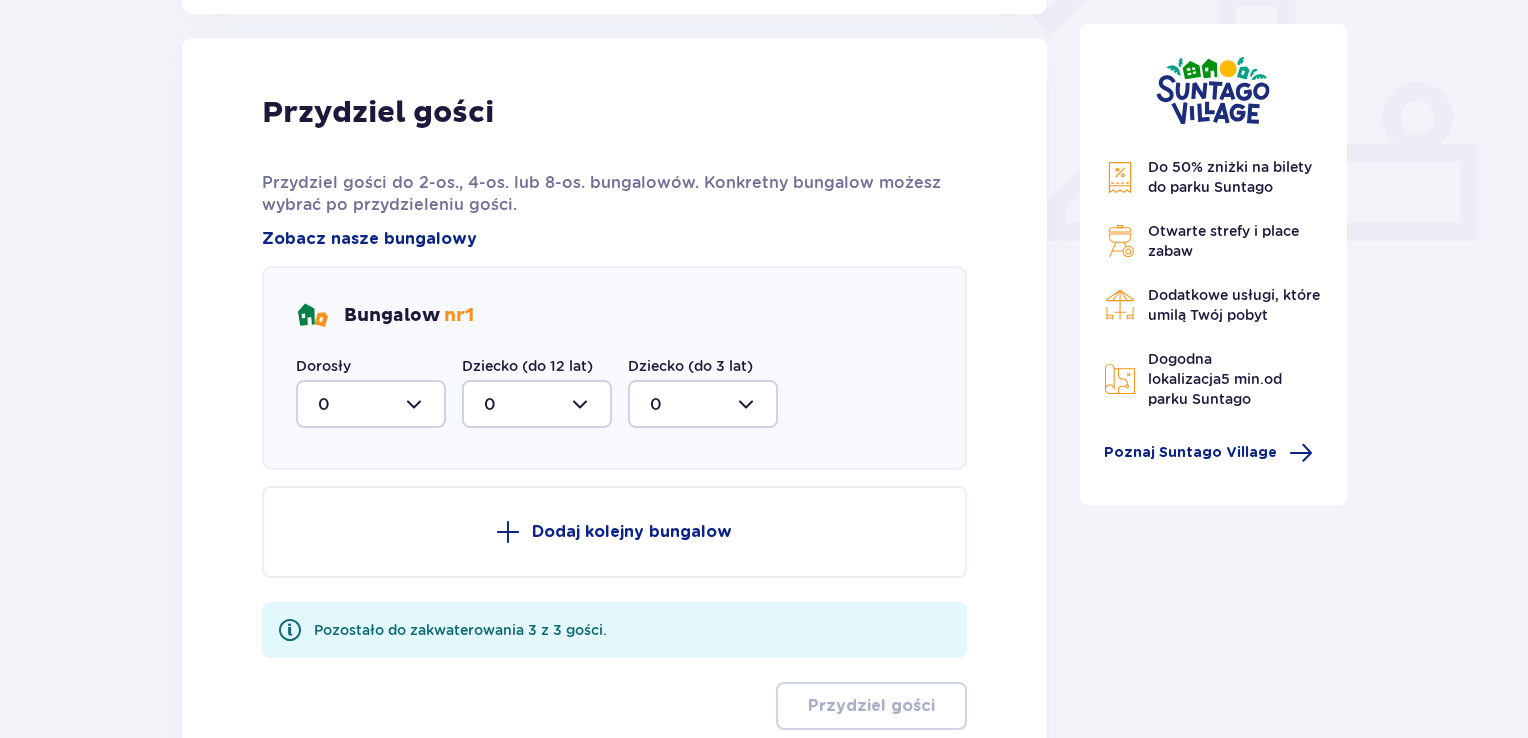 scroll, scrollTop: 806, scrollLeft: 0, axis: vertical 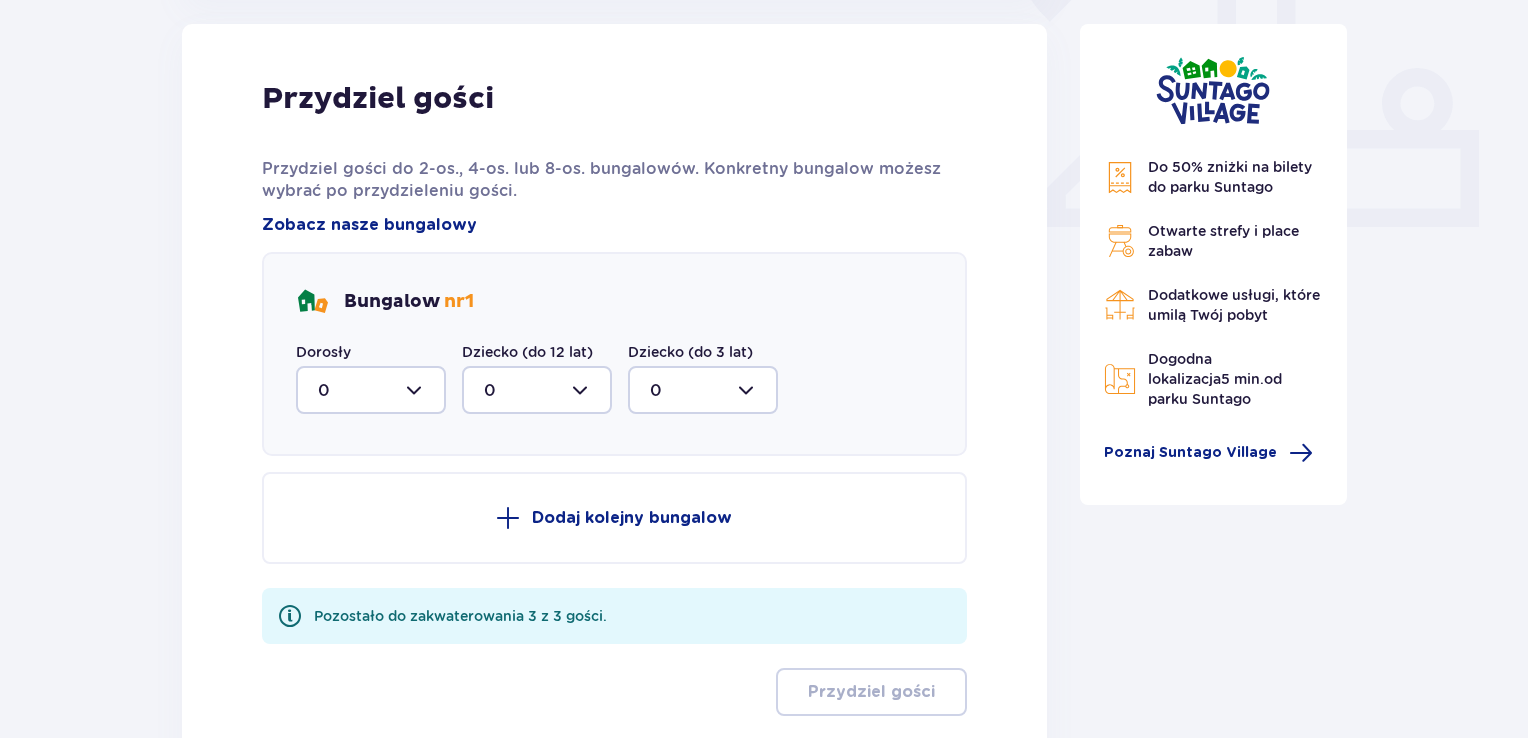 click at bounding box center [371, 390] 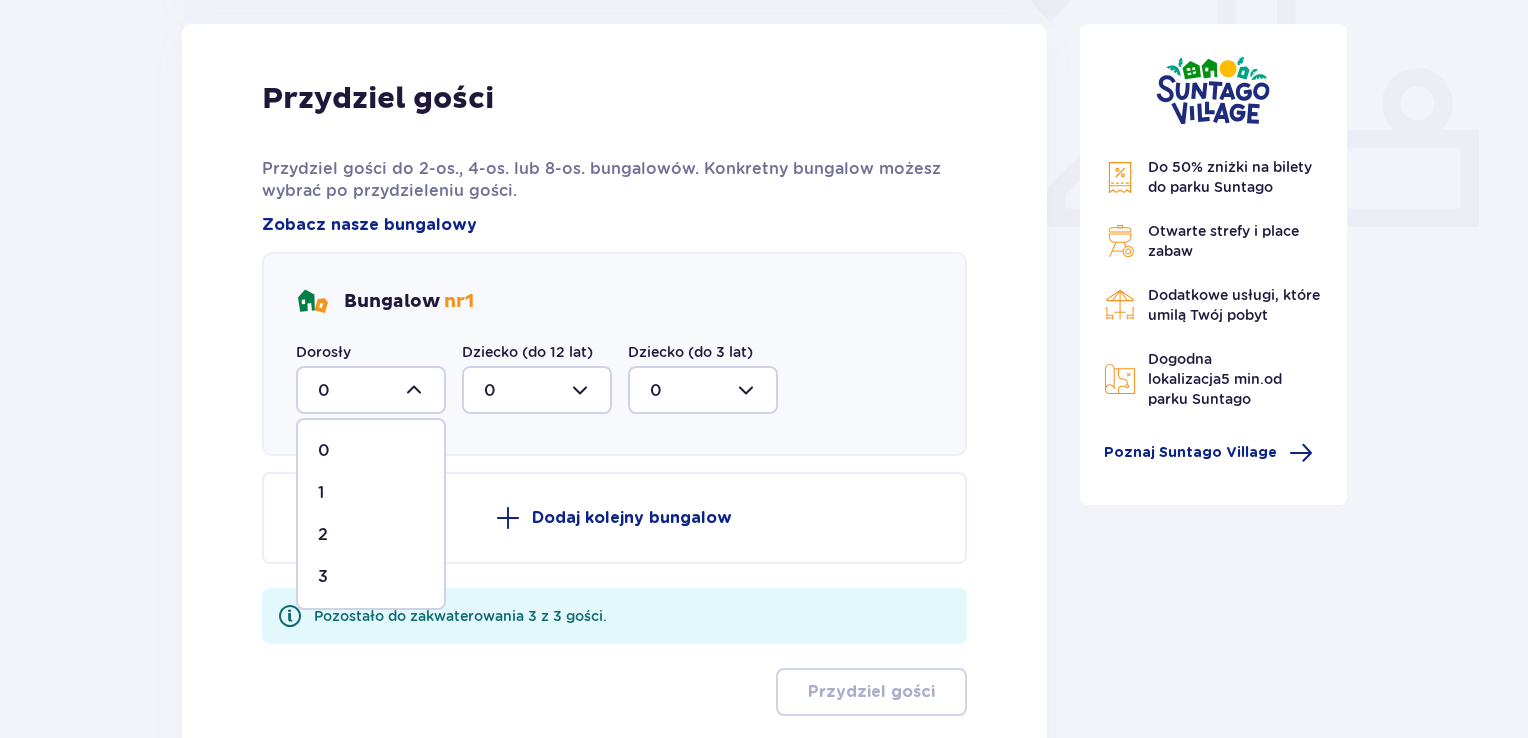 click on "3" at bounding box center (371, 577) 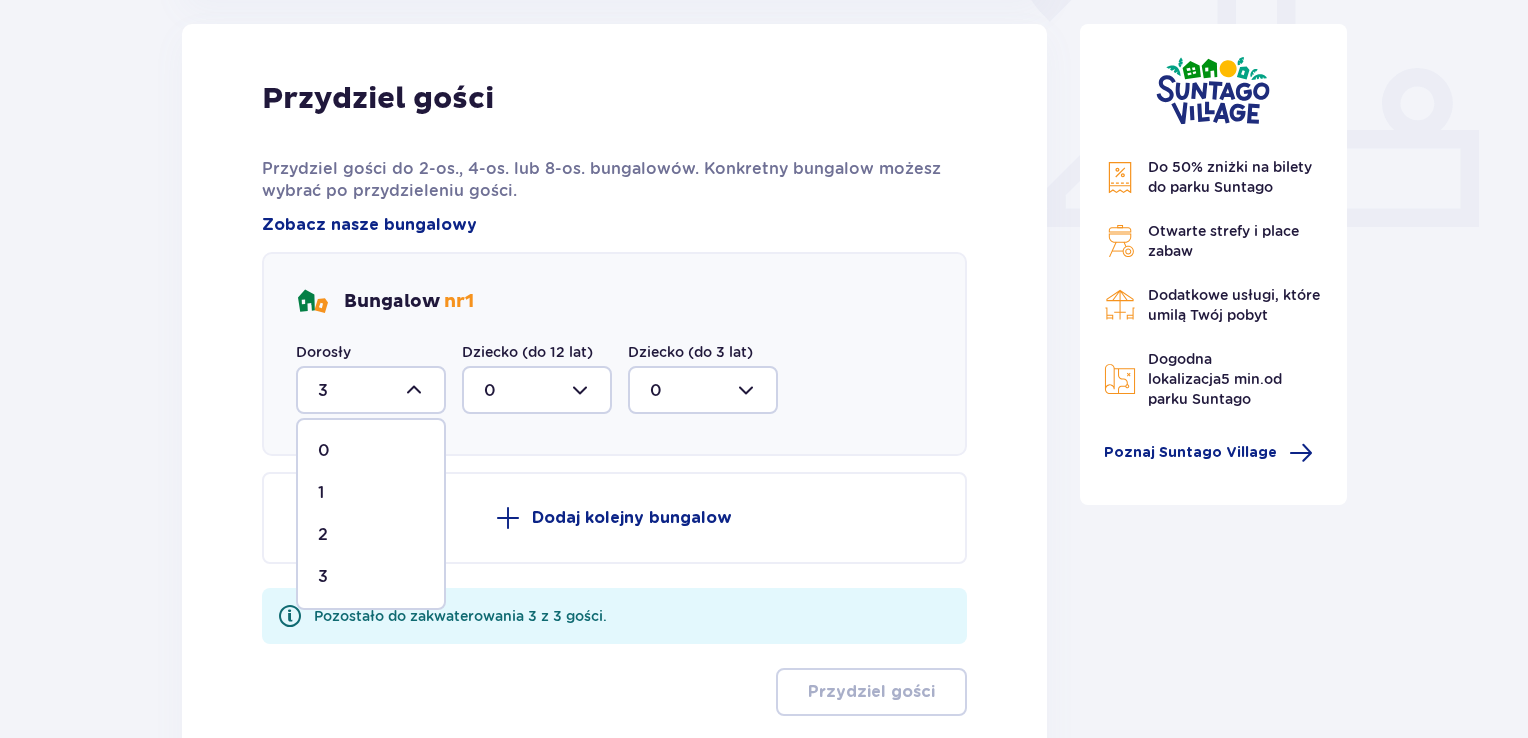 scroll, scrollTop: 764, scrollLeft: 0, axis: vertical 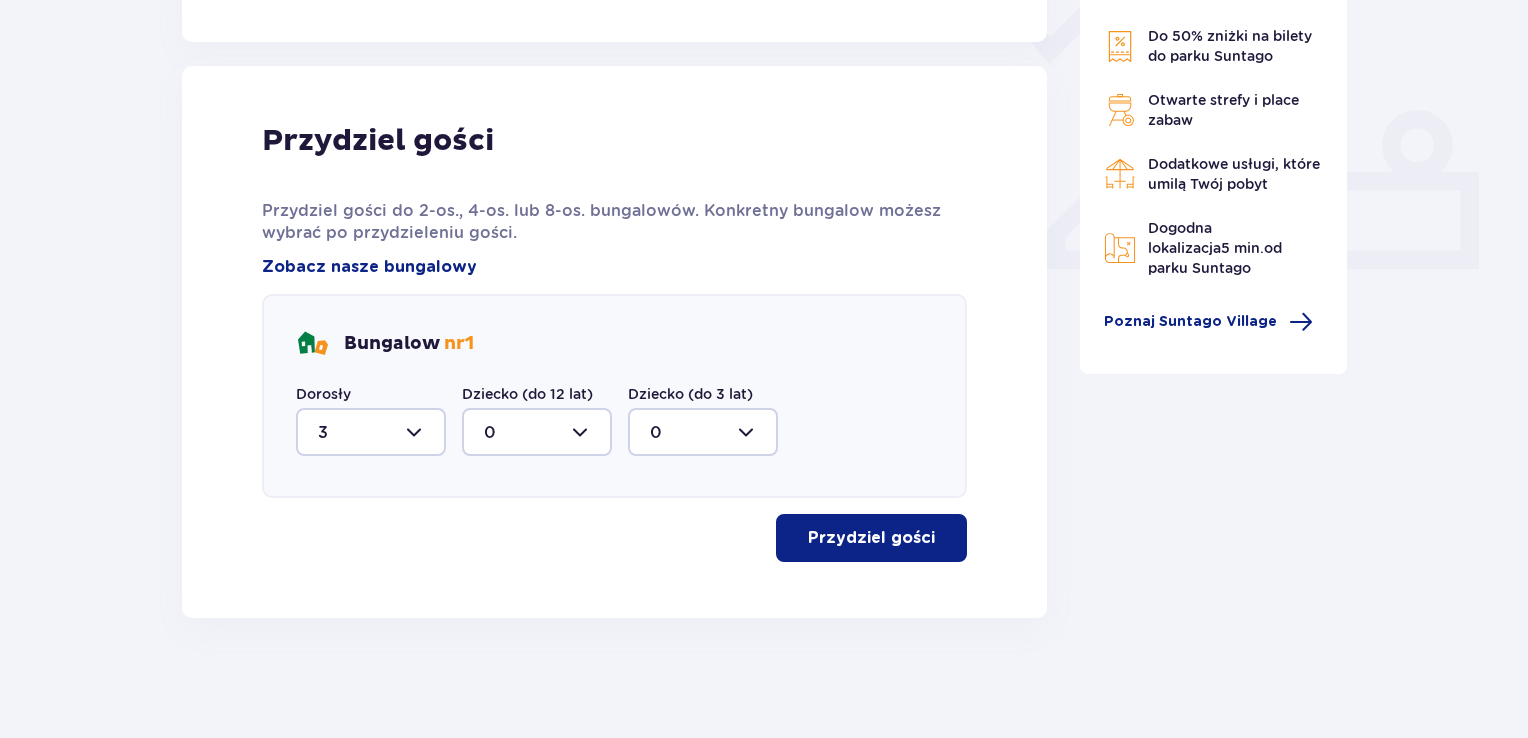 click on "Przydziel gości" at bounding box center (871, 538) 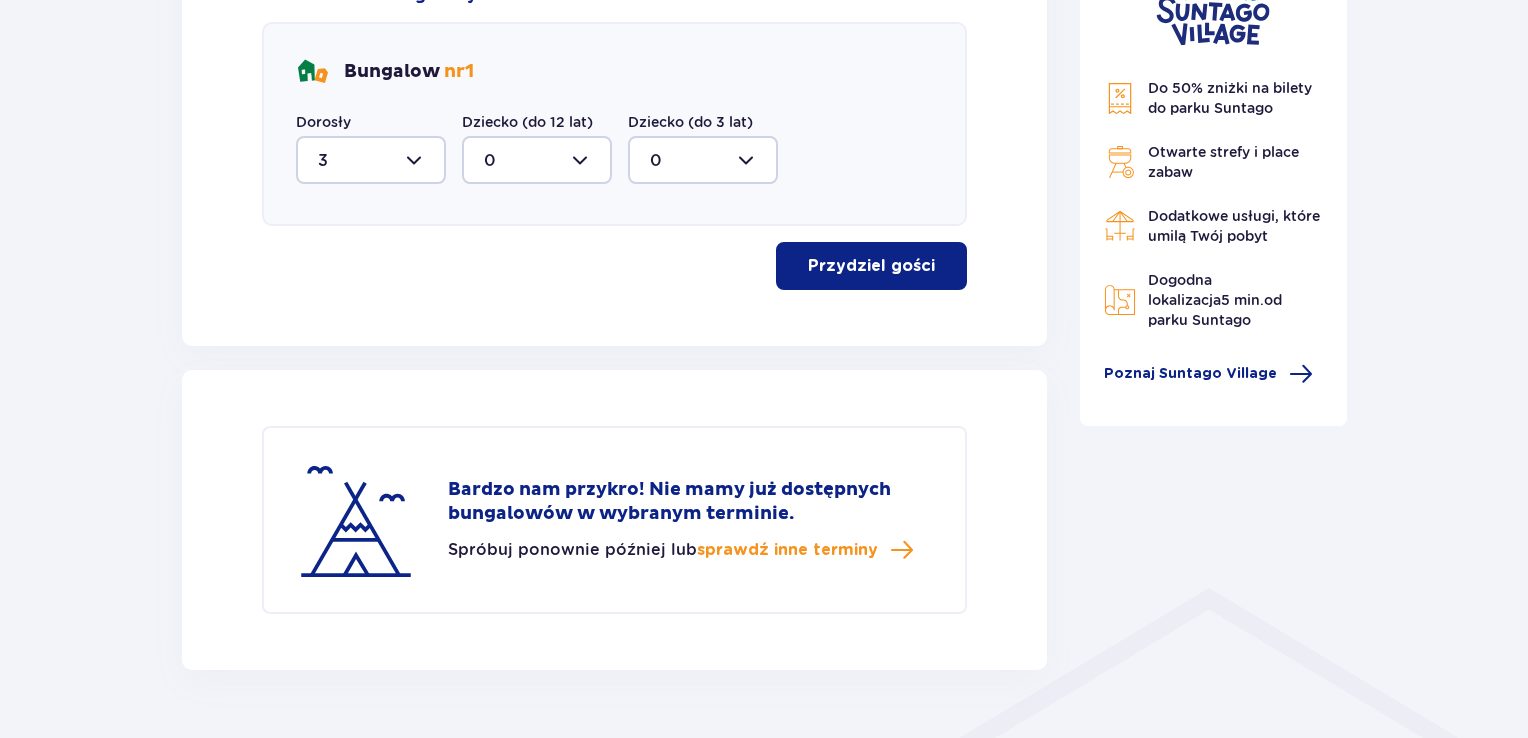 scroll, scrollTop: 1087, scrollLeft: 0, axis: vertical 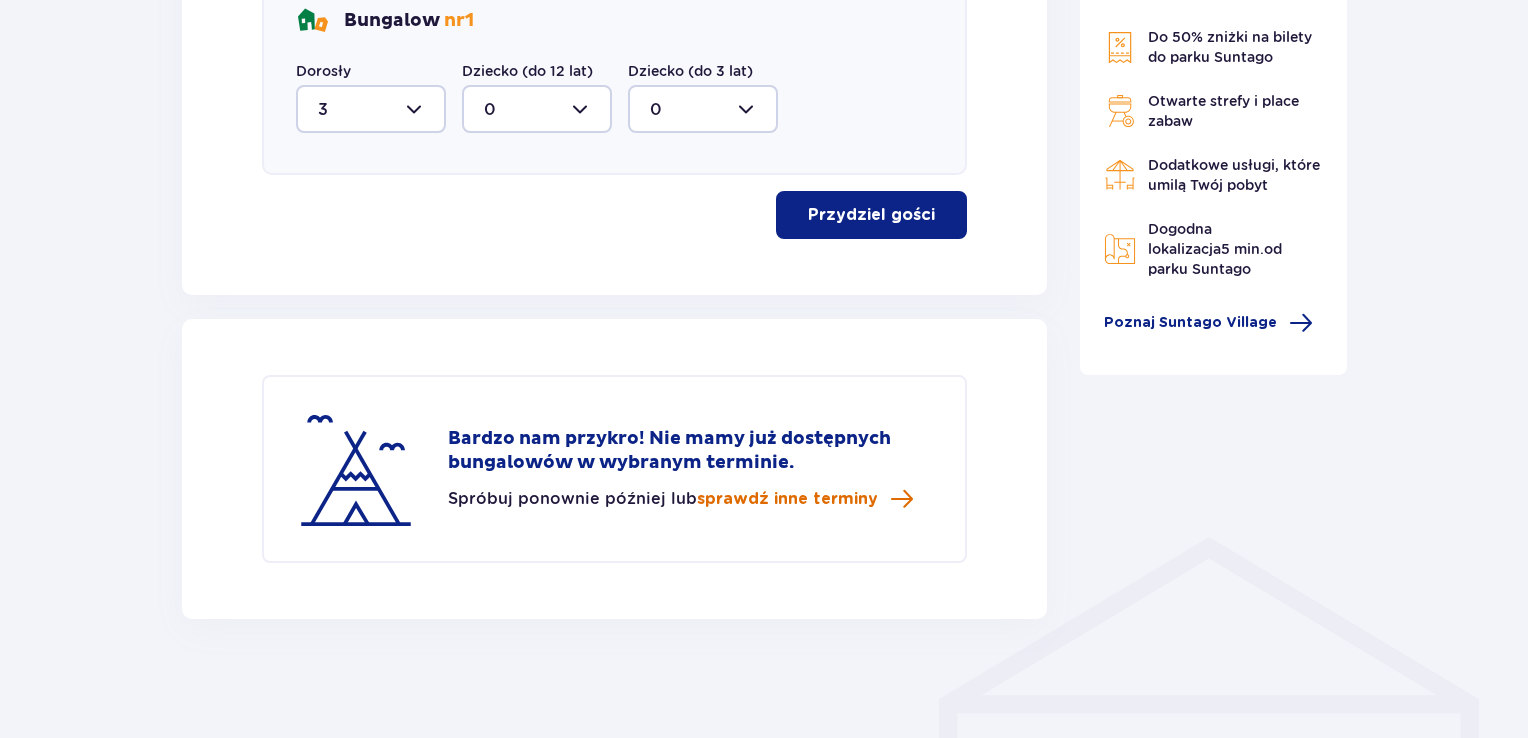 click on "sprawdź inne terminy" at bounding box center [787, 499] 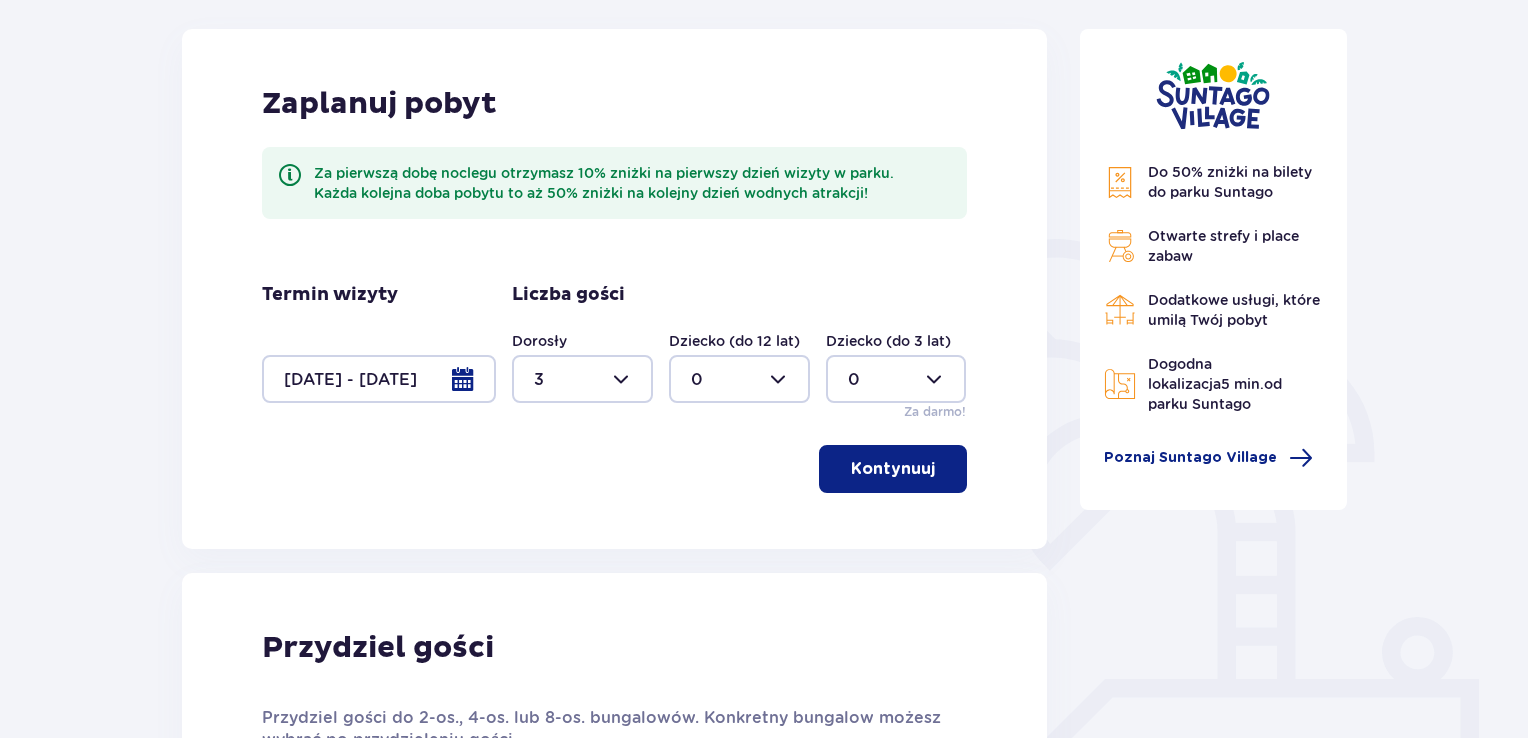 scroll, scrollTop: 236, scrollLeft: 0, axis: vertical 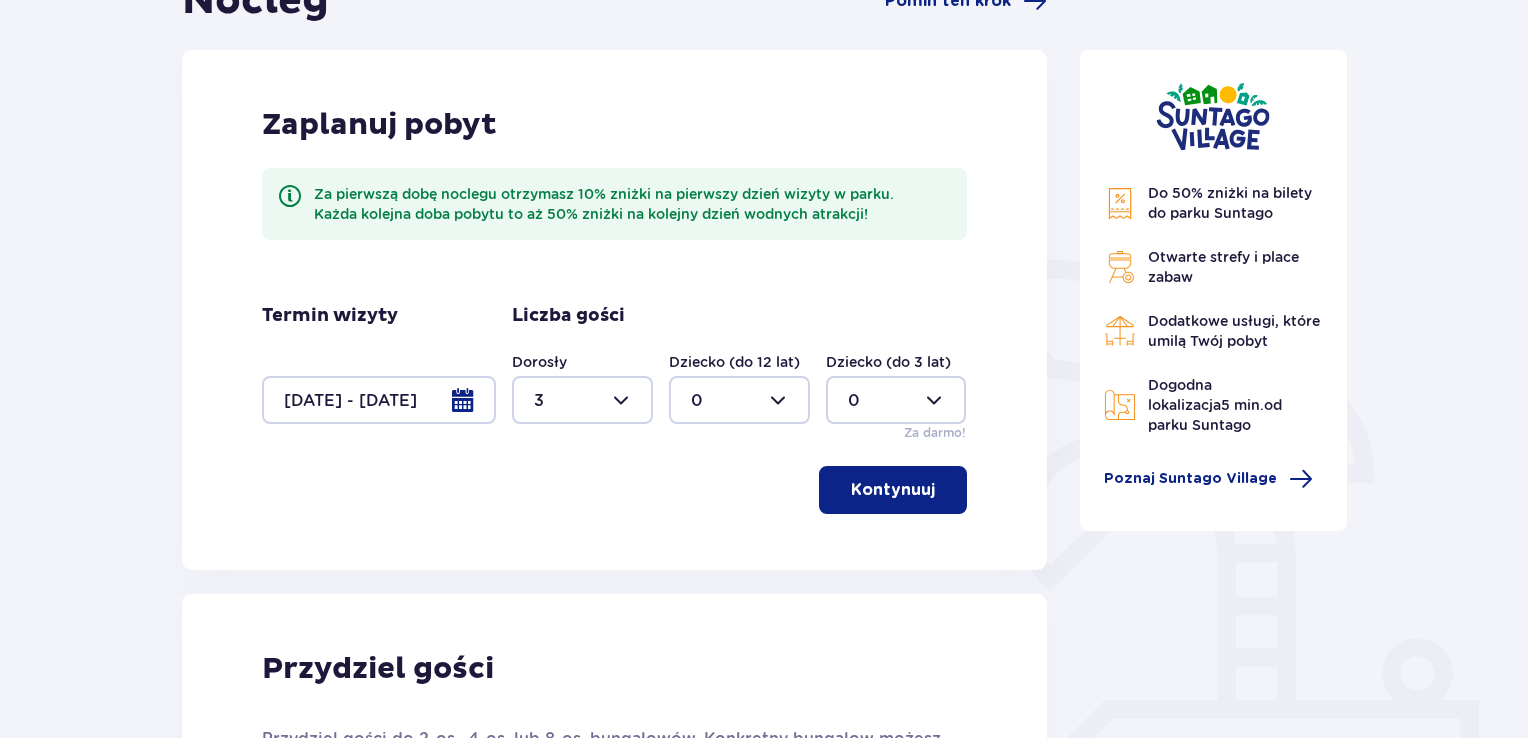 click at bounding box center (379, 400) 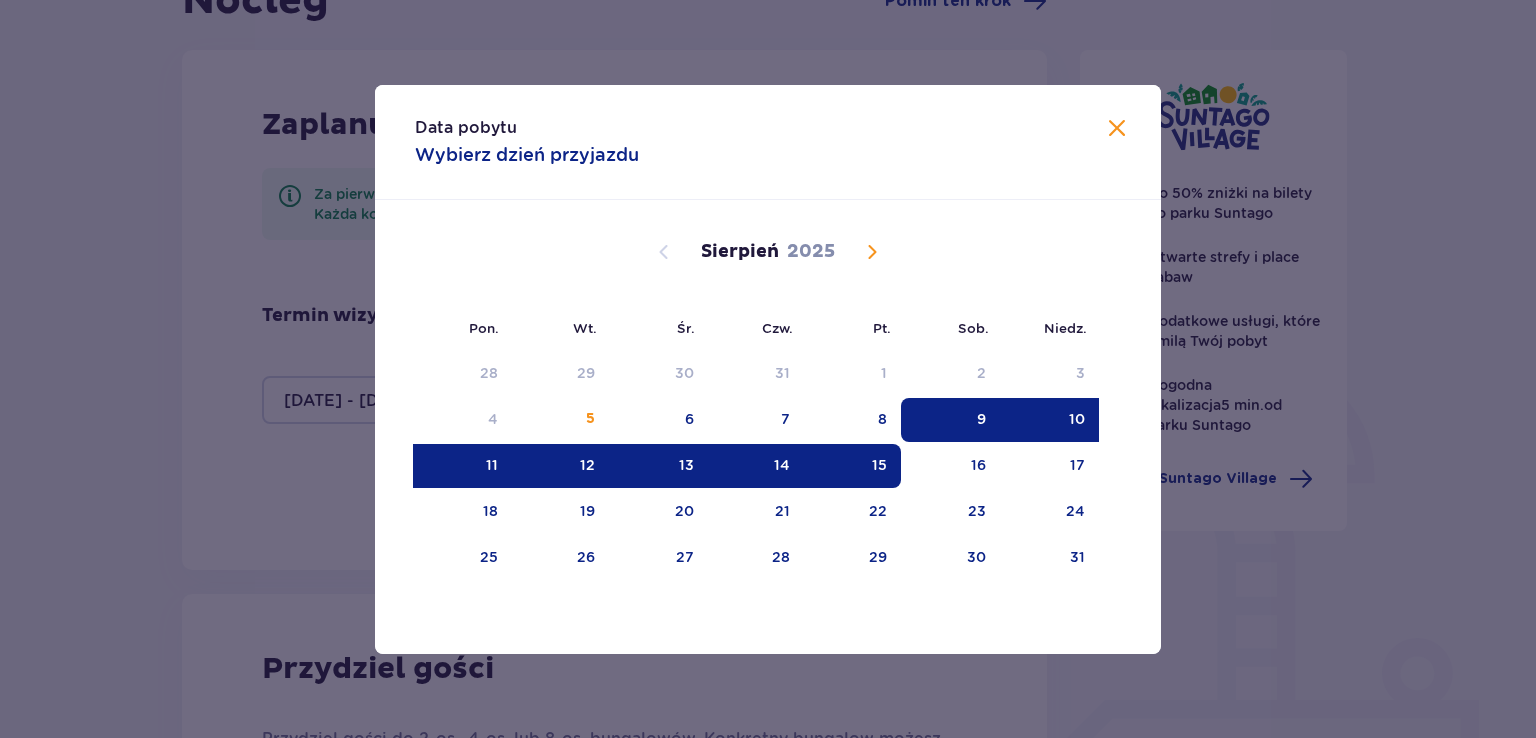 click on "10" at bounding box center (1077, 419) 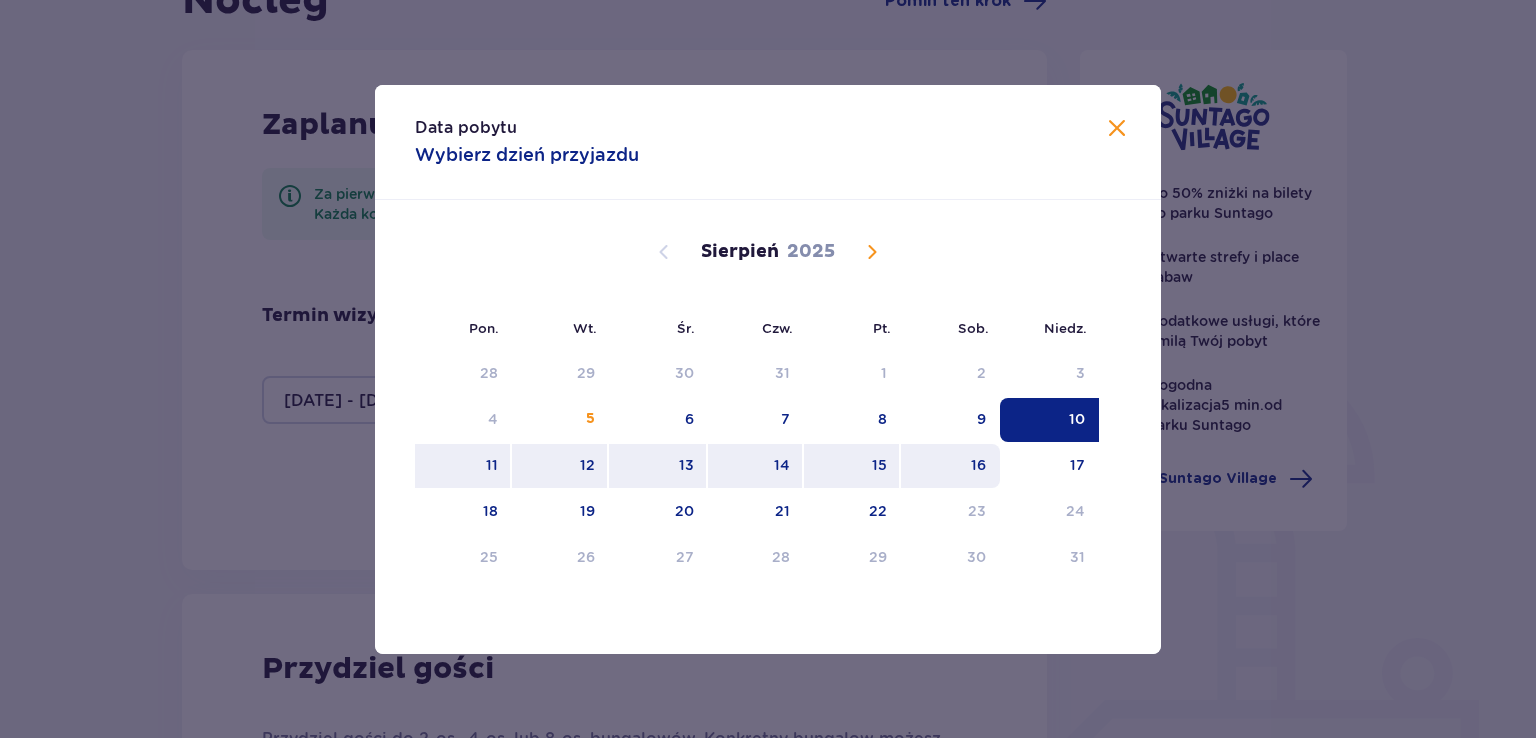 click on "16" at bounding box center (950, 466) 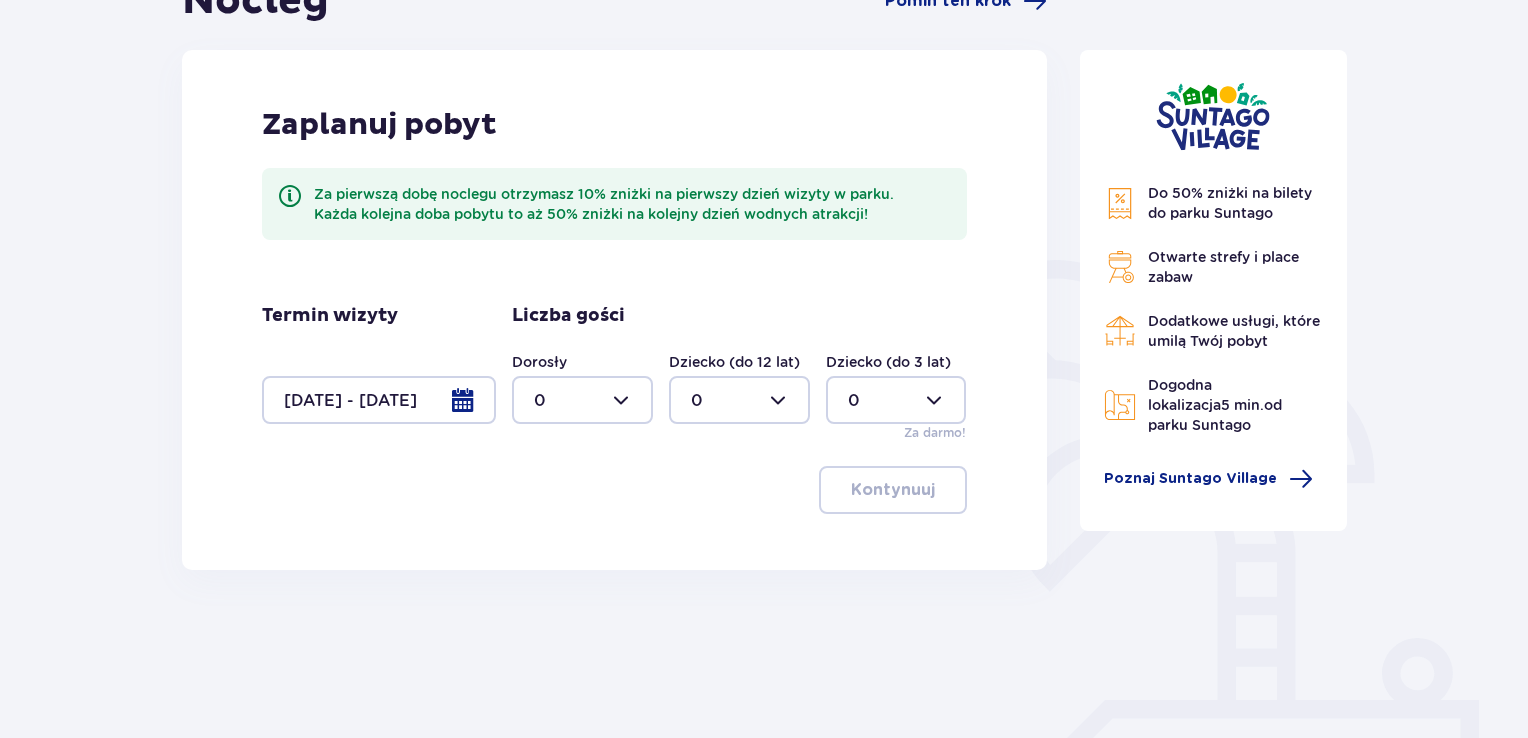 click at bounding box center [582, 400] 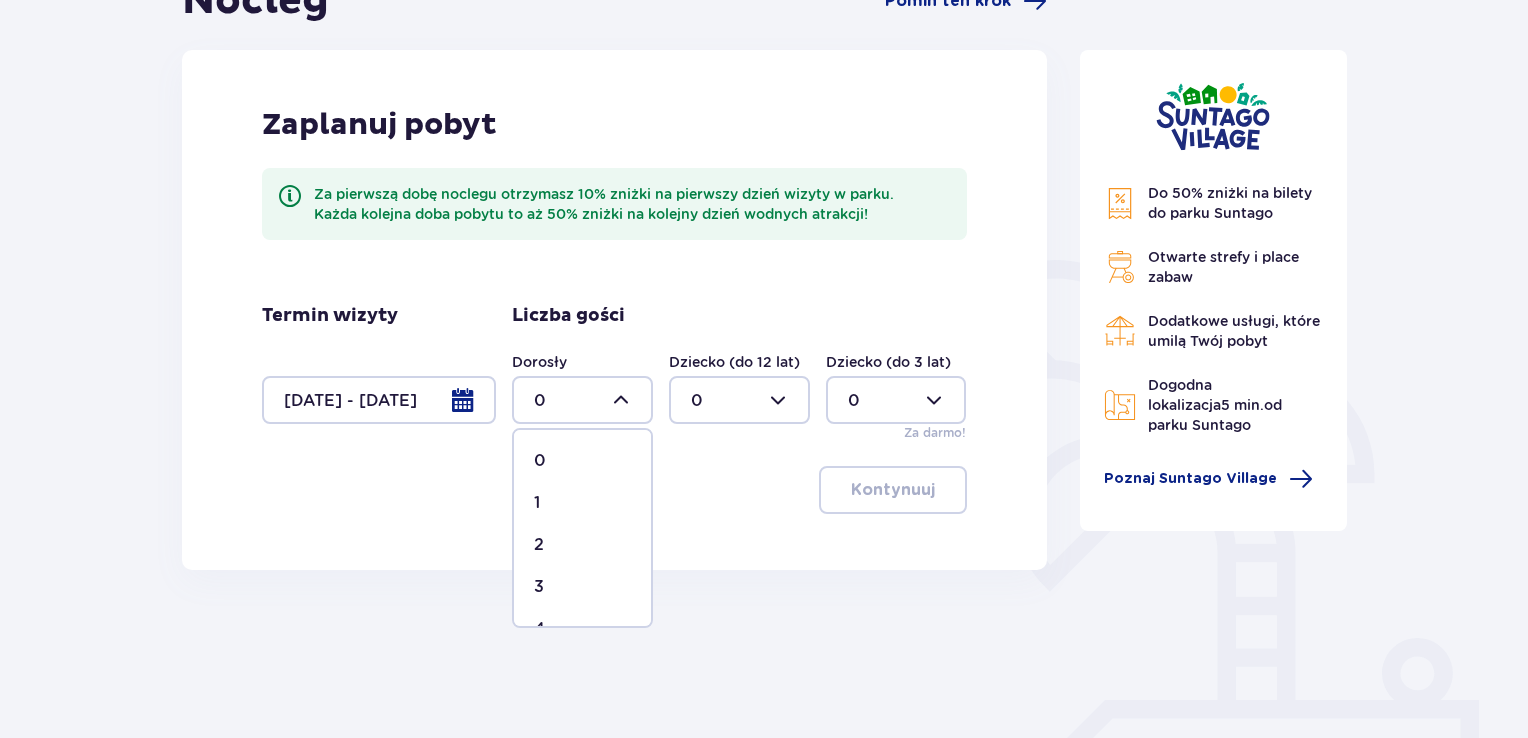 click on "3" at bounding box center (539, 587) 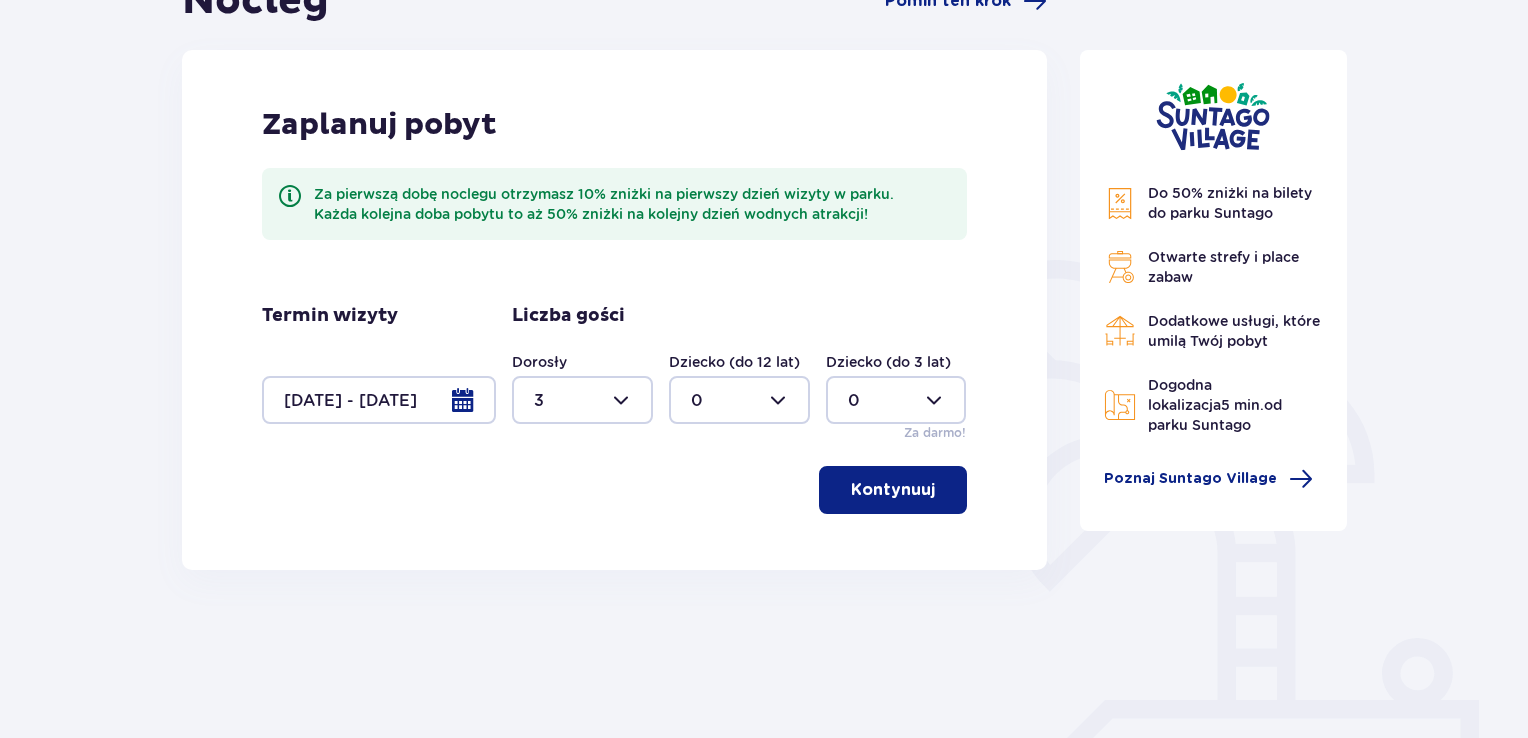 click on "Kontynuuj" at bounding box center (893, 490) 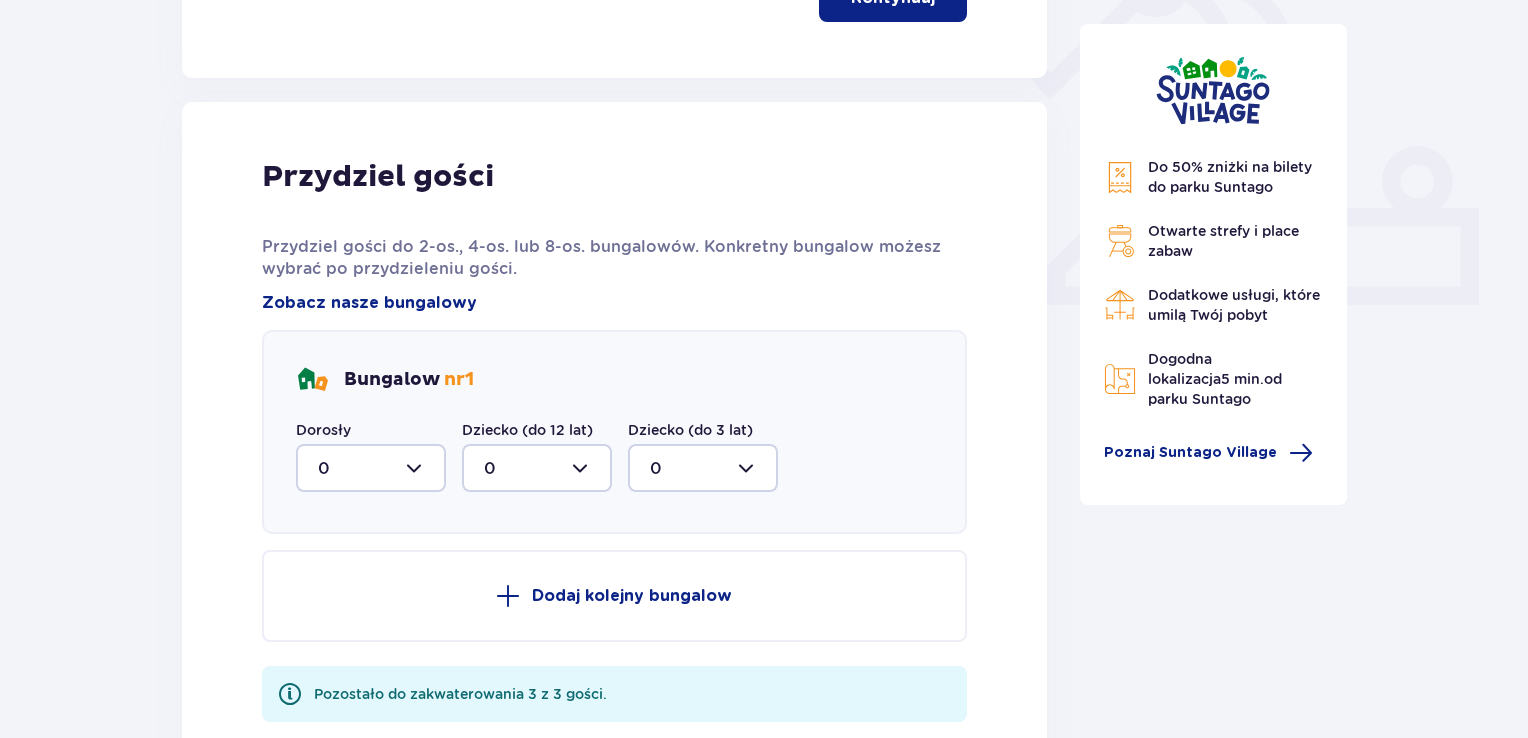 scroll, scrollTop: 806, scrollLeft: 0, axis: vertical 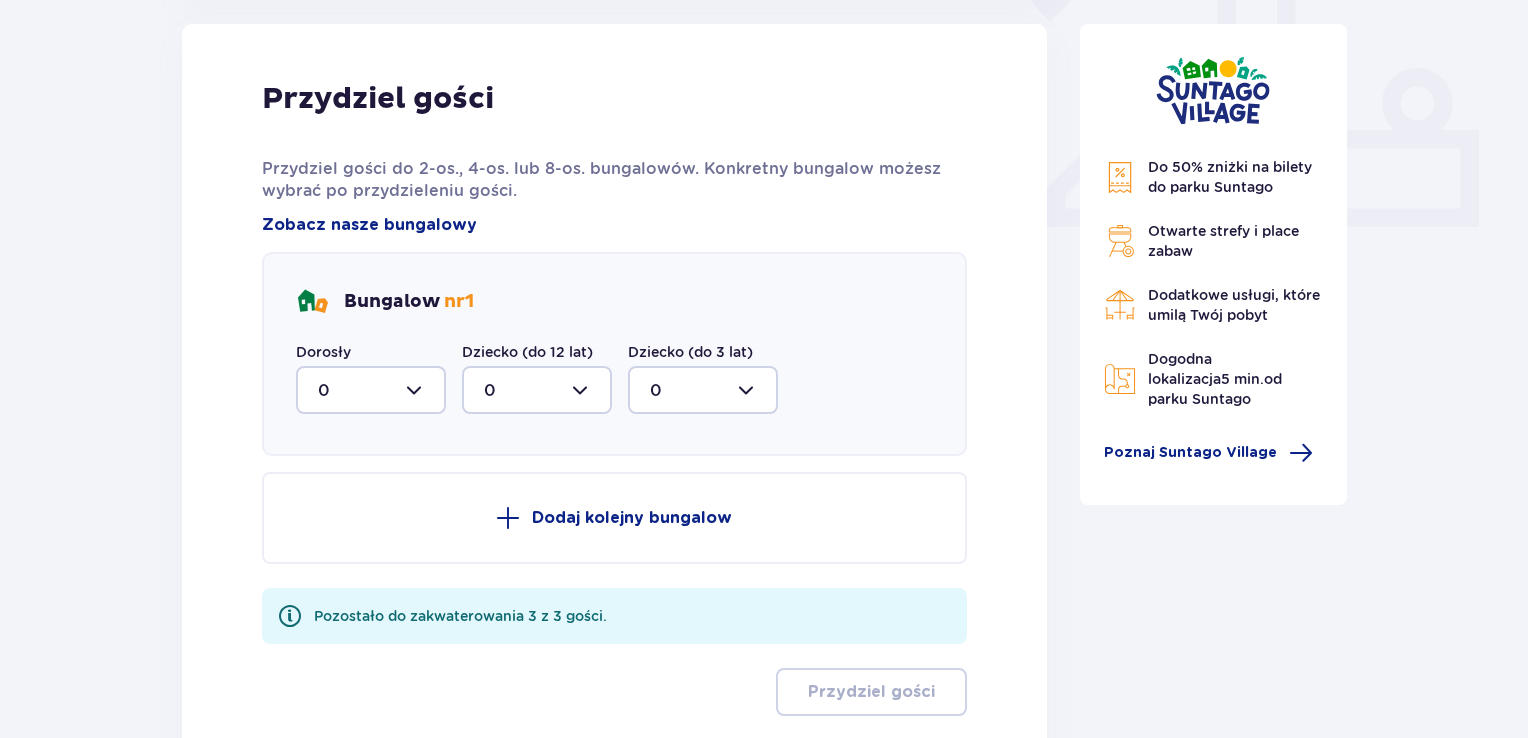 click at bounding box center (371, 390) 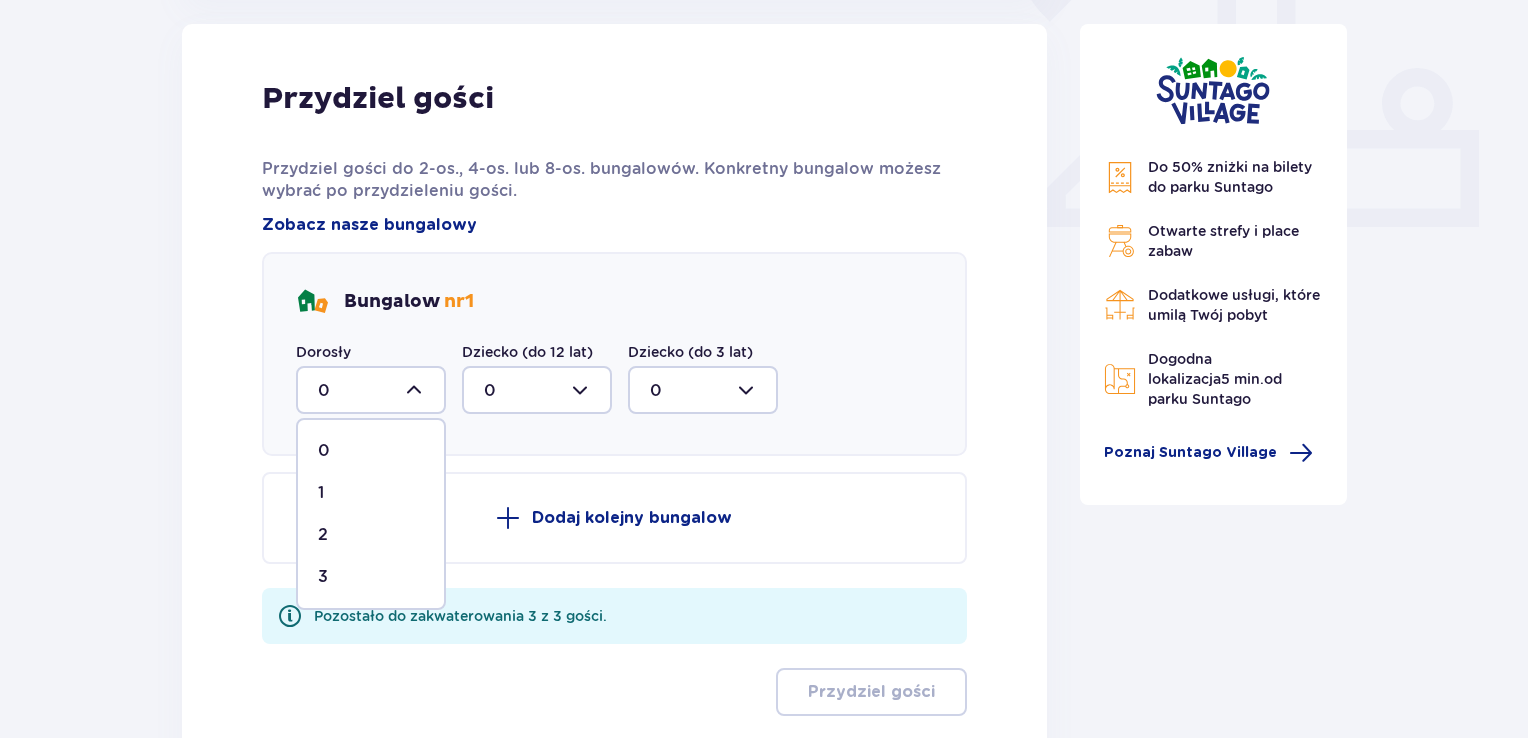 click on "3" at bounding box center (371, 577) 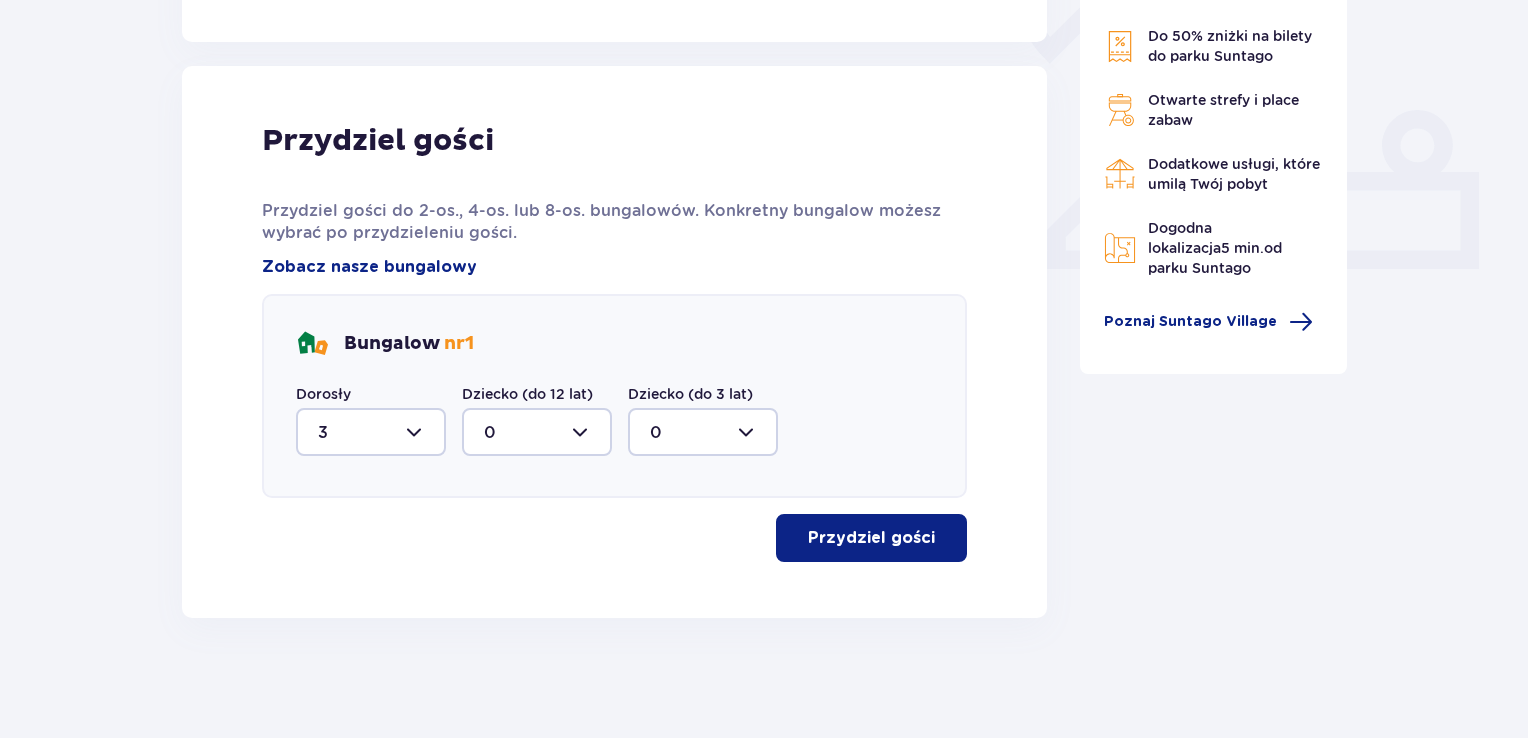 scroll, scrollTop: 764, scrollLeft: 0, axis: vertical 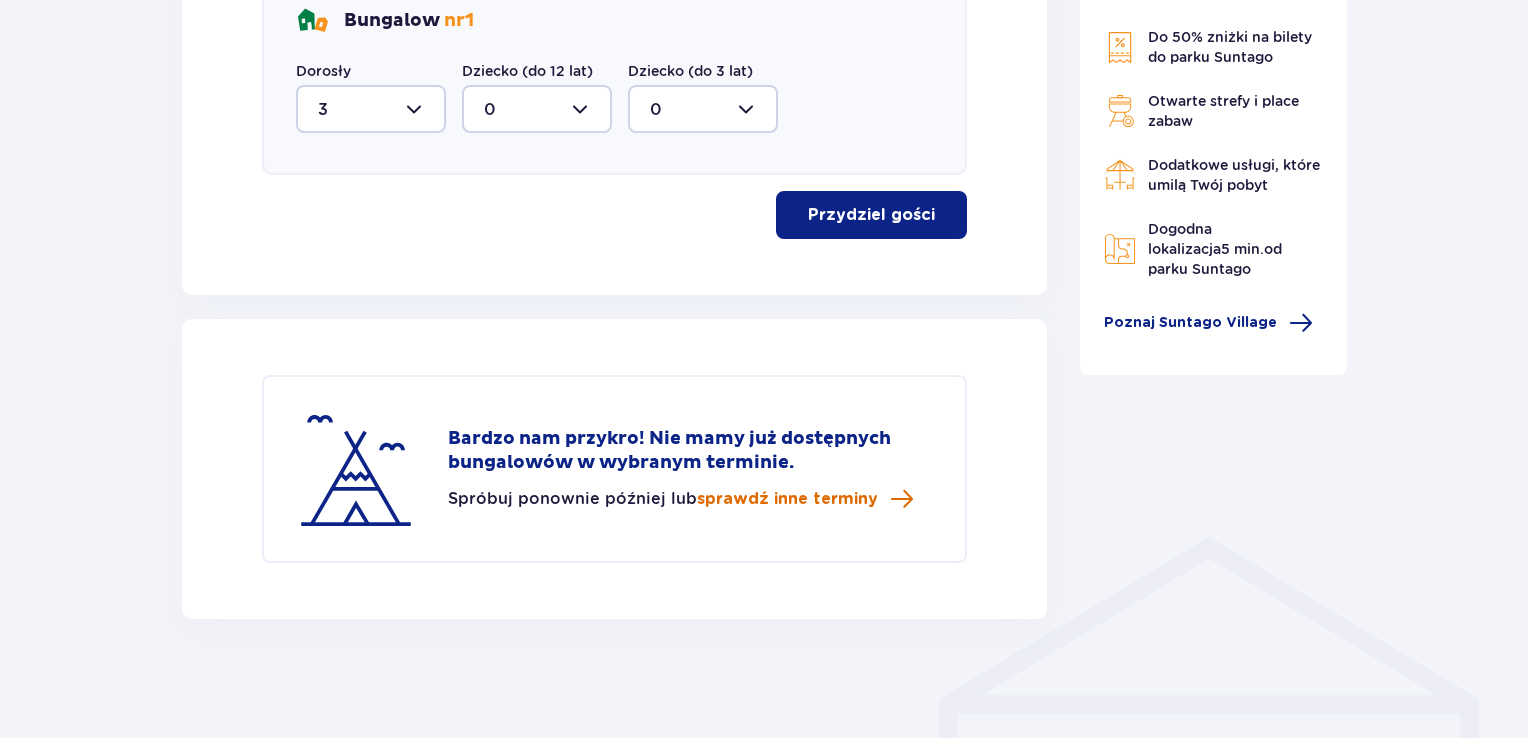 click on "sprawdź inne terminy" at bounding box center [787, 499] 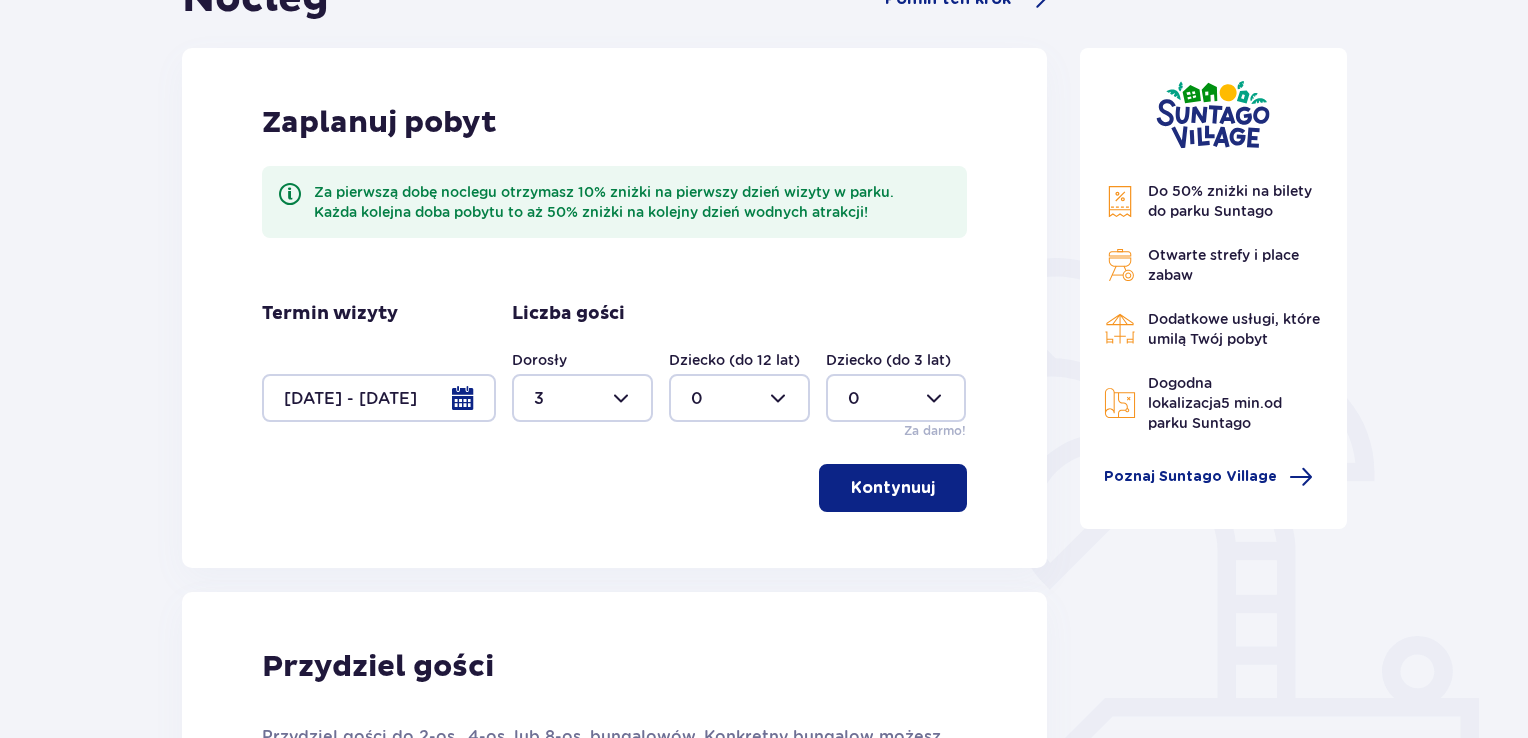 scroll, scrollTop: 236, scrollLeft: 0, axis: vertical 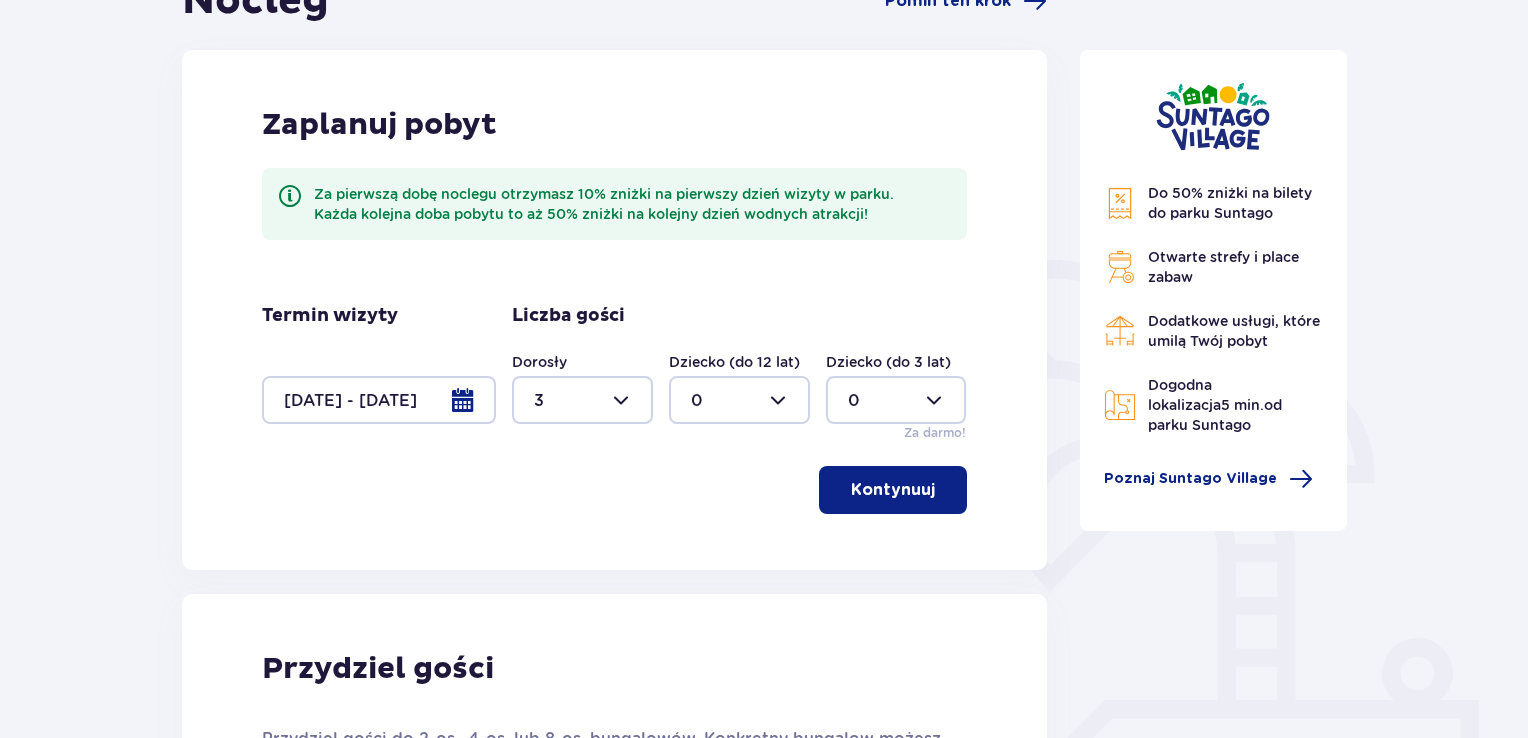 click at bounding box center [379, 400] 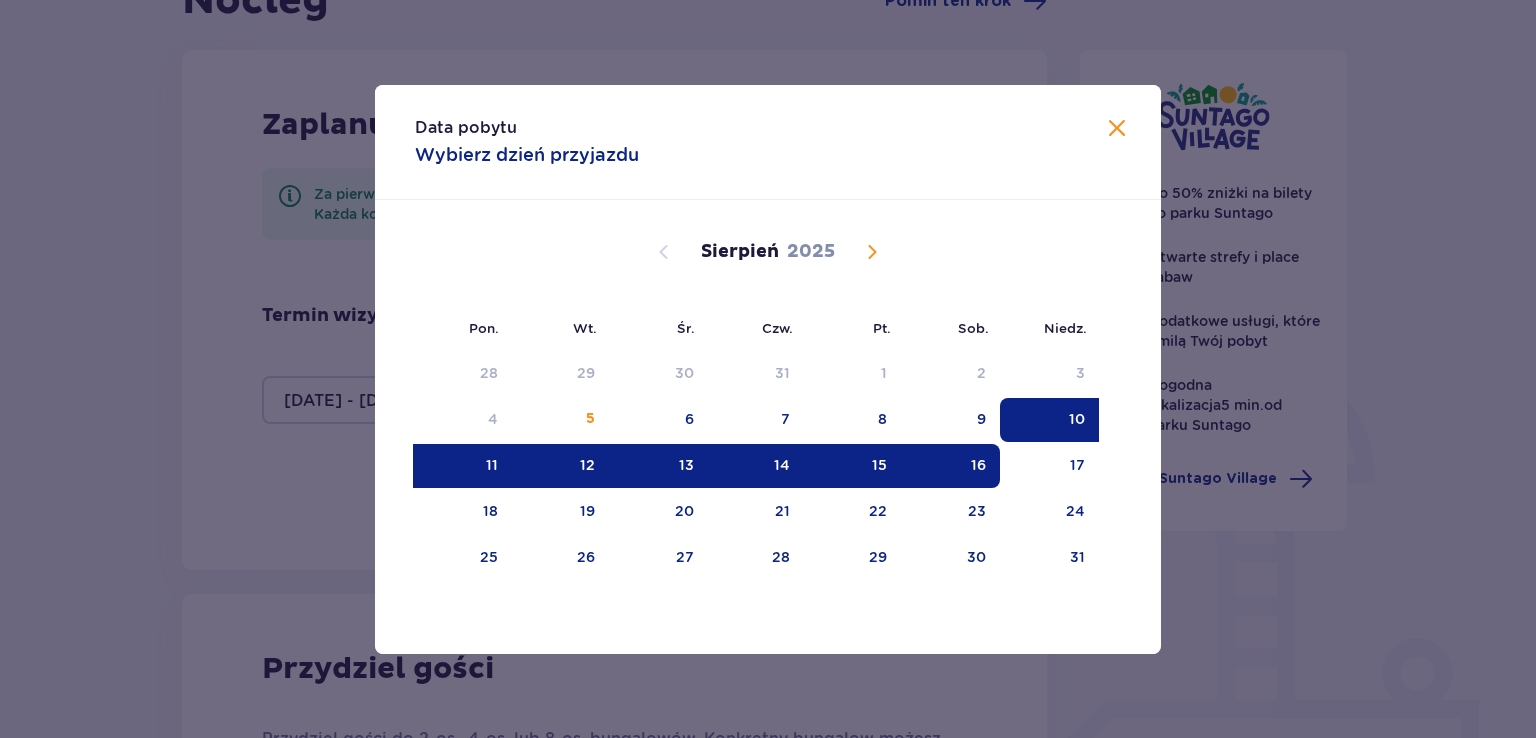 click on "11" at bounding box center (463, 466) 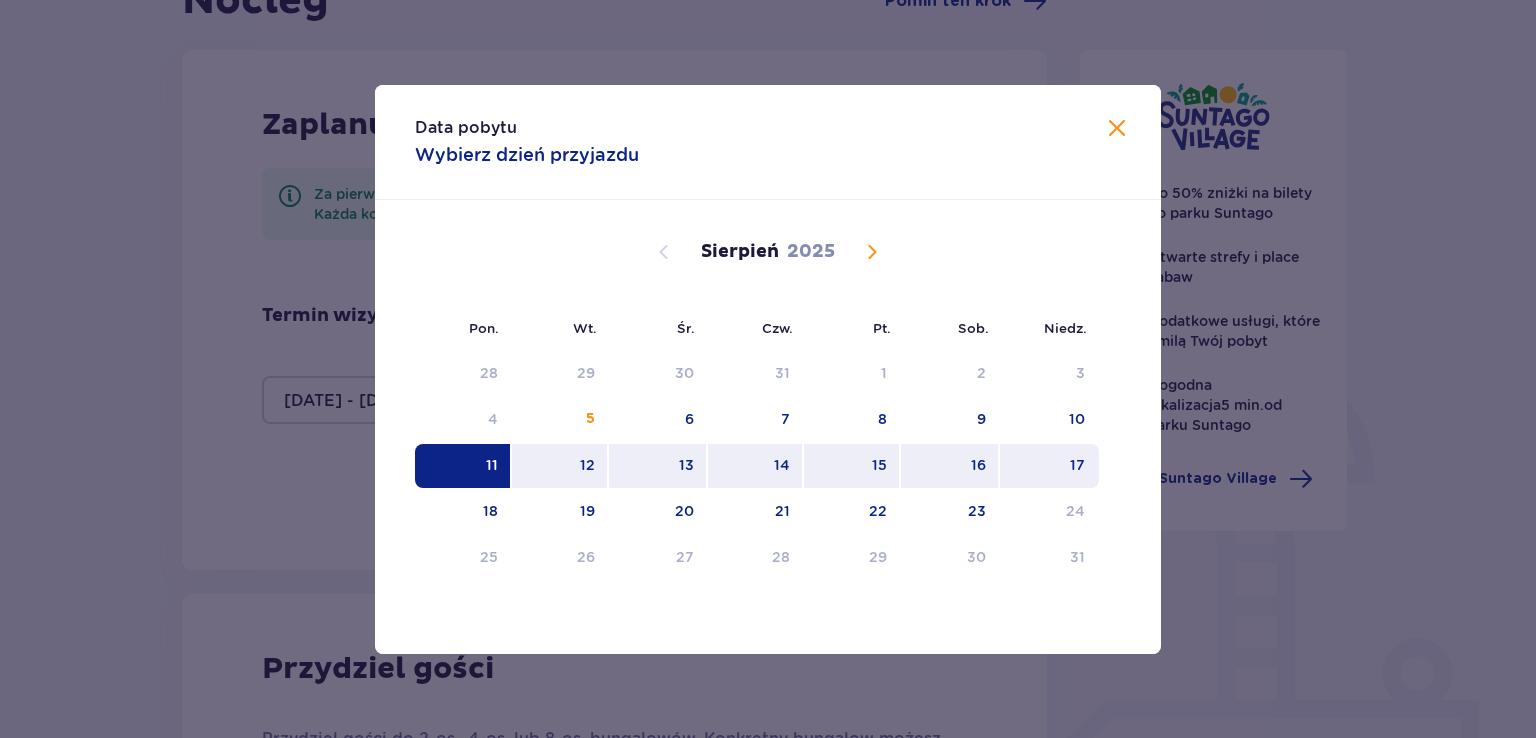 click on "17" at bounding box center [1077, 465] 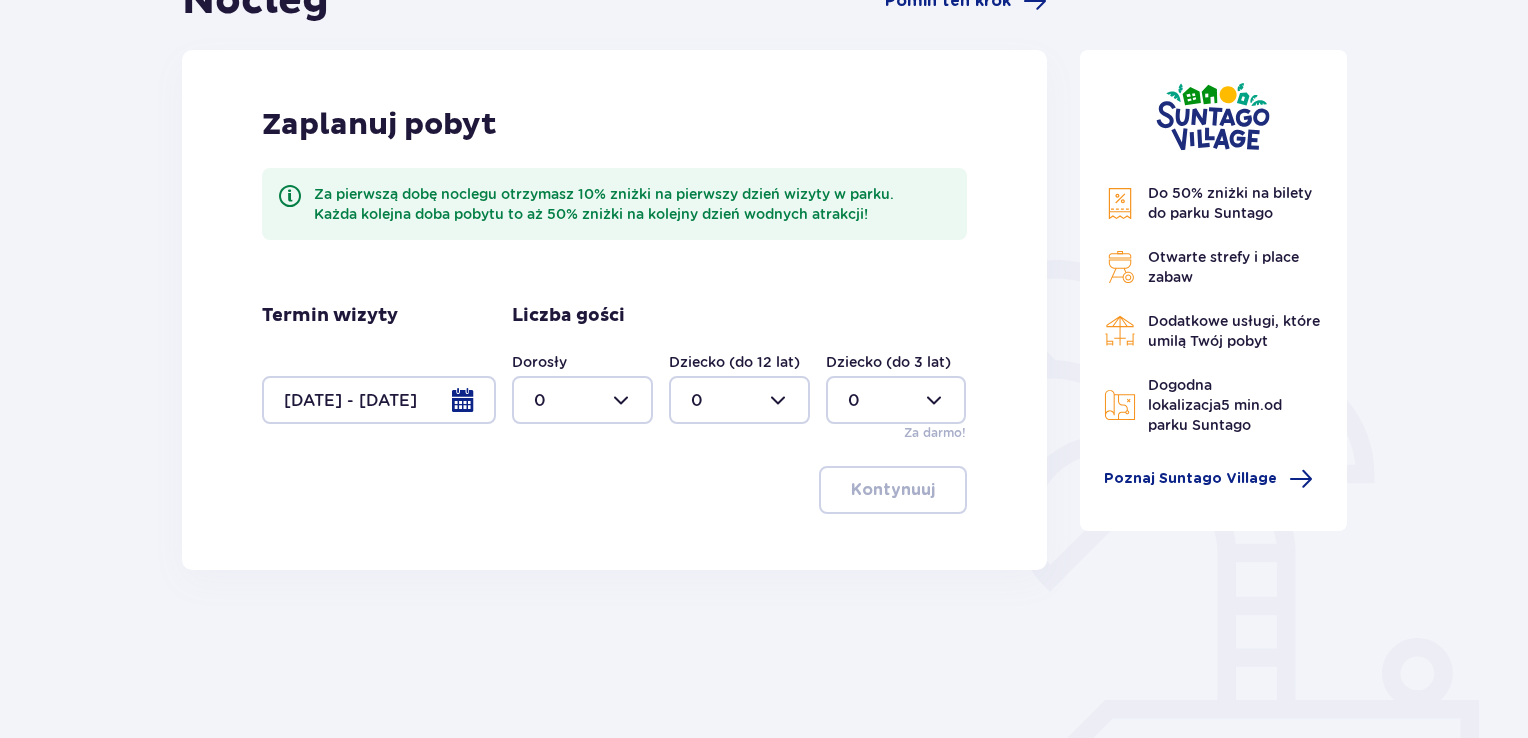 click at bounding box center [582, 400] 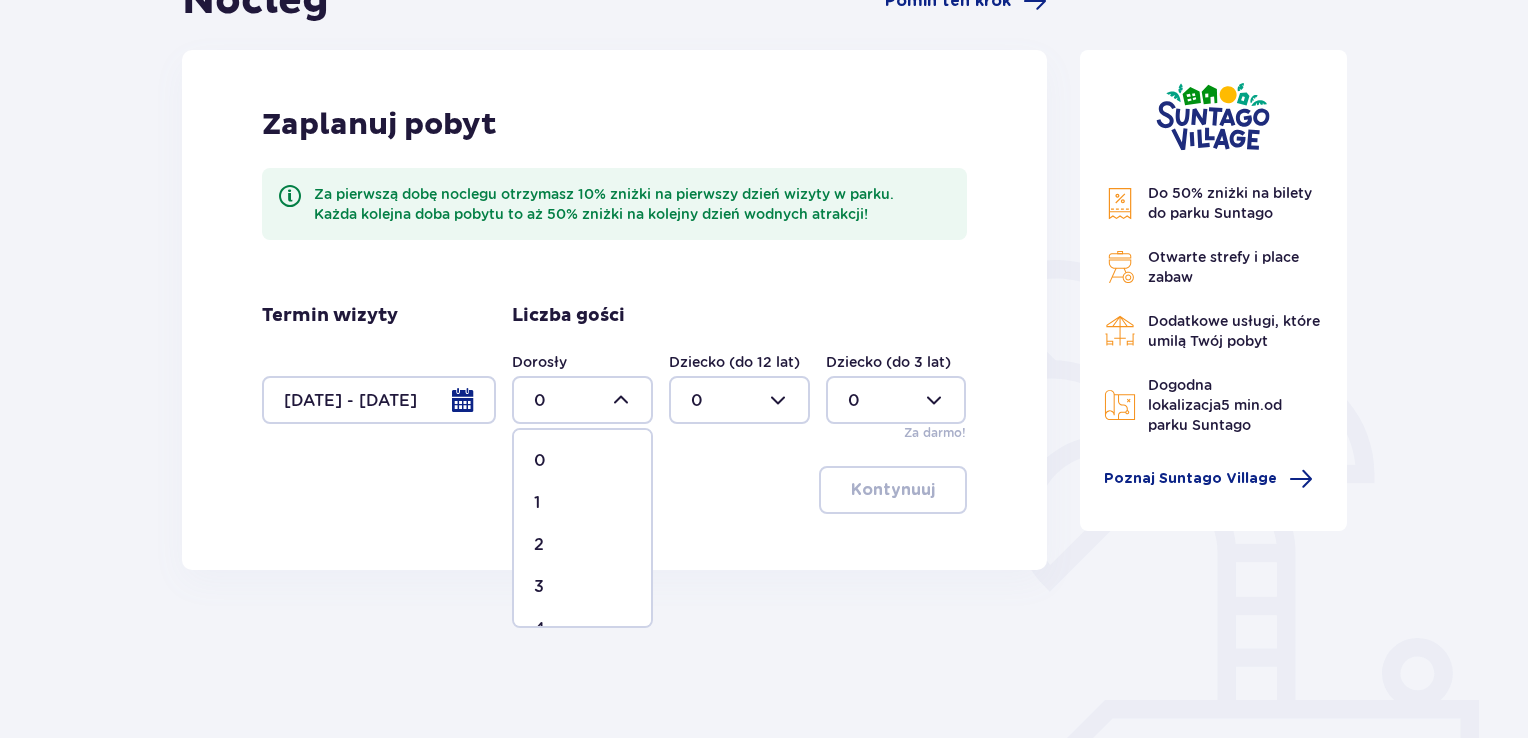 click on "3" at bounding box center [539, 587] 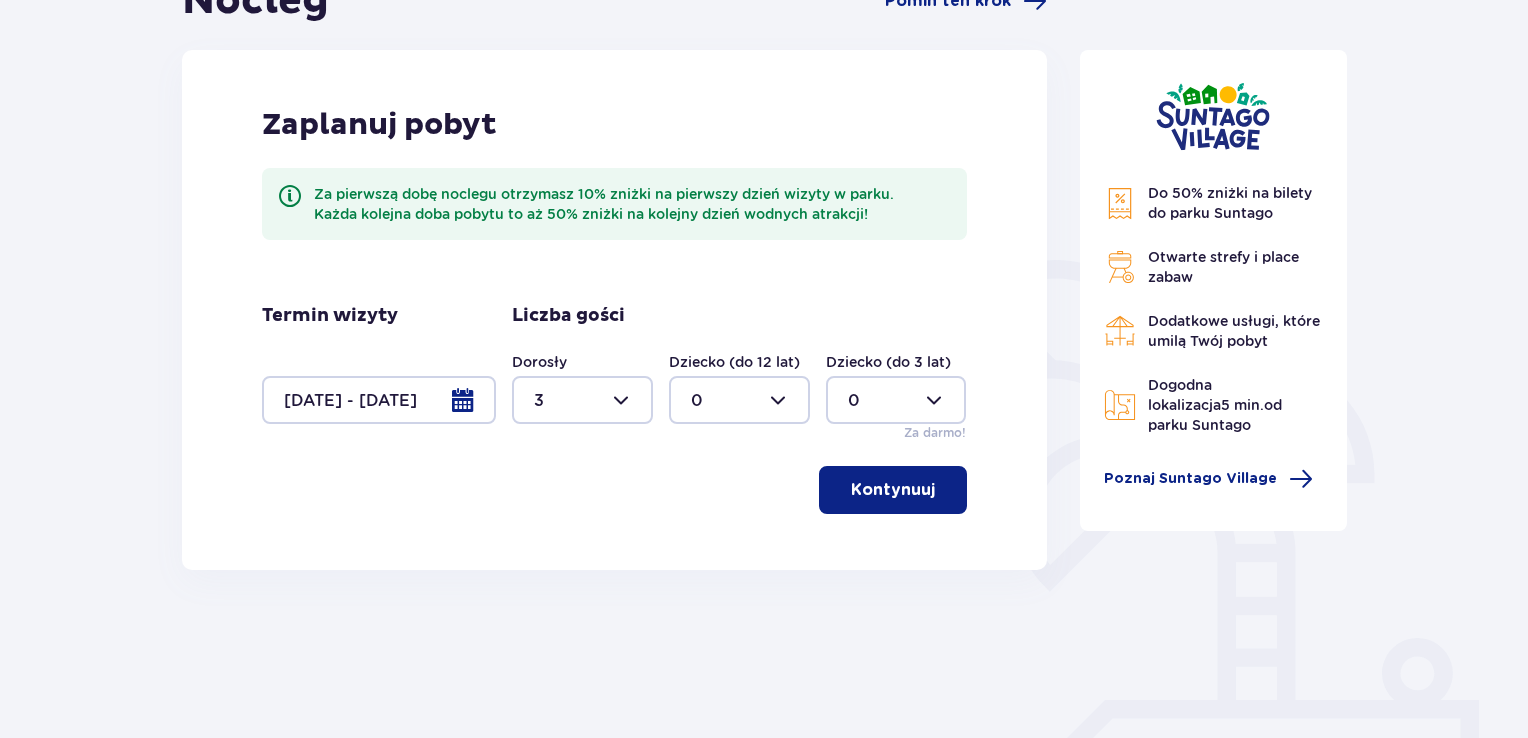 click on "Kontynuuj" at bounding box center (893, 490) 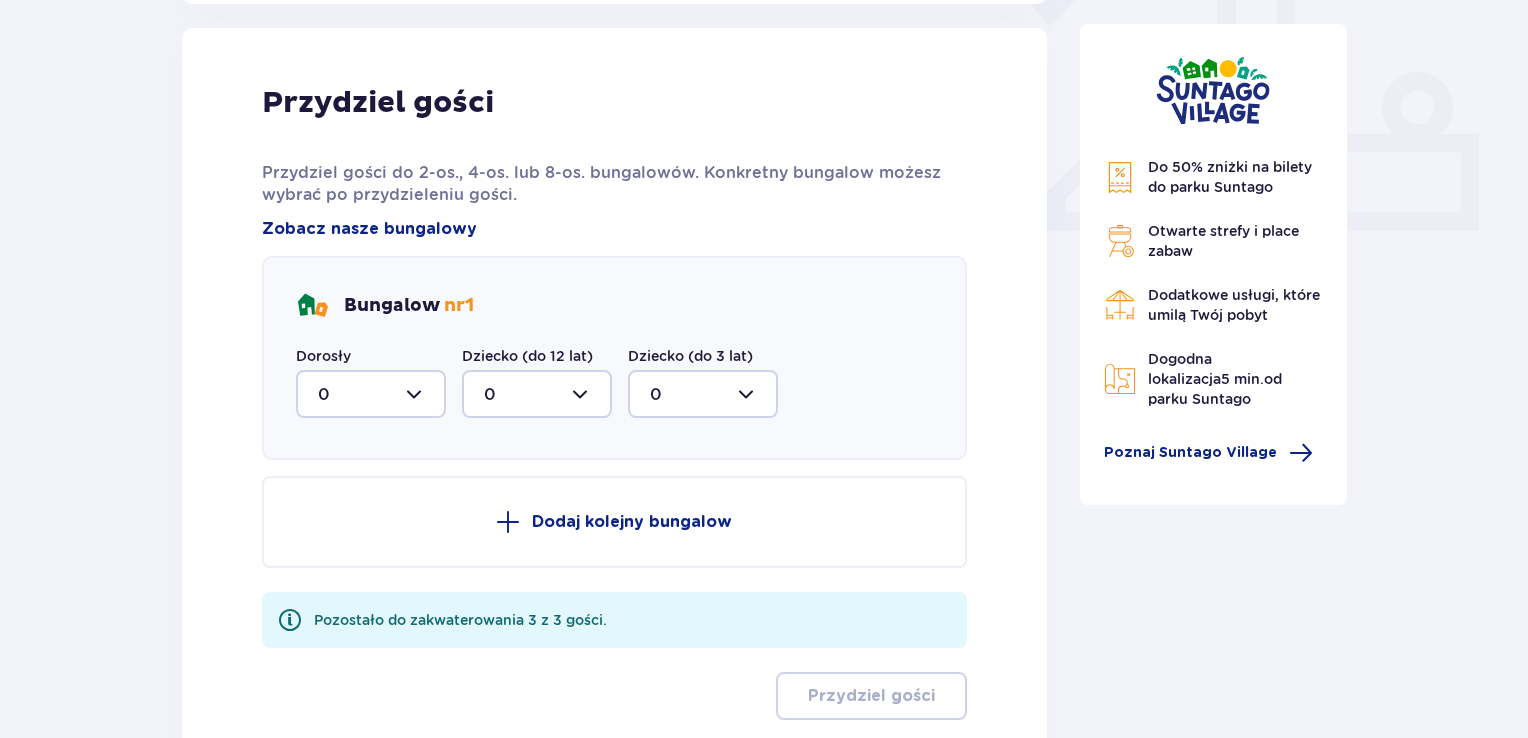 scroll, scrollTop: 806, scrollLeft: 0, axis: vertical 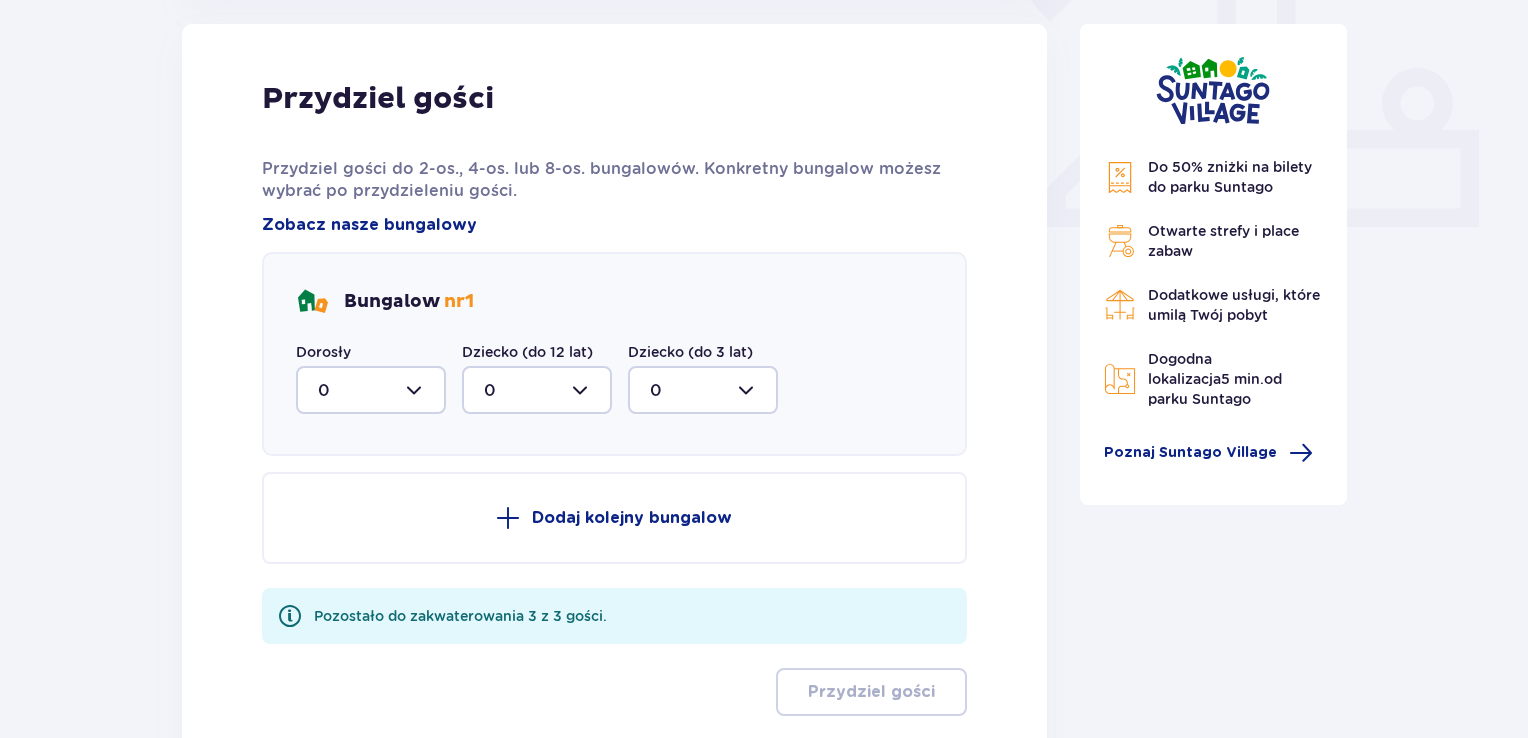 click at bounding box center [371, 390] 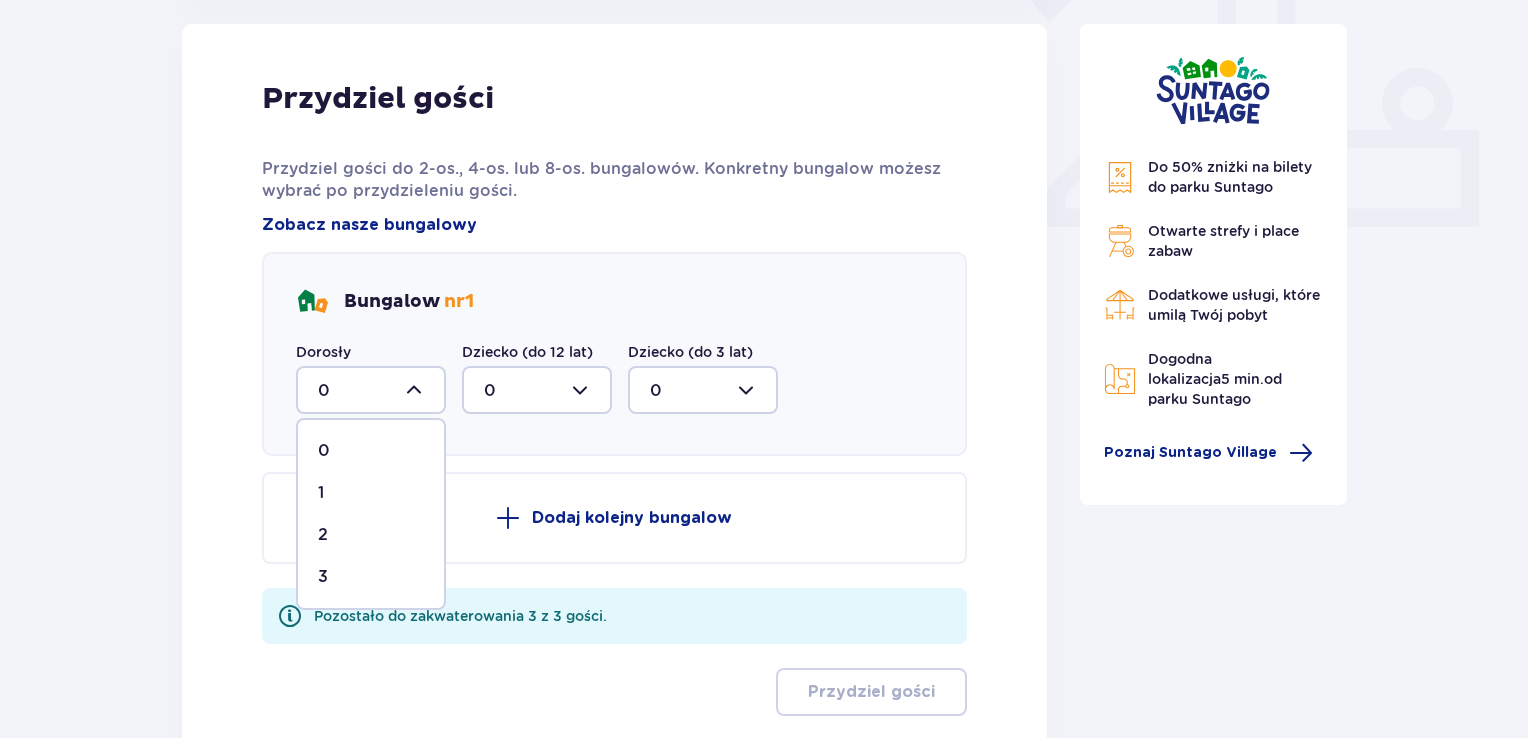 click on "3" at bounding box center [371, 577] 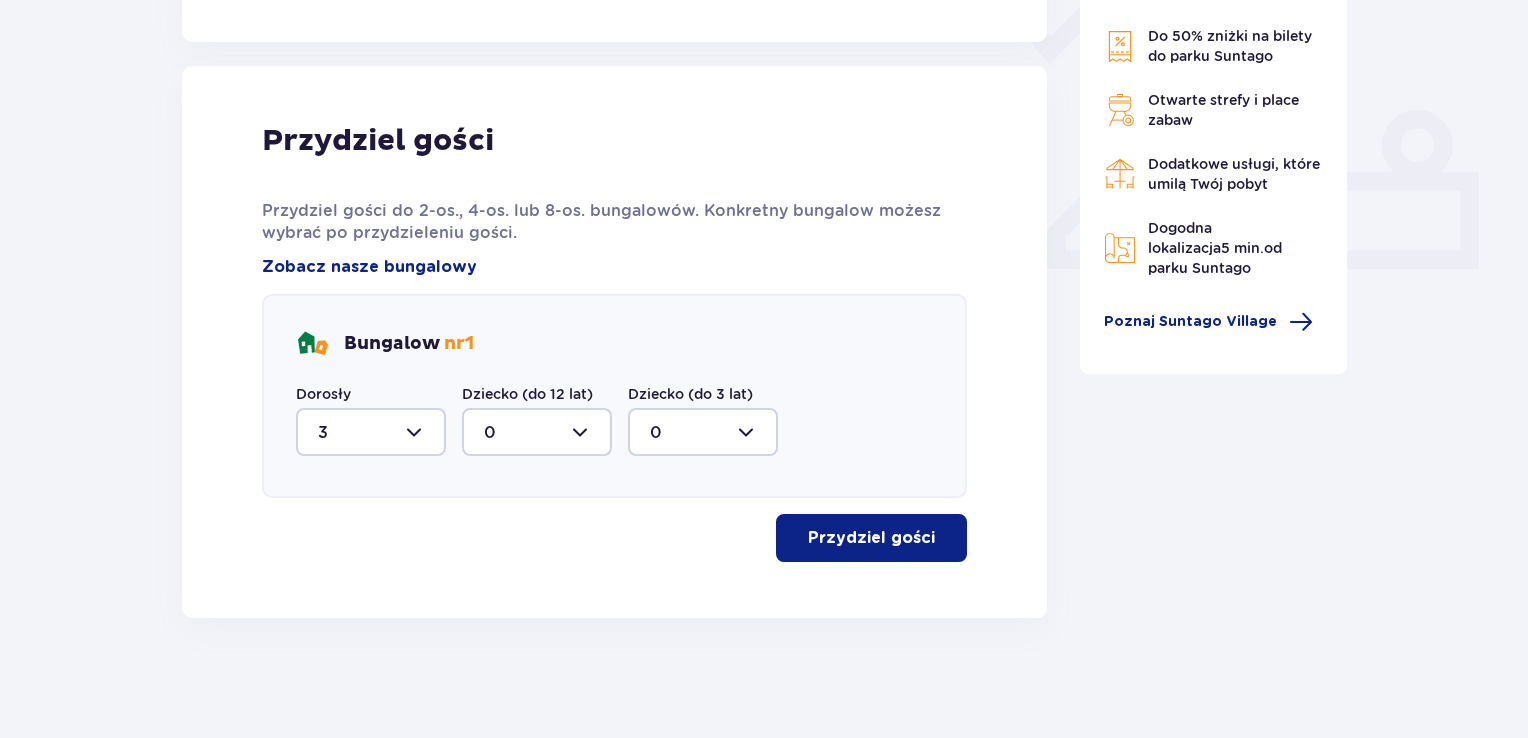 scroll, scrollTop: 764, scrollLeft: 0, axis: vertical 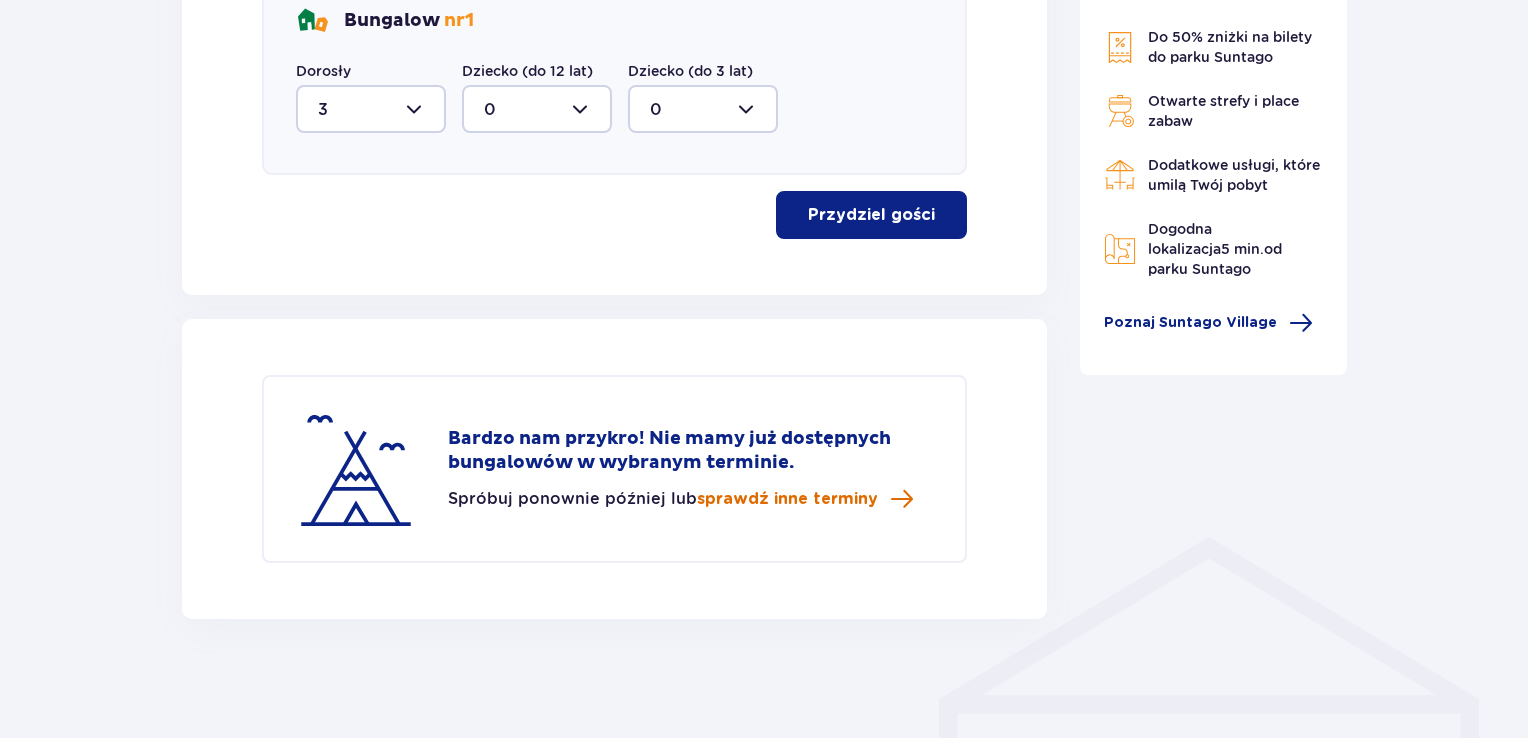 click on "sprawdź inne terminy" at bounding box center [787, 499] 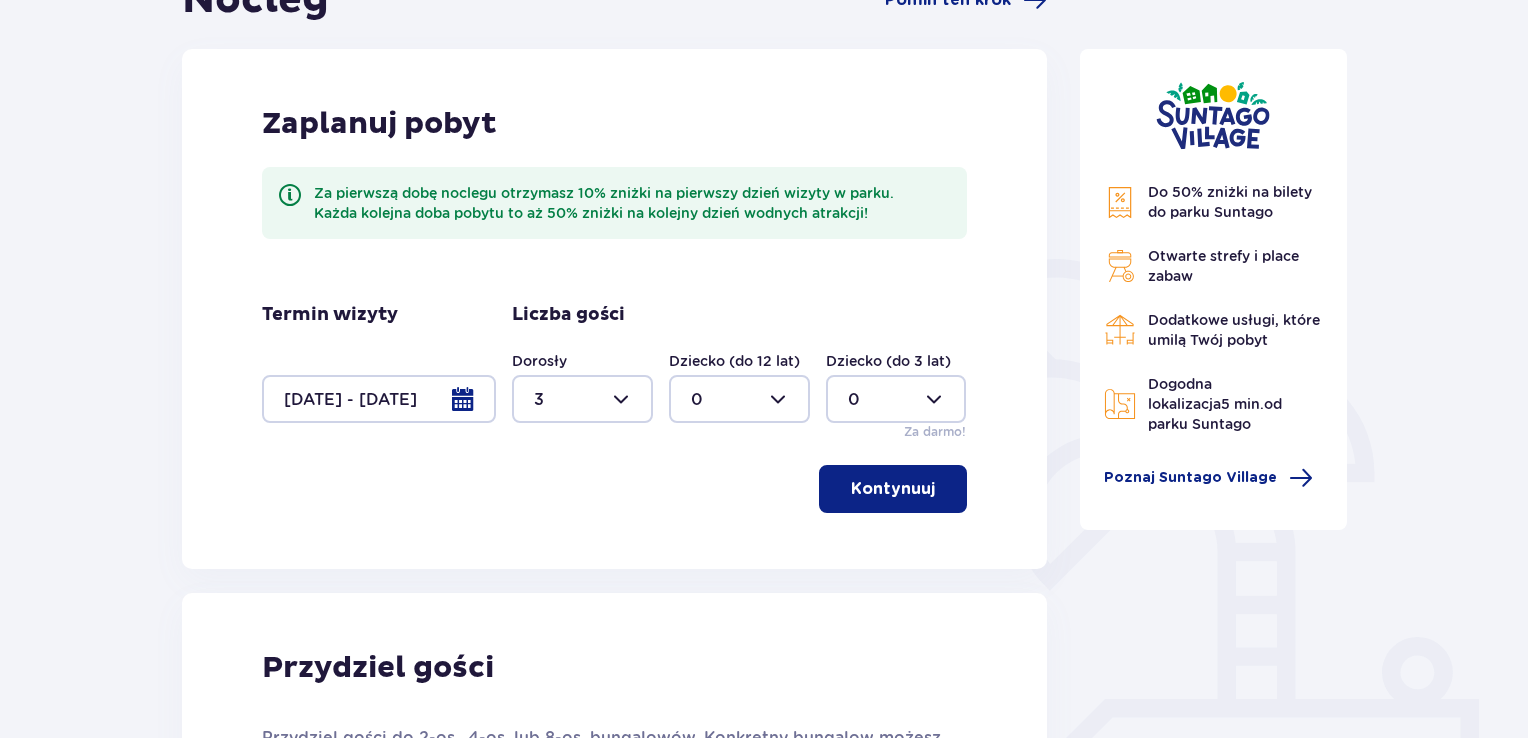 scroll, scrollTop: 236, scrollLeft: 0, axis: vertical 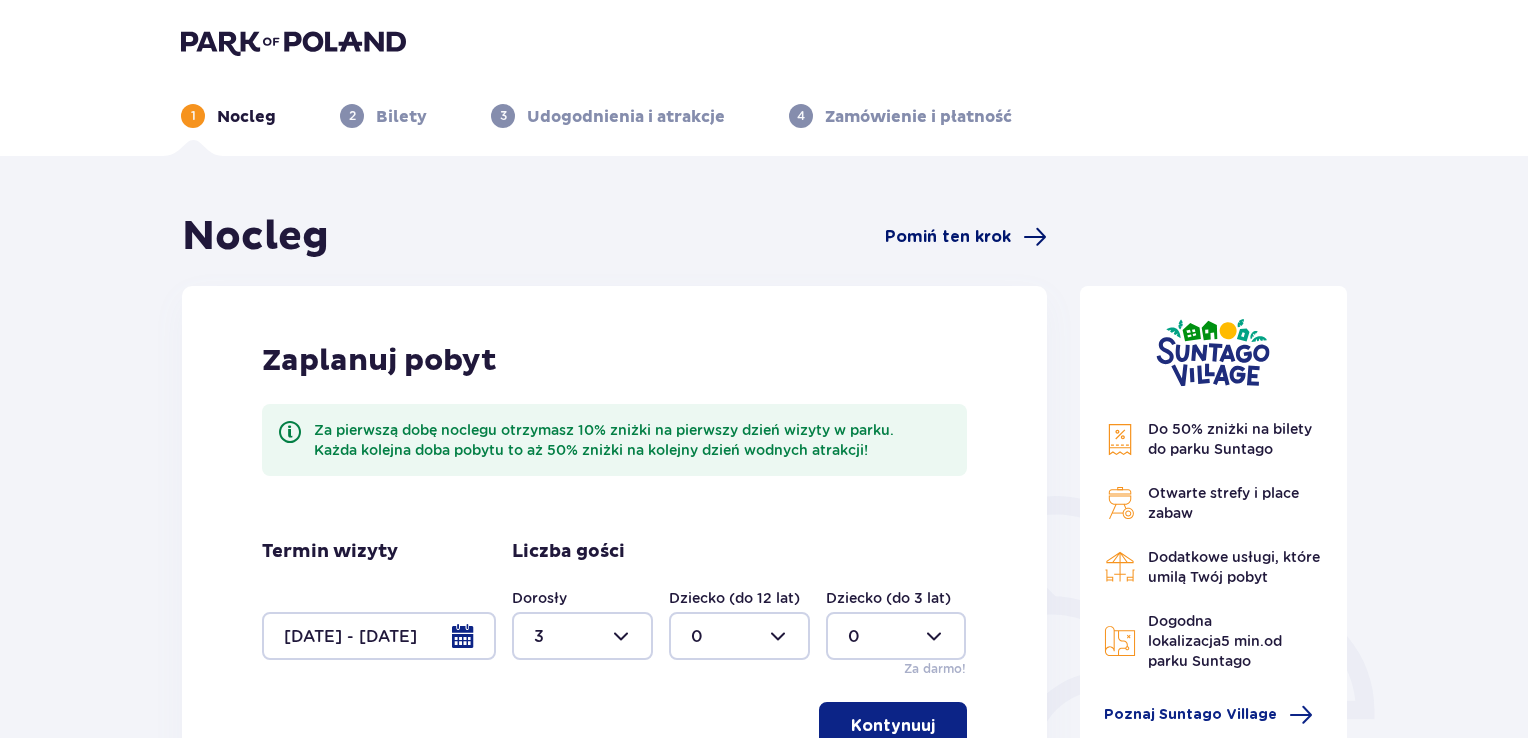click on "Pomiń ten krok" at bounding box center (948, 237) 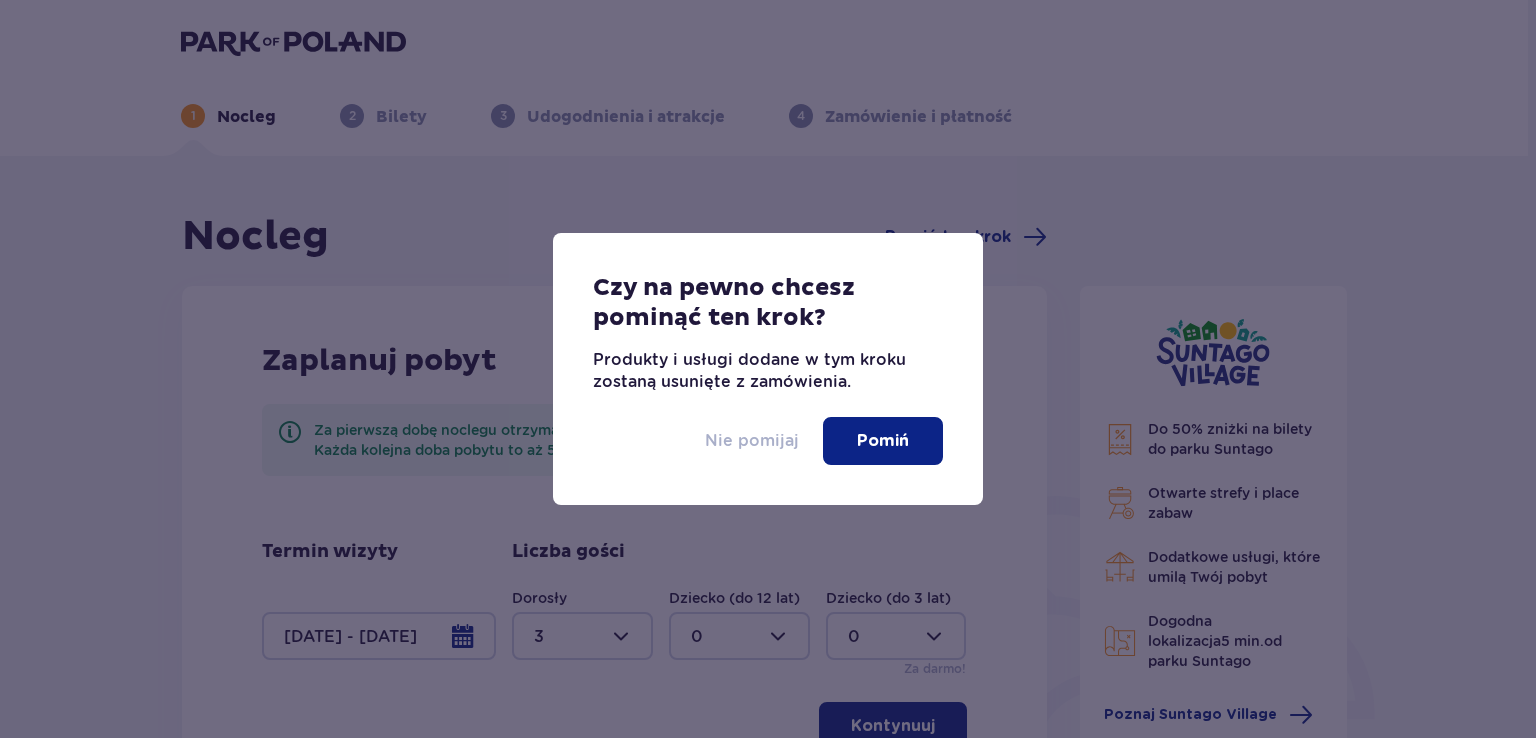 click on "Nie pomijaj" at bounding box center [752, 441] 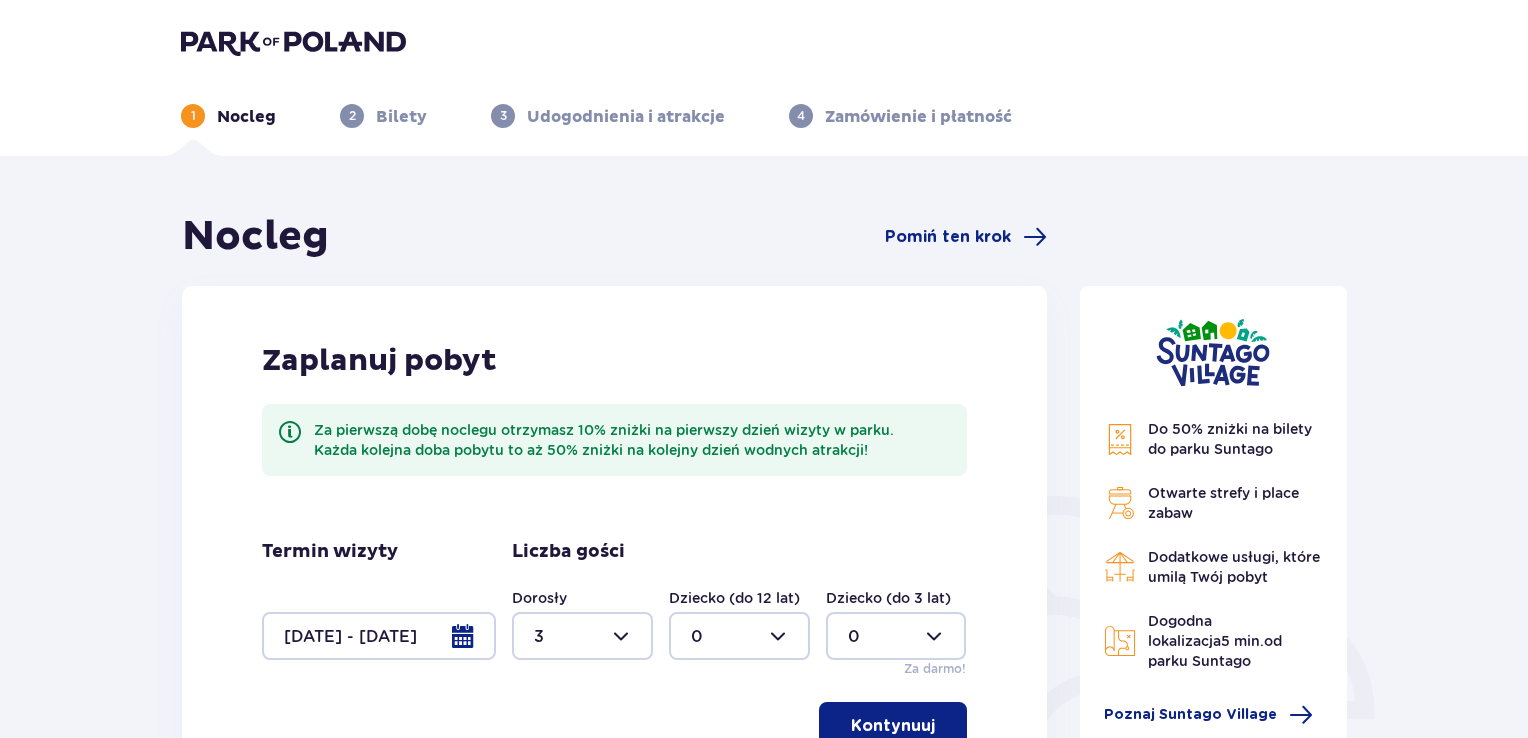 click at bounding box center (379, 636) 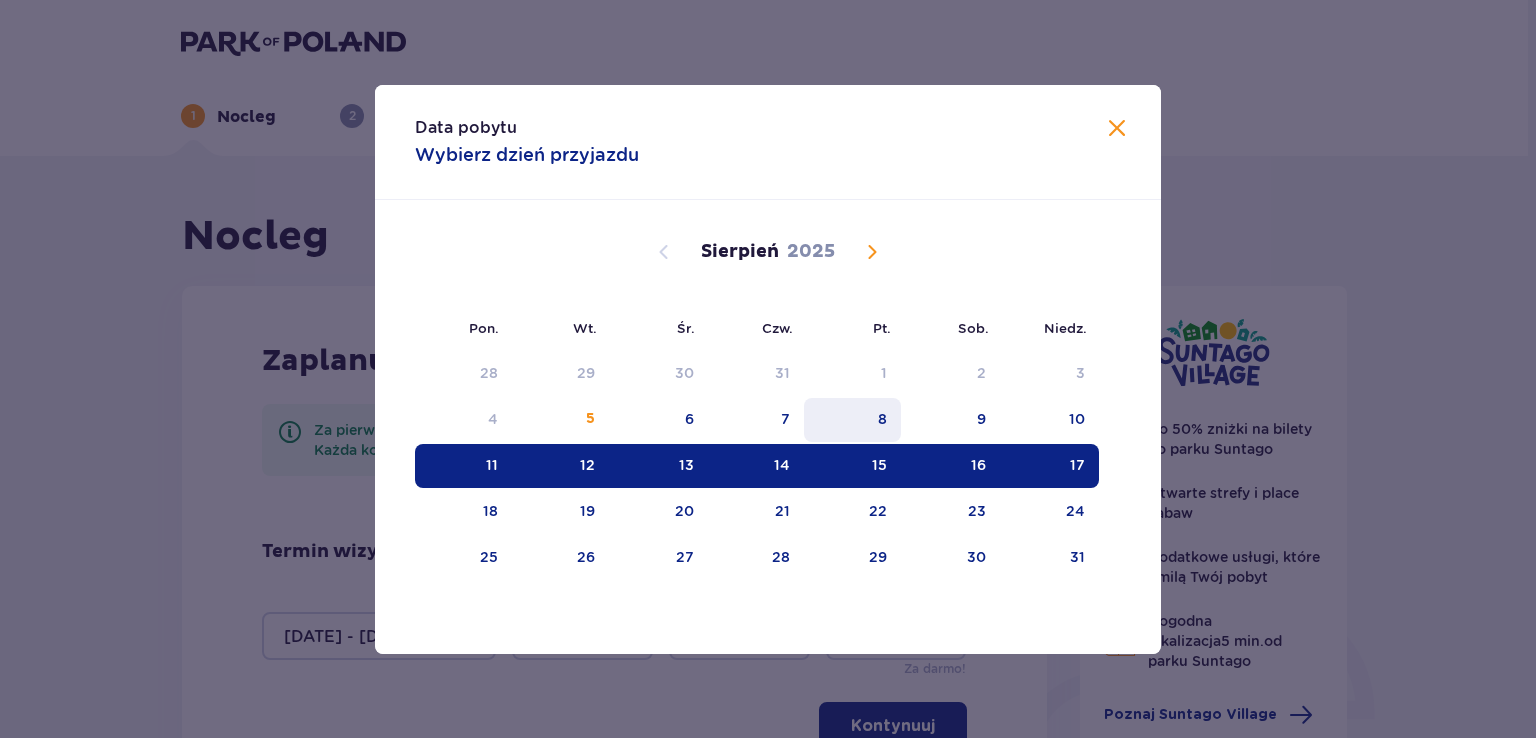 click on "8" at bounding box center (882, 419) 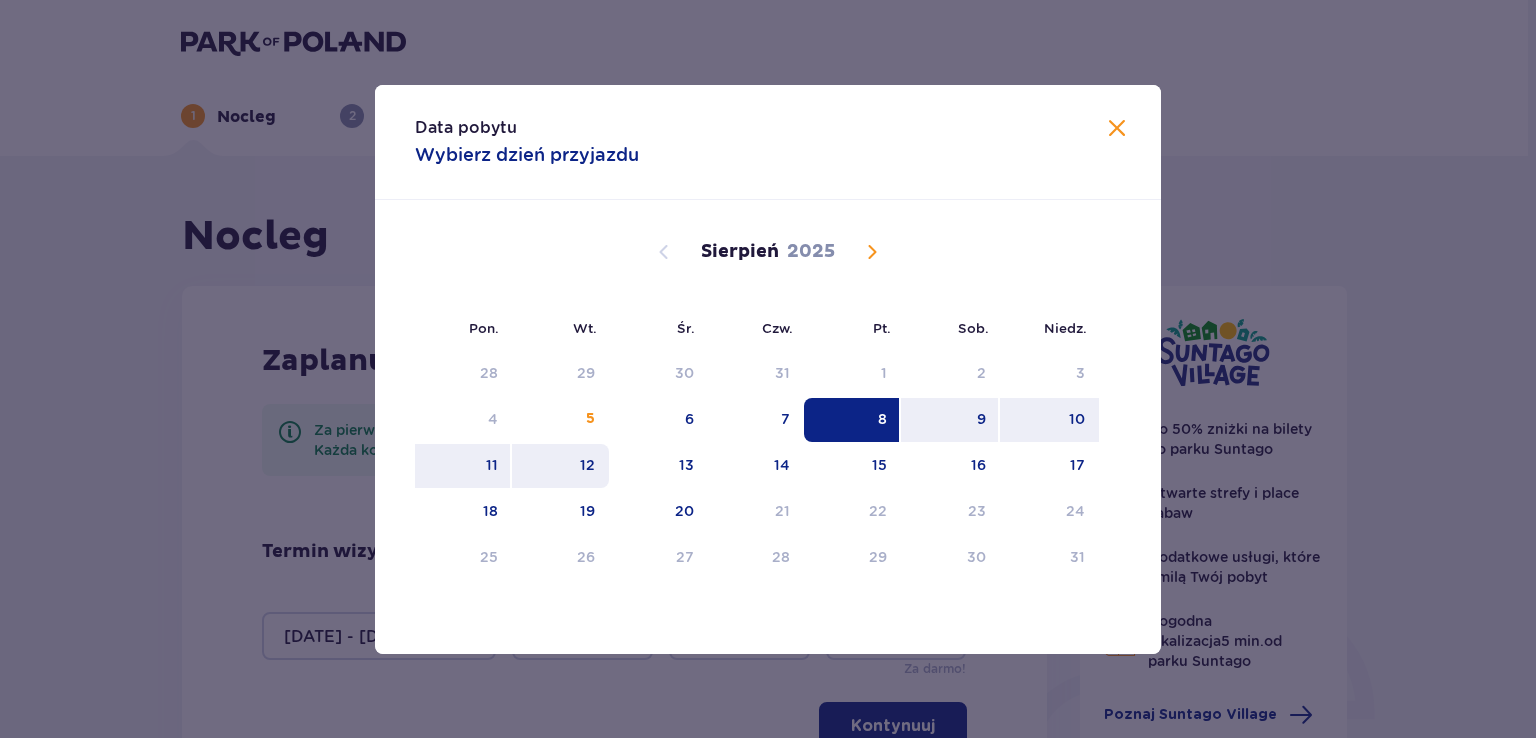 click on "12" at bounding box center (560, 466) 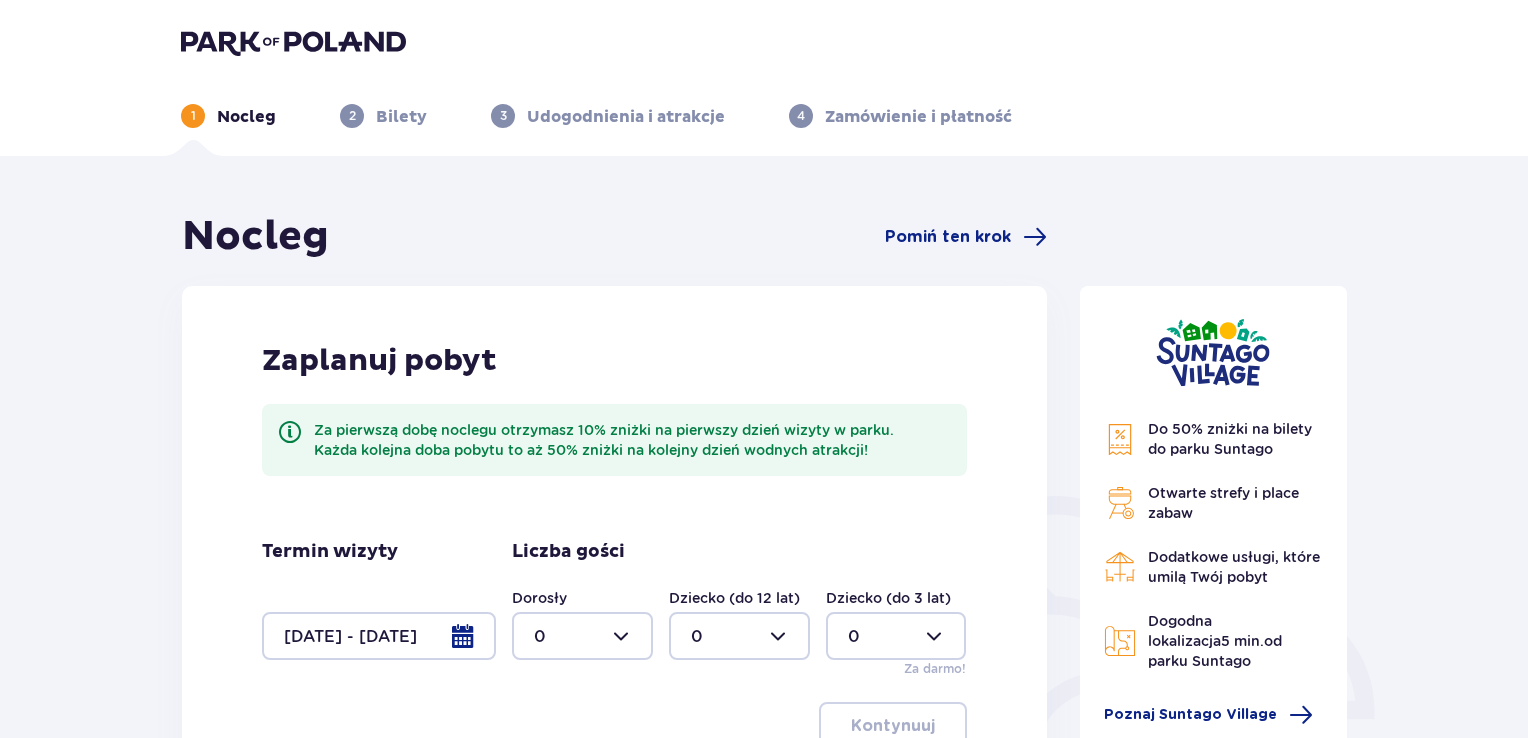 click at bounding box center [582, 636] 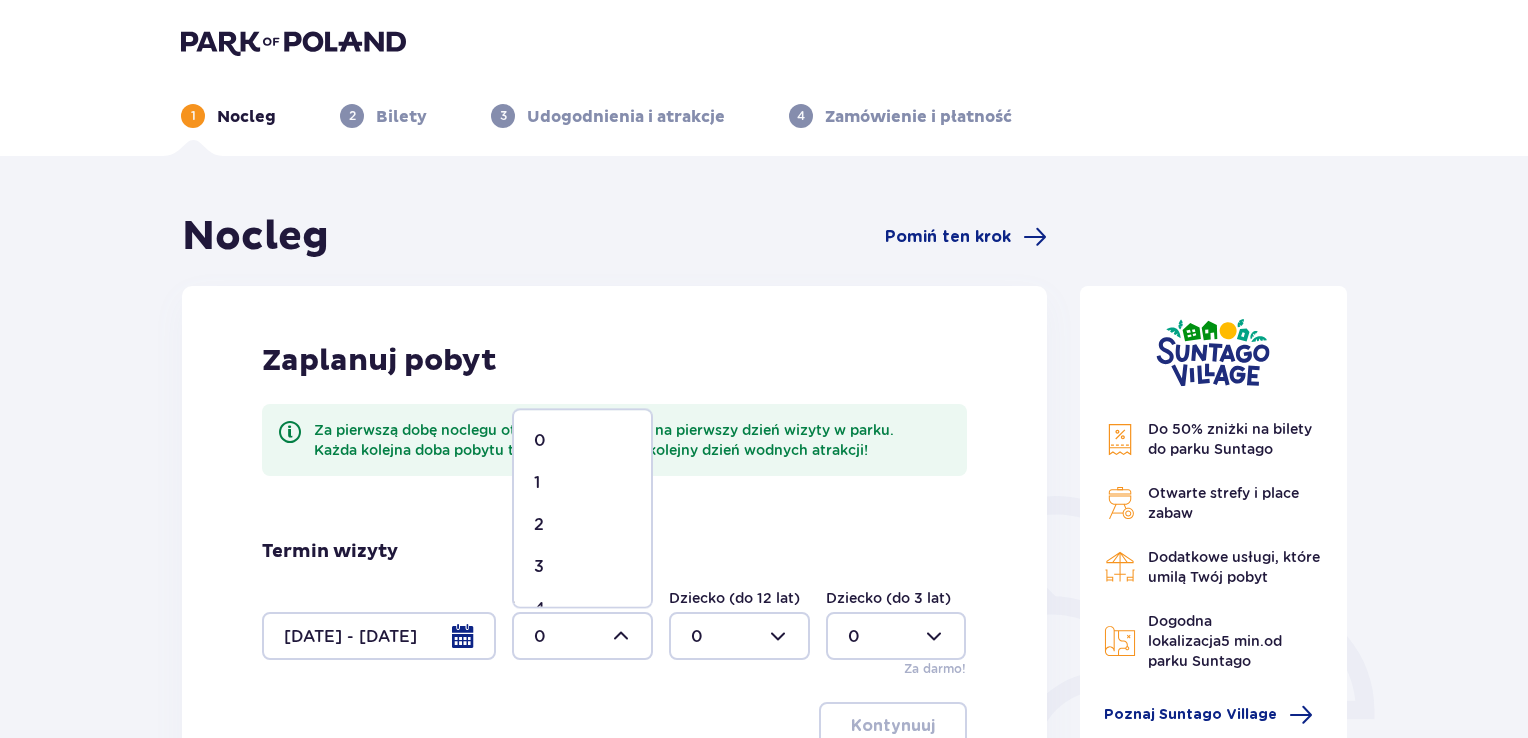 click on "3" at bounding box center [582, 567] 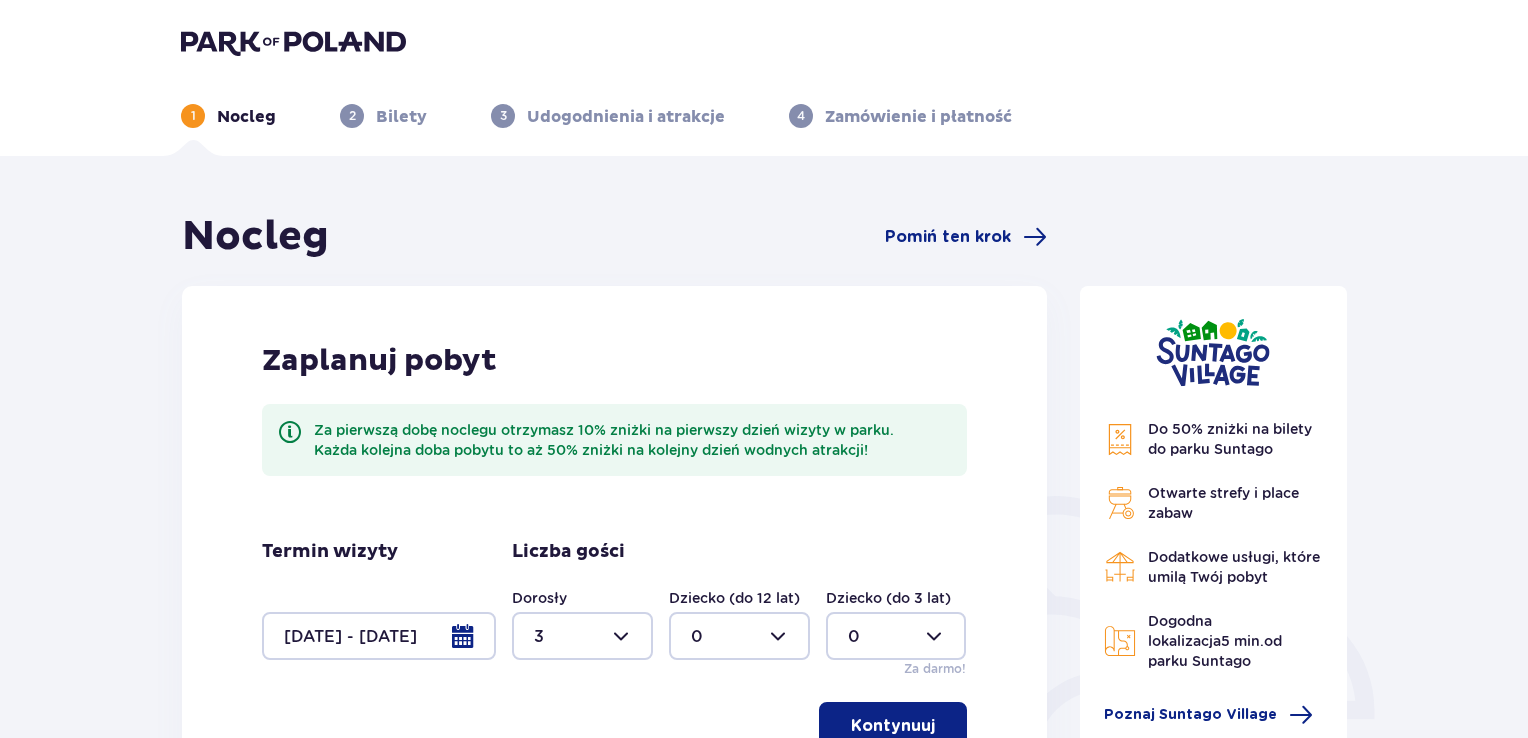 click on "Kontynuuj" at bounding box center (893, 726) 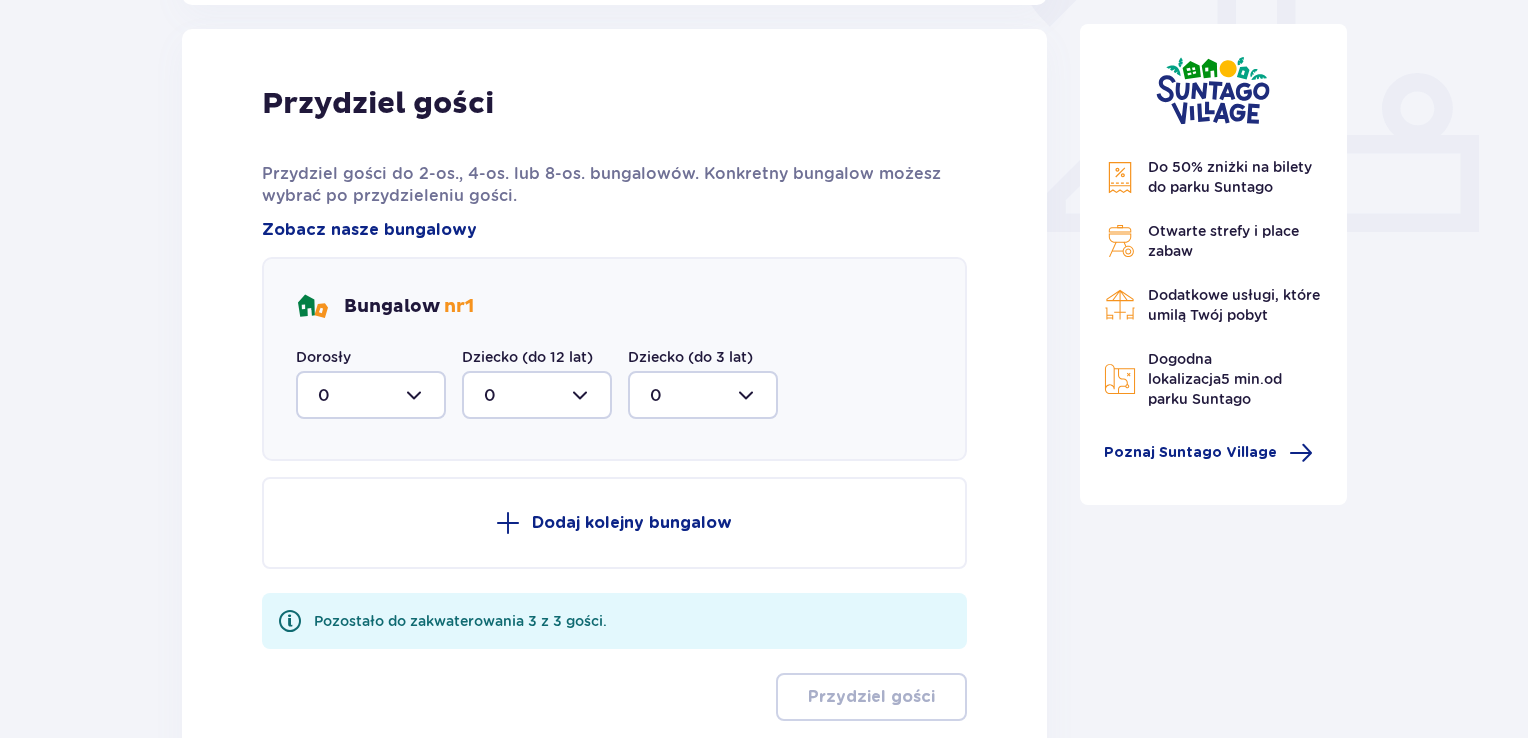 scroll, scrollTop: 806, scrollLeft: 0, axis: vertical 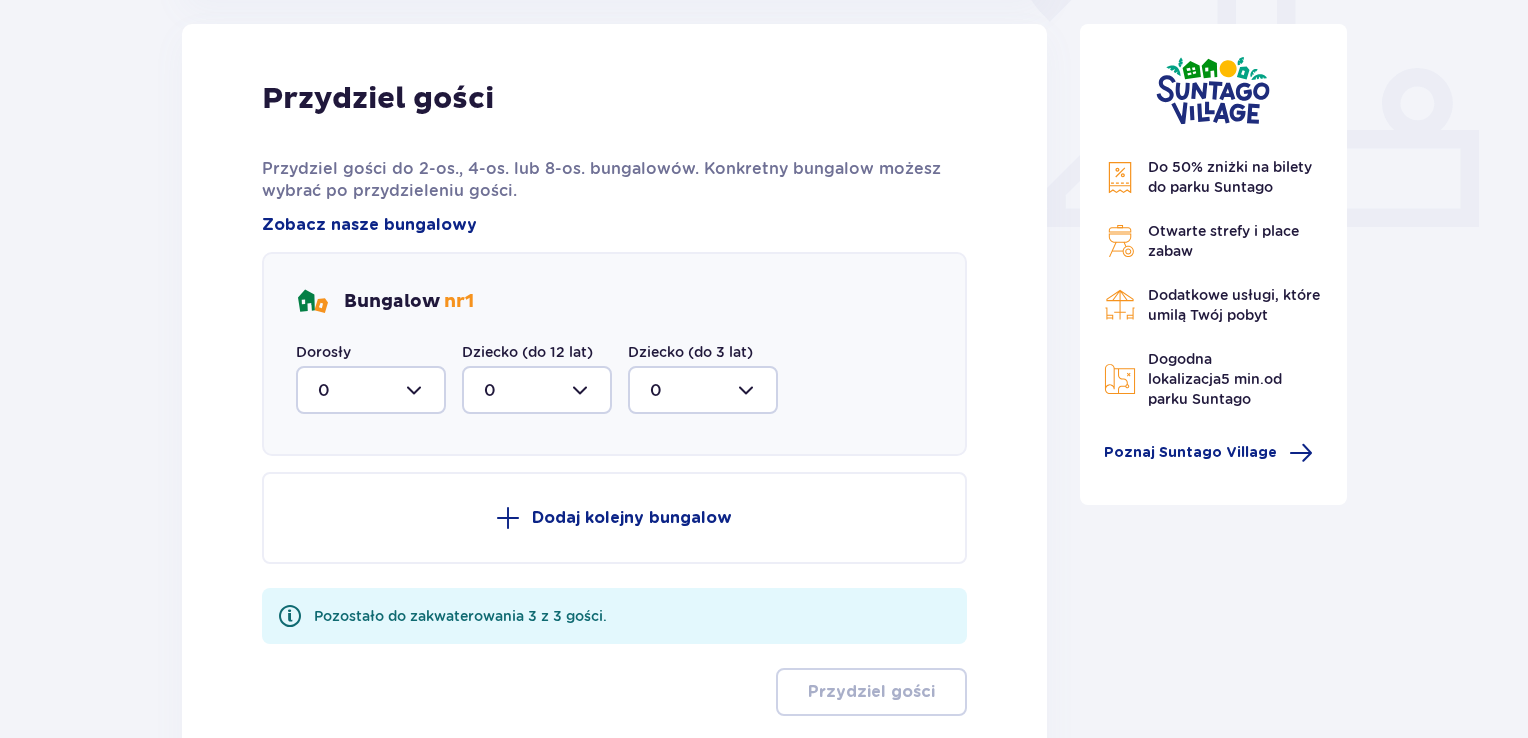 click at bounding box center (371, 390) 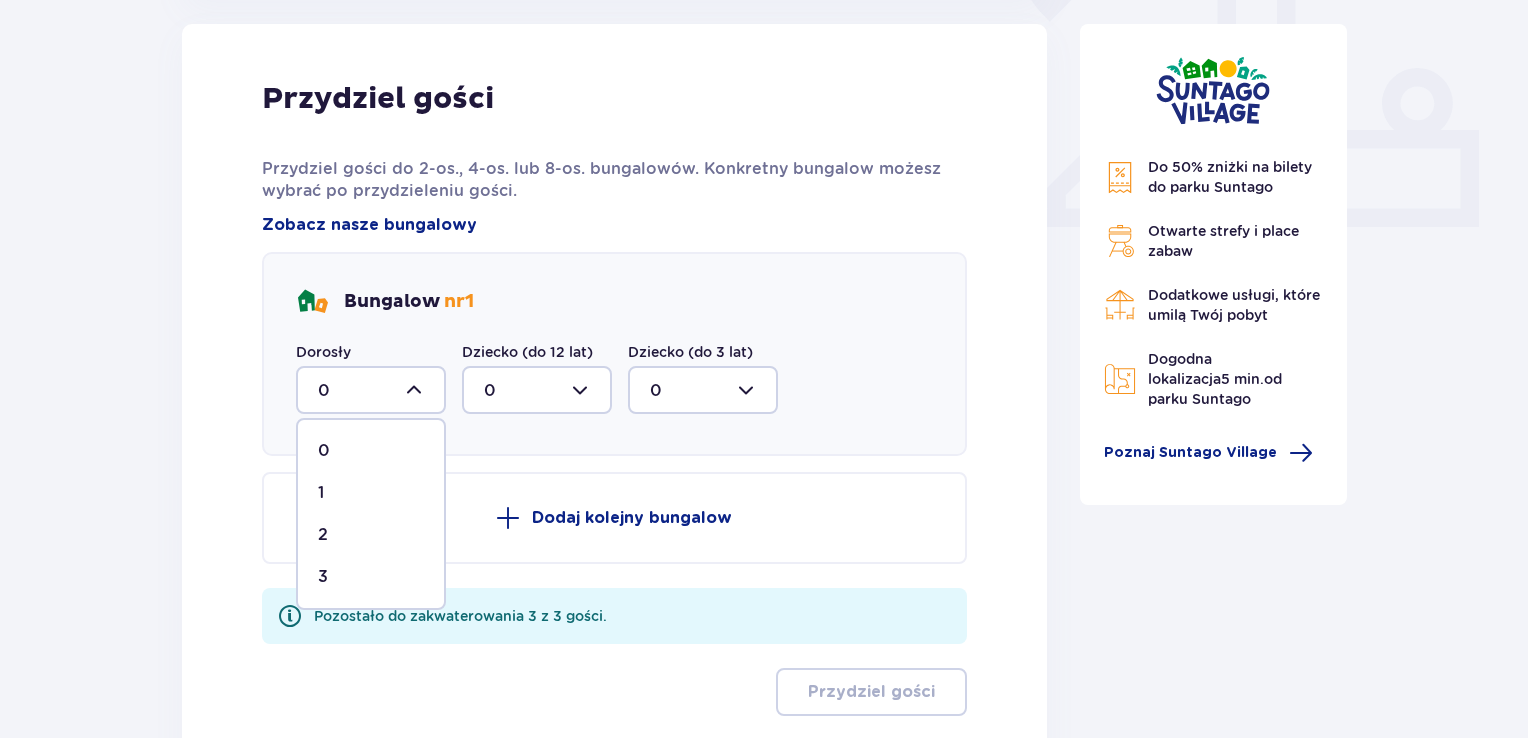click on "2" at bounding box center [371, 535] 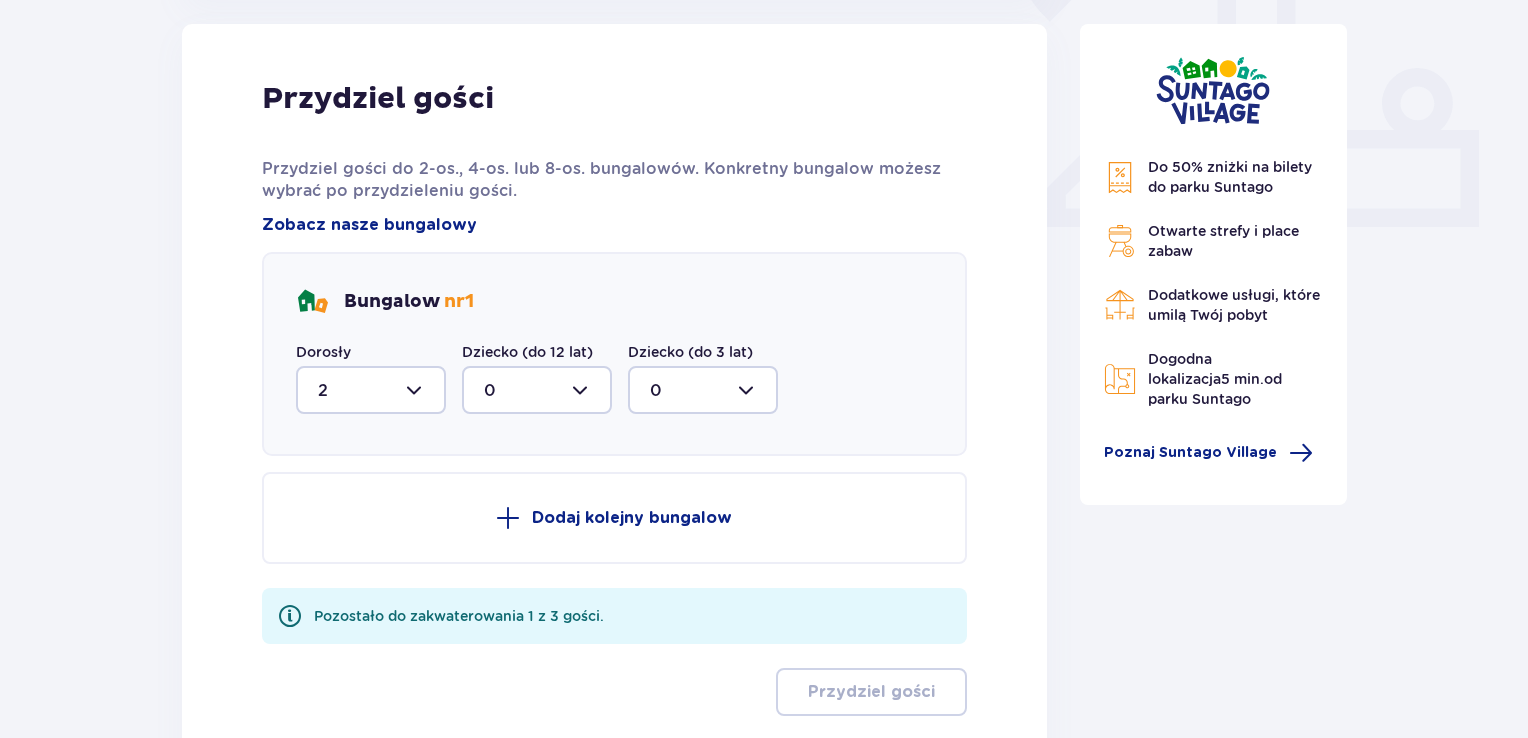 click at bounding box center [371, 390] 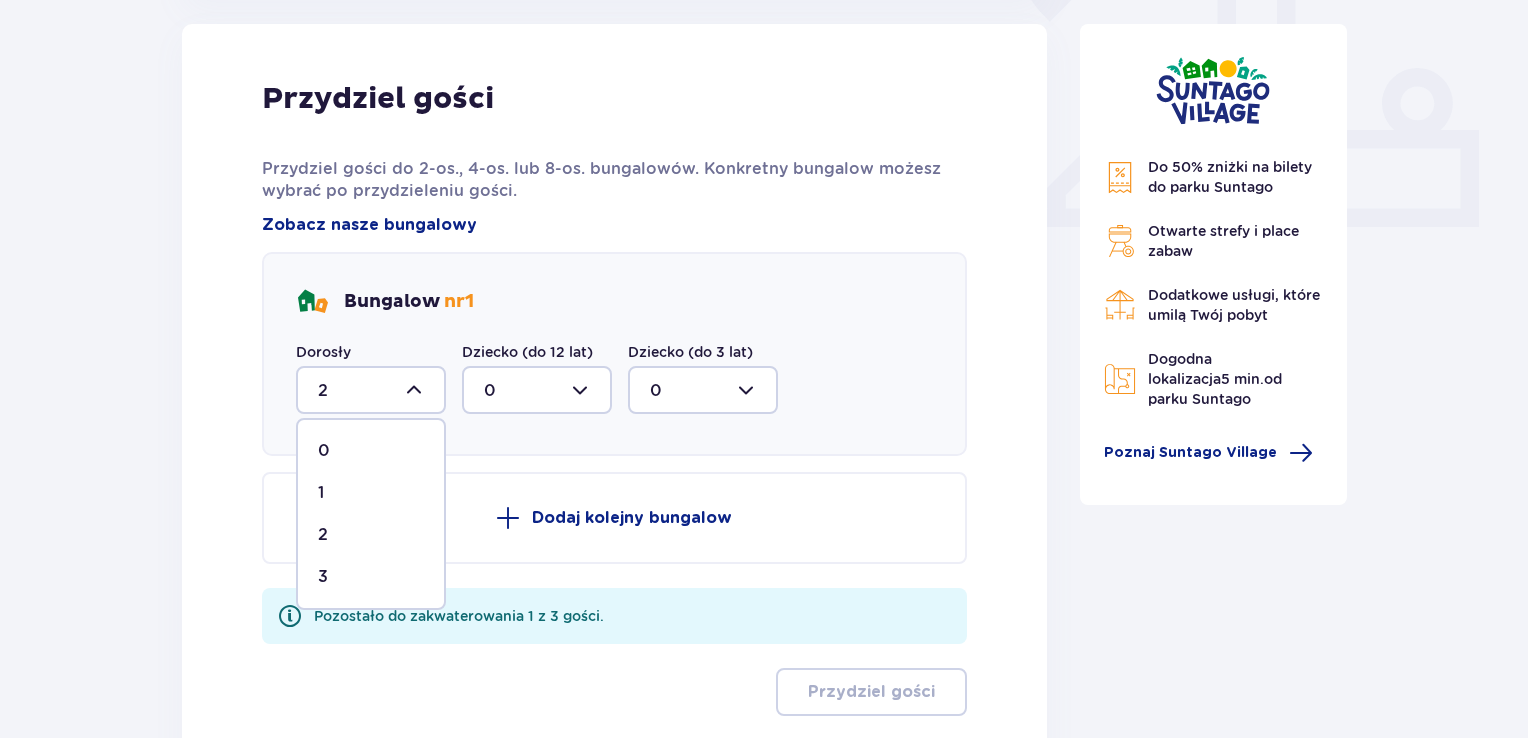click on "3" at bounding box center (371, 577) 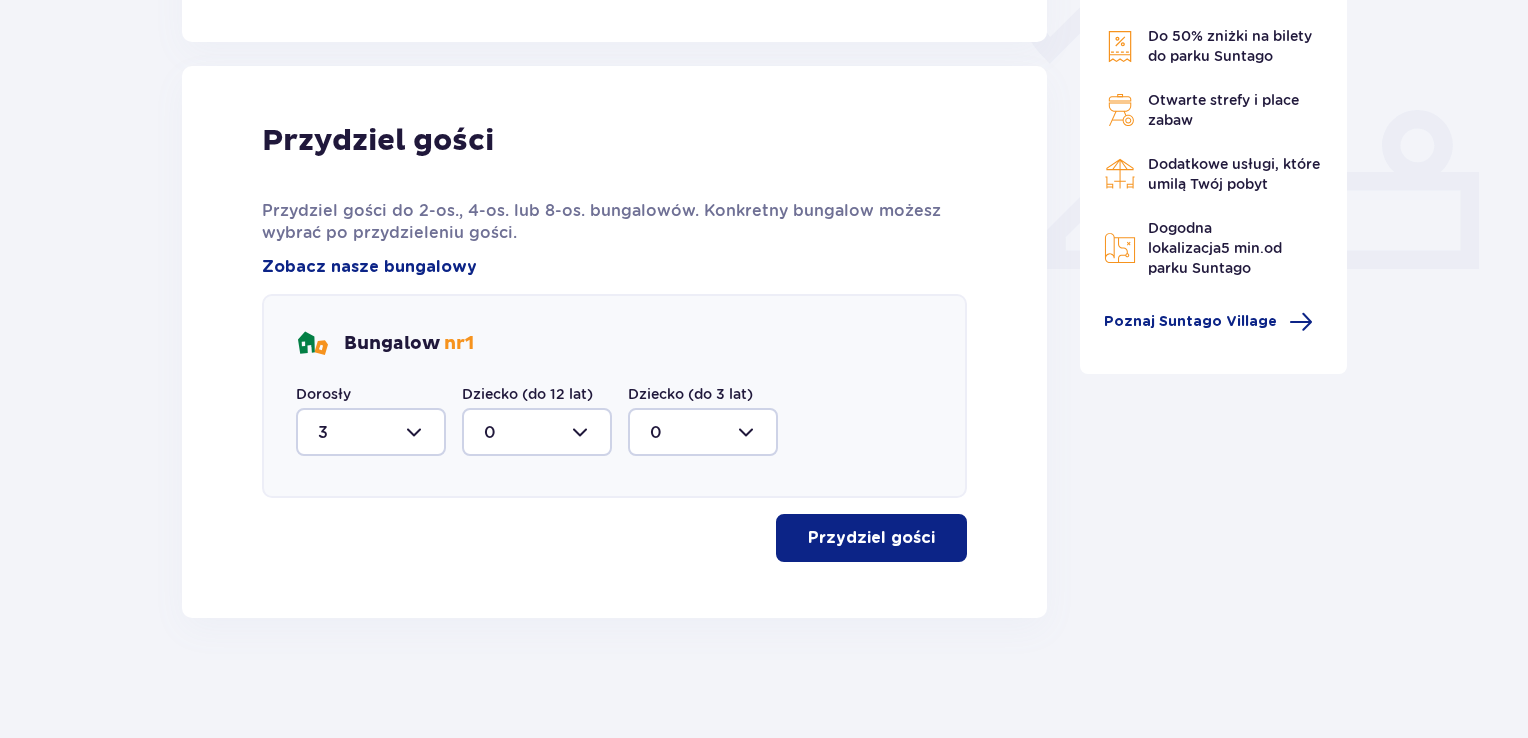 scroll, scrollTop: 764, scrollLeft: 0, axis: vertical 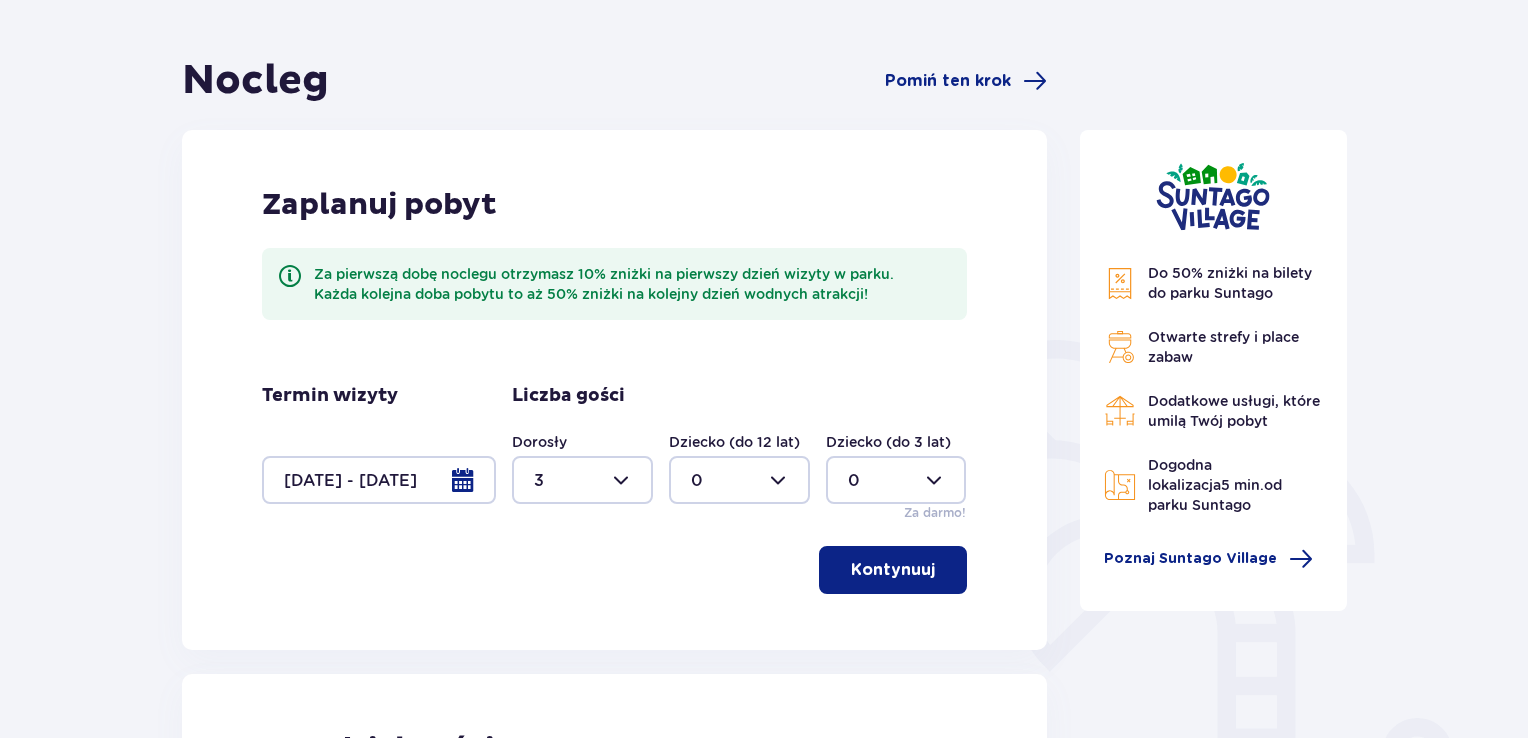 click at bounding box center [379, 480] 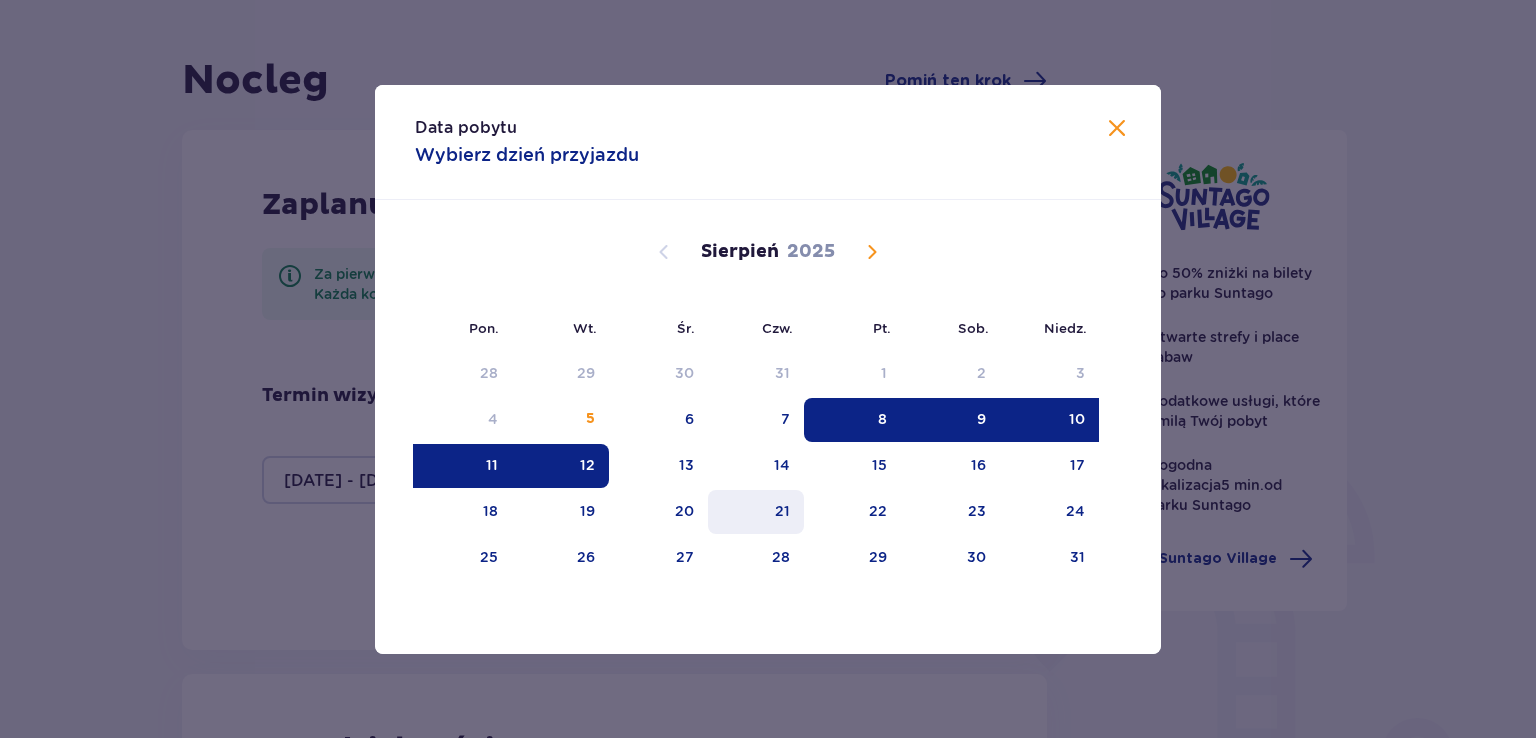 click on "21" at bounding box center [782, 511] 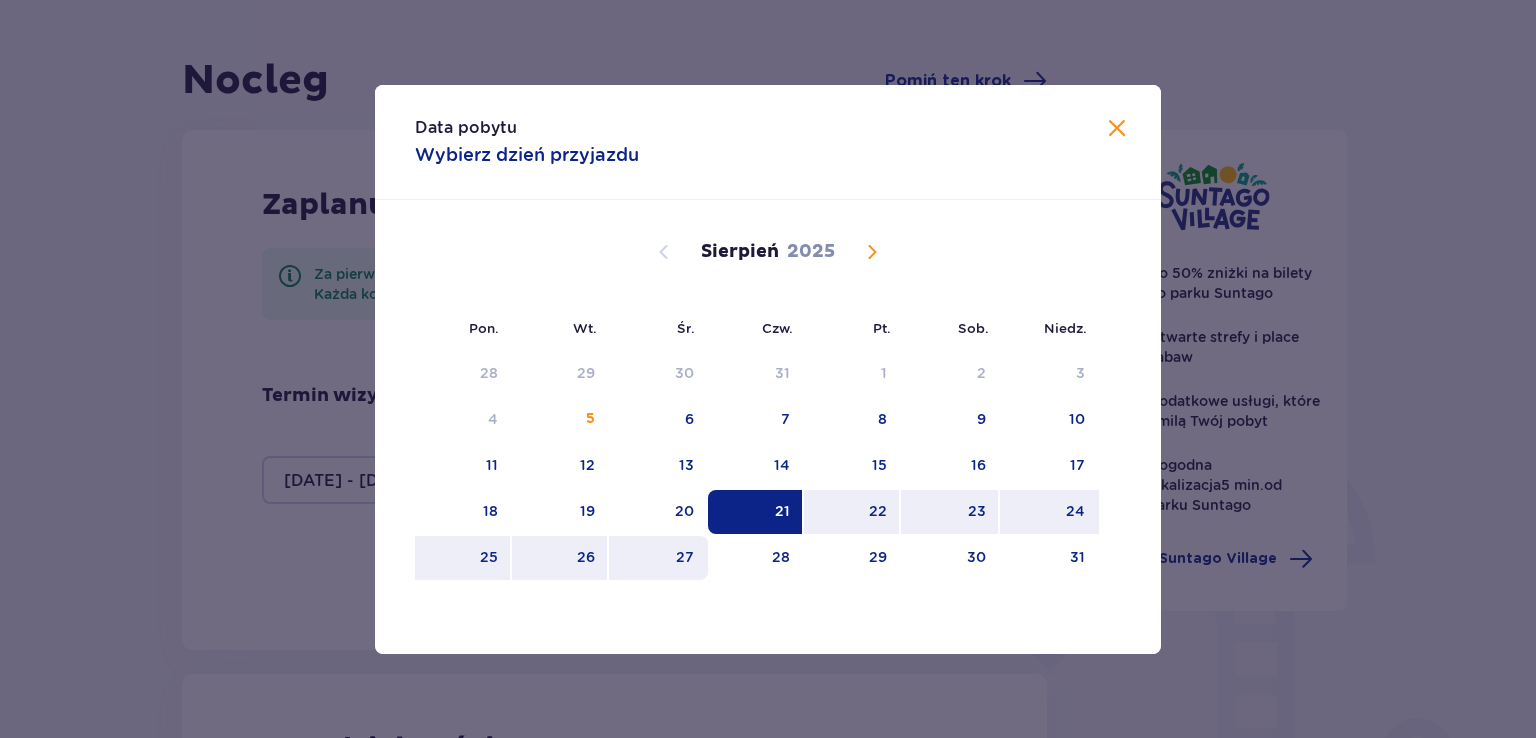 click on "27" at bounding box center (685, 557) 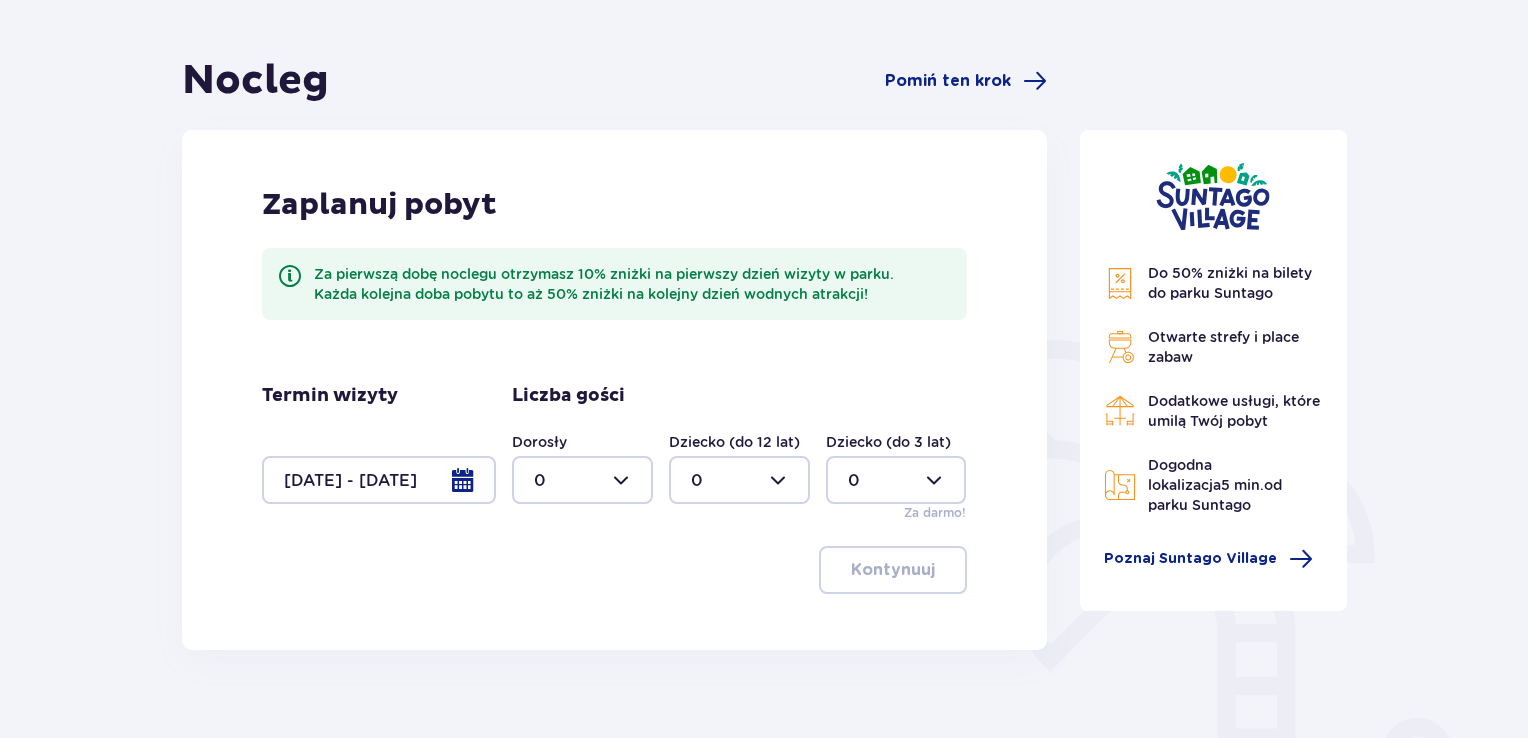 click at bounding box center (582, 480) 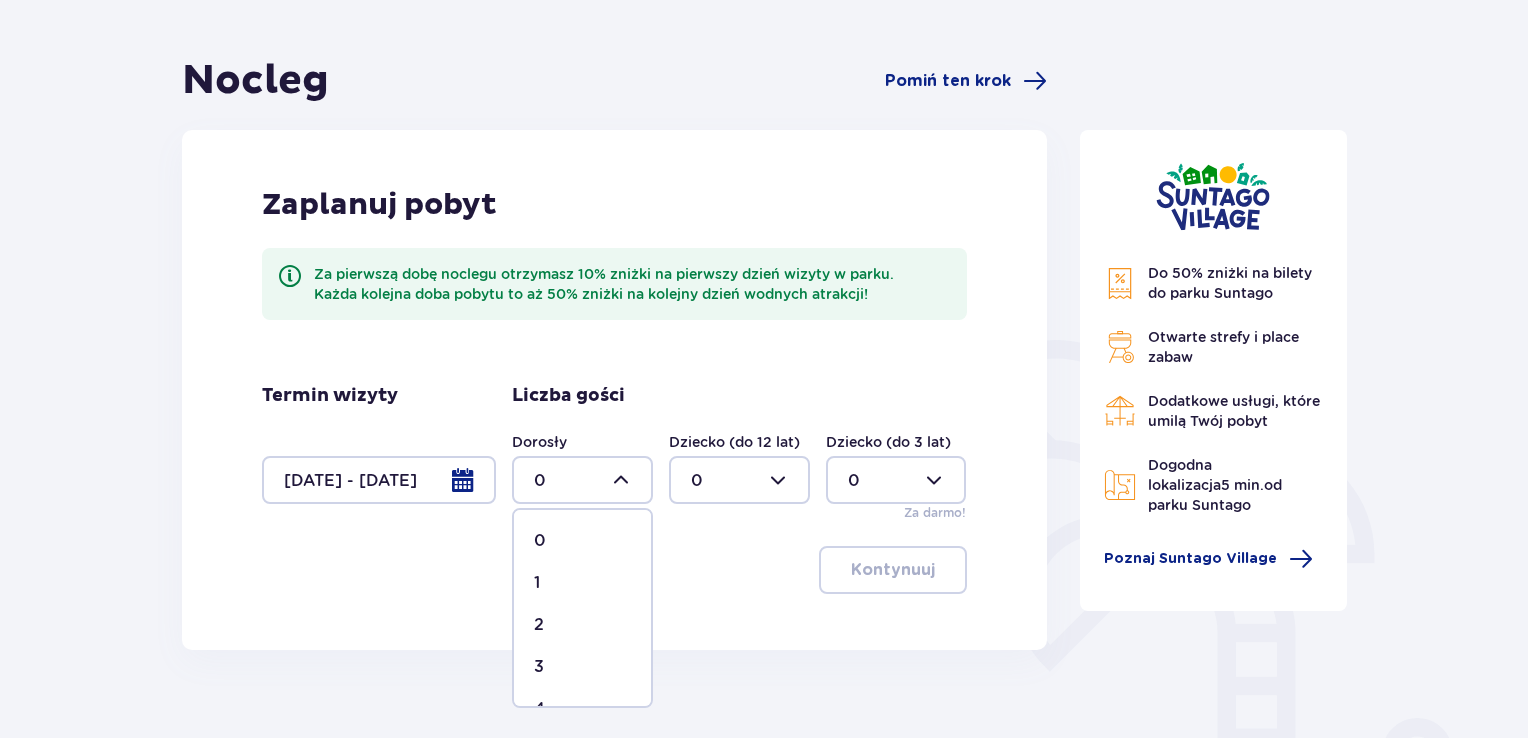 click on "3" at bounding box center [582, 667] 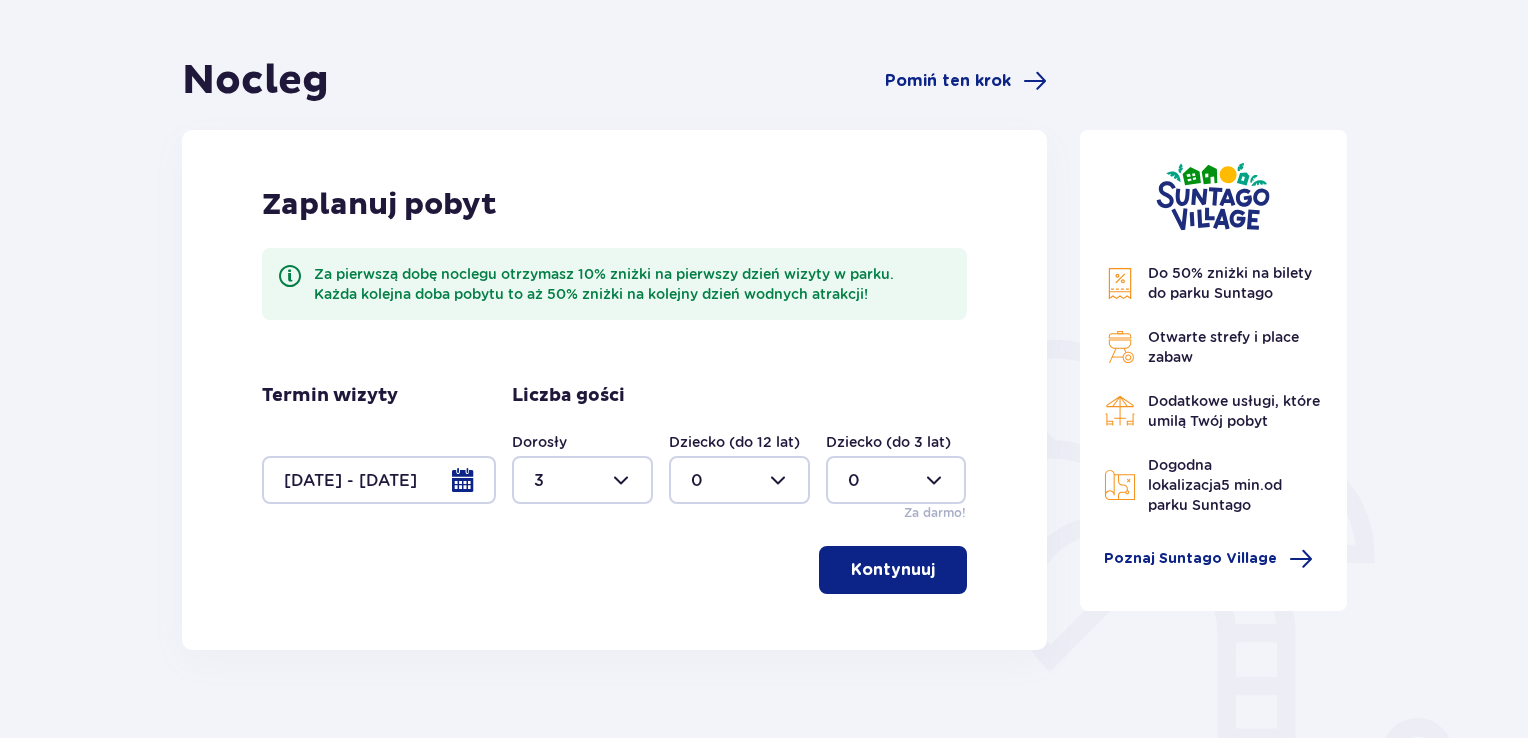 click on "Kontynuuj" at bounding box center [893, 570] 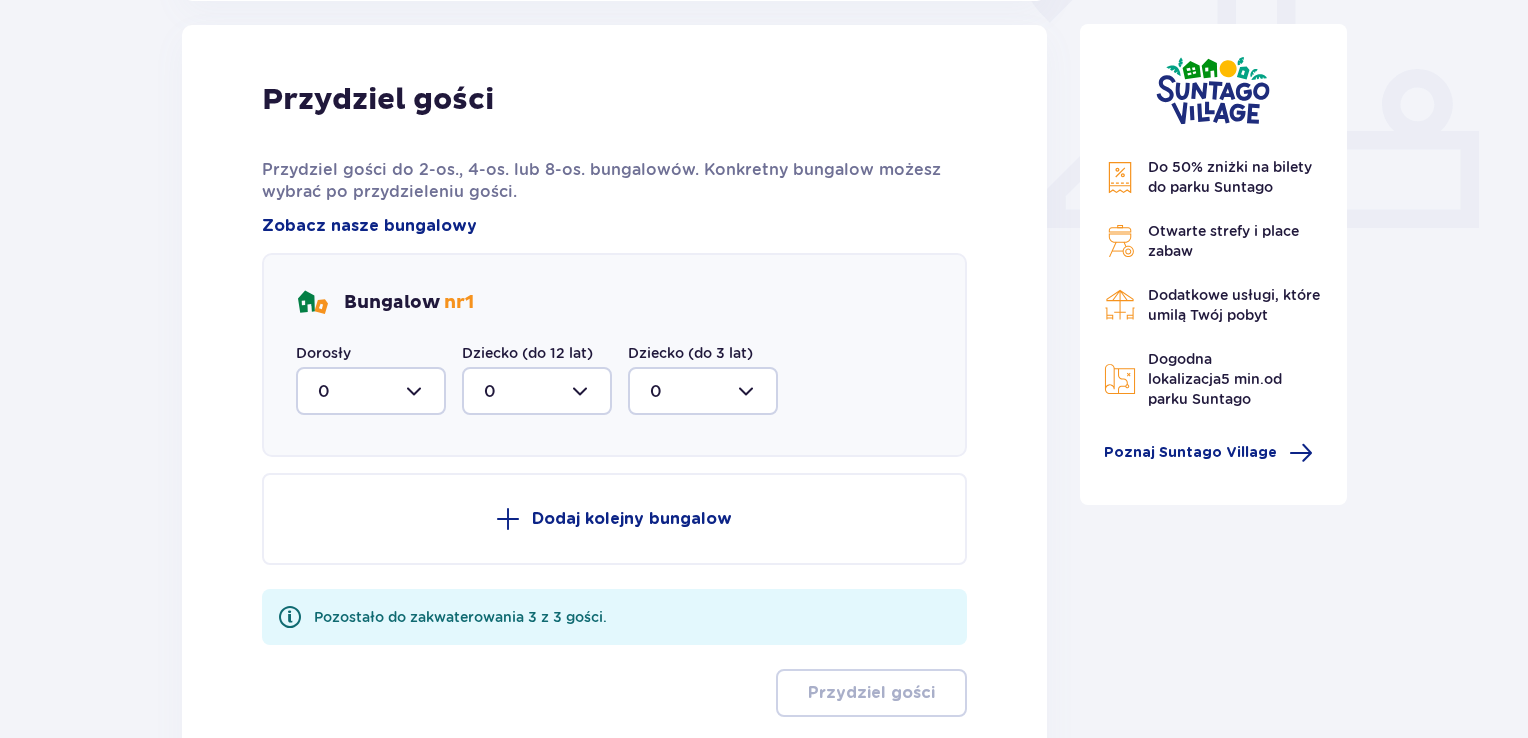 scroll, scrollTop: 806, scrollLeft: 0, axis: vertical 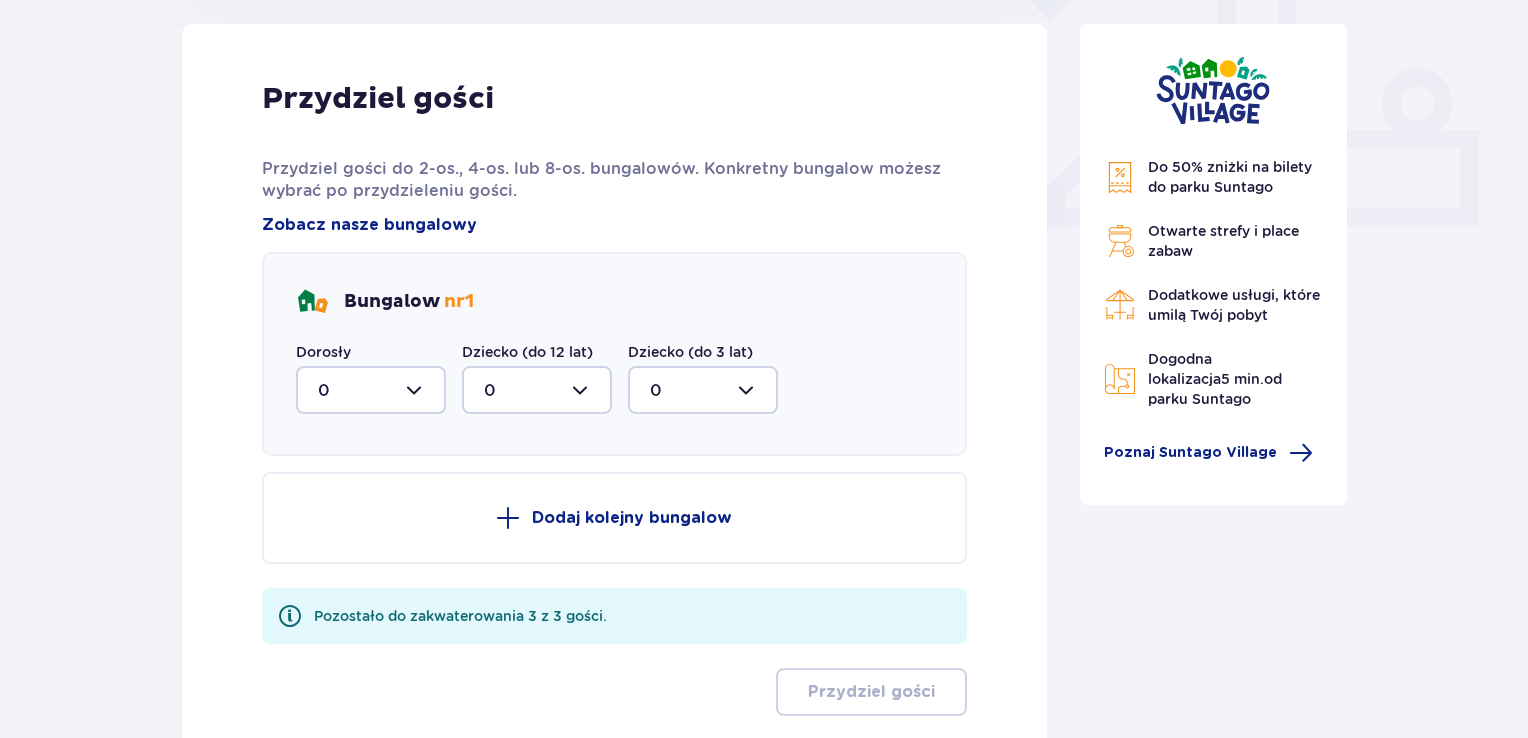 click at bounding box center (371, 390) 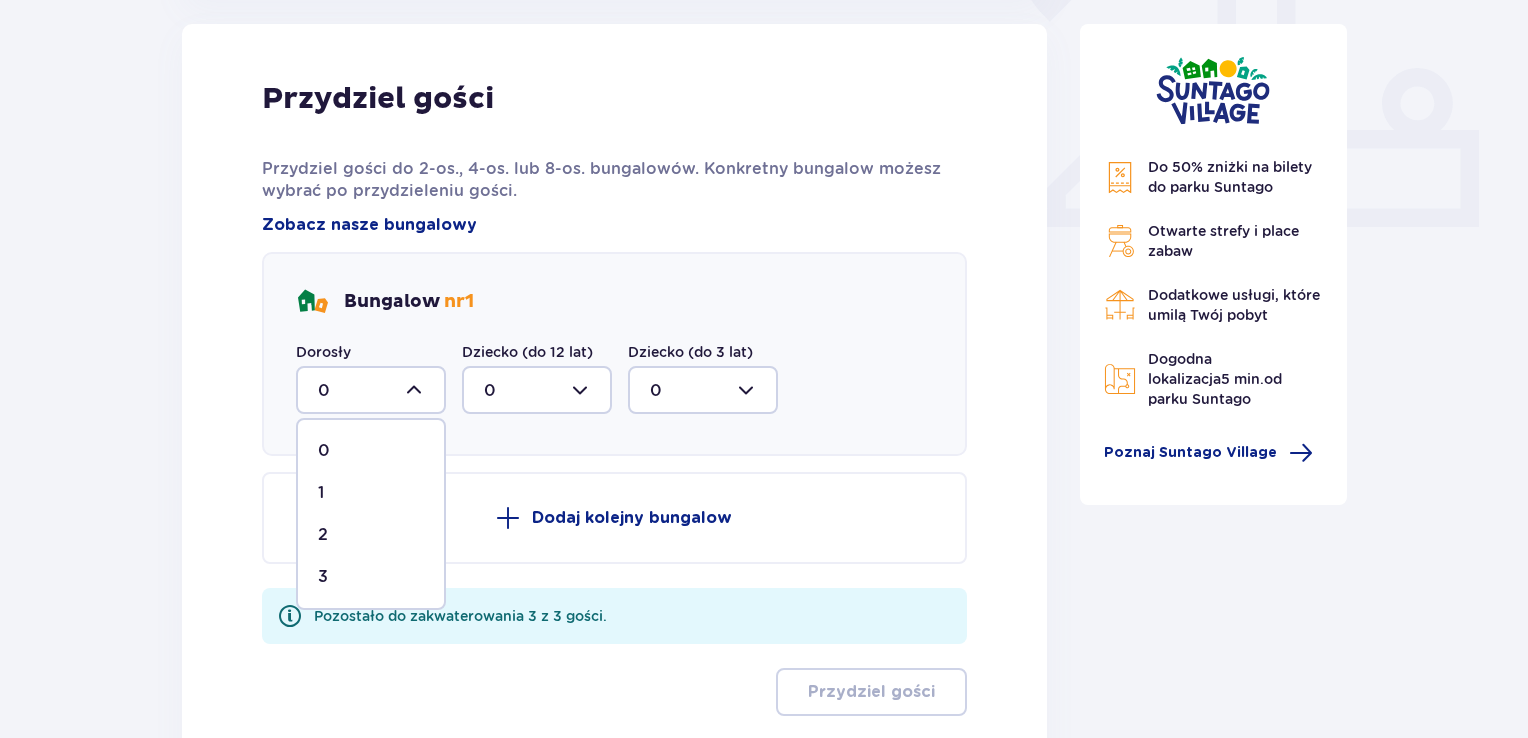 click at bounding box center [371, 390] 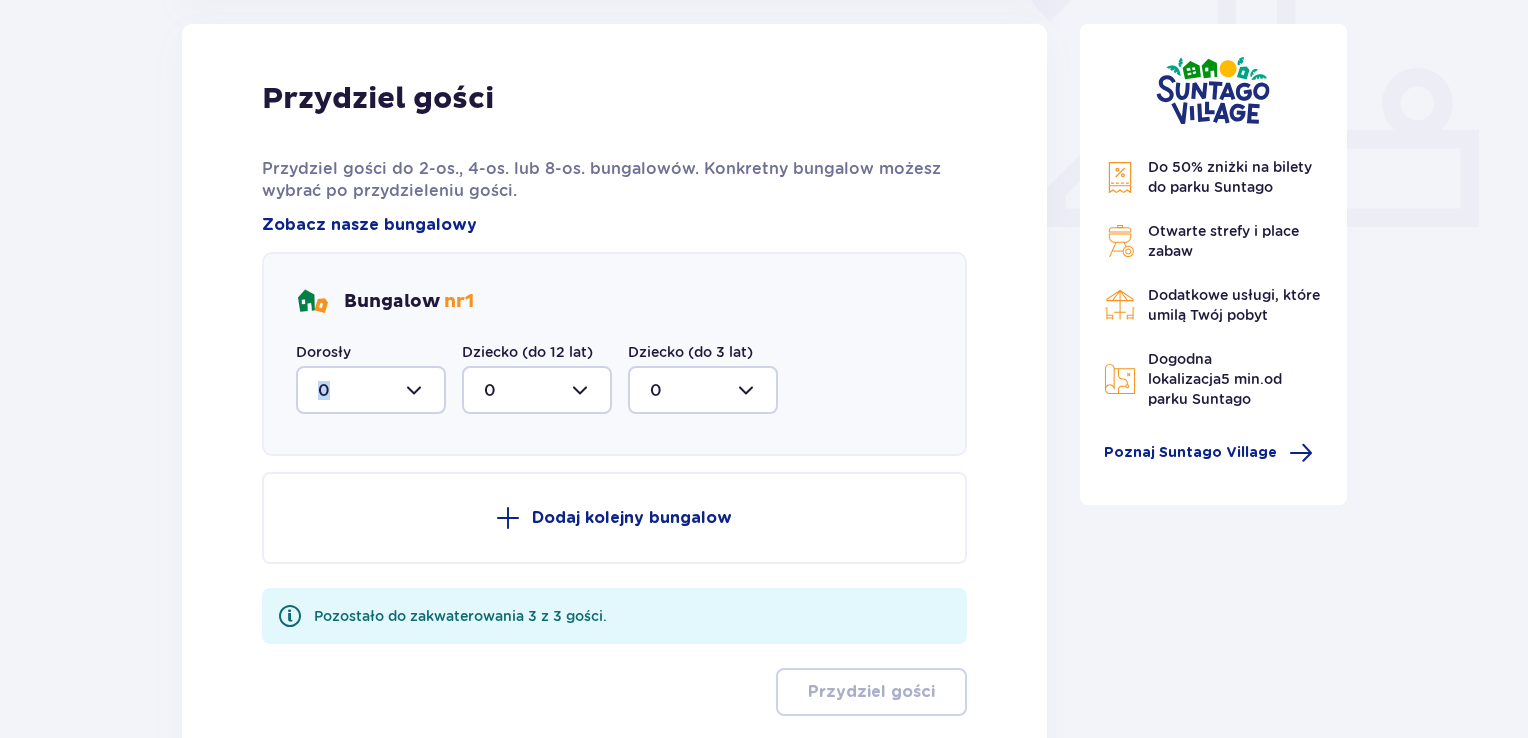 click at bounding box center (371, 390) 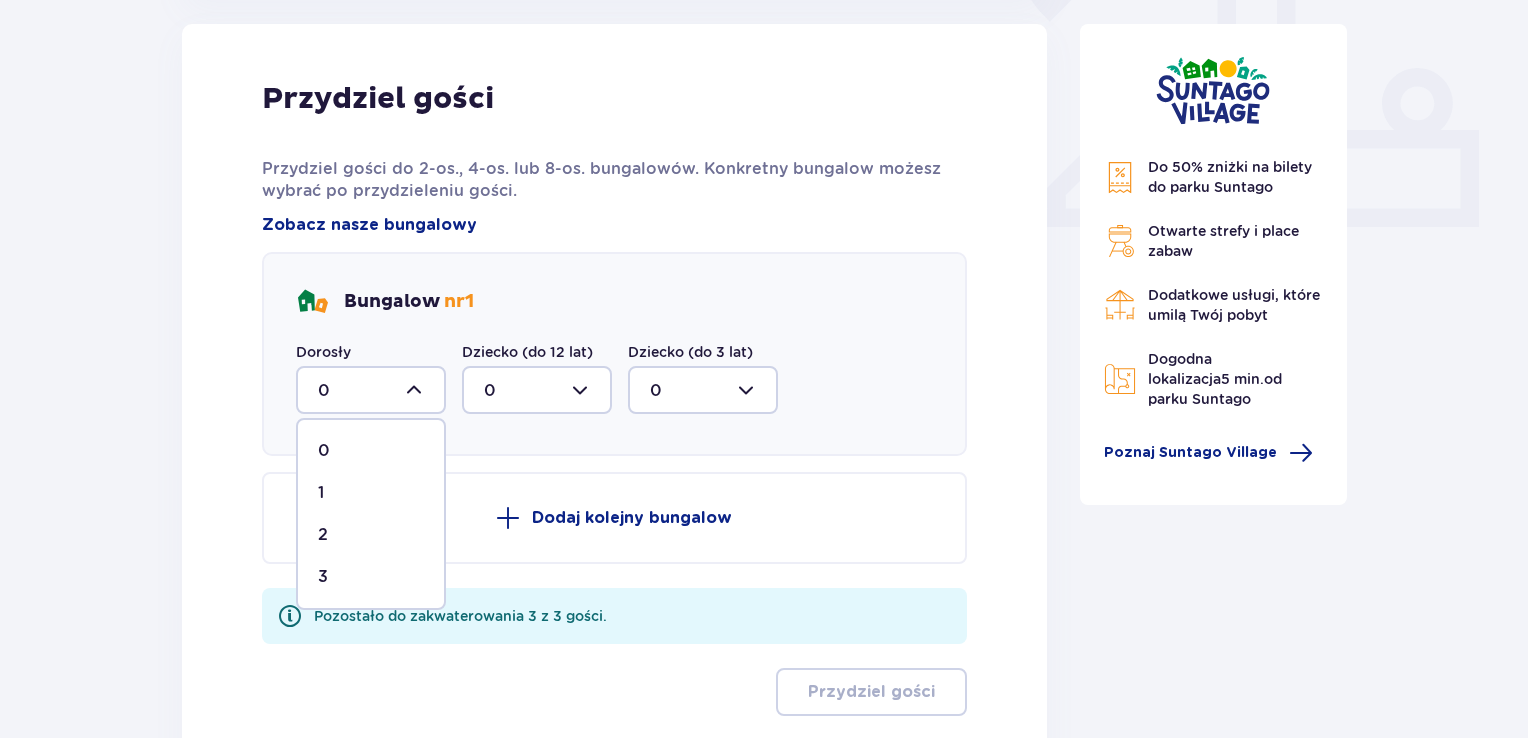 click on "3" at bounding box center [371, 577] 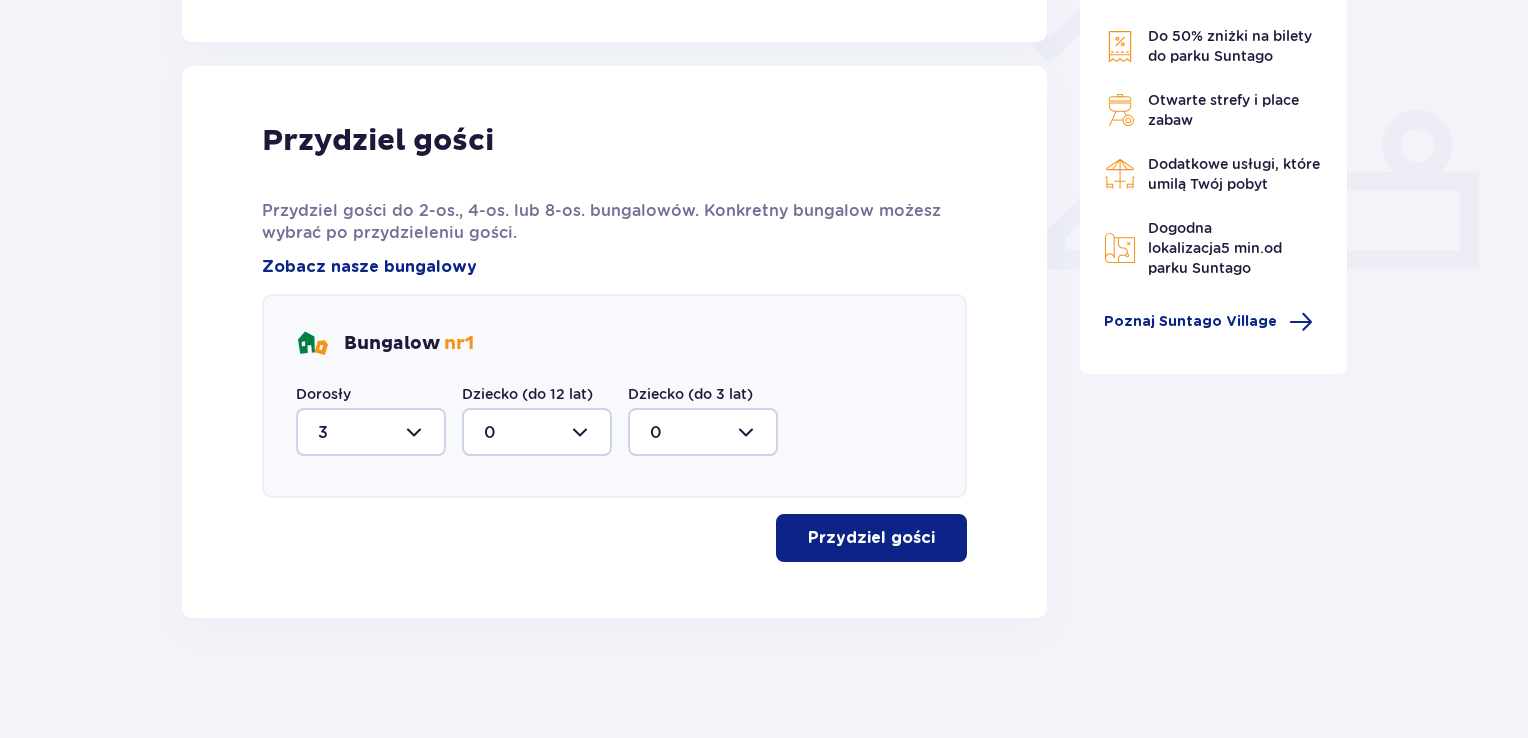 scroll, scrollTop: 764, scrollLeft: 0, axis: vertical 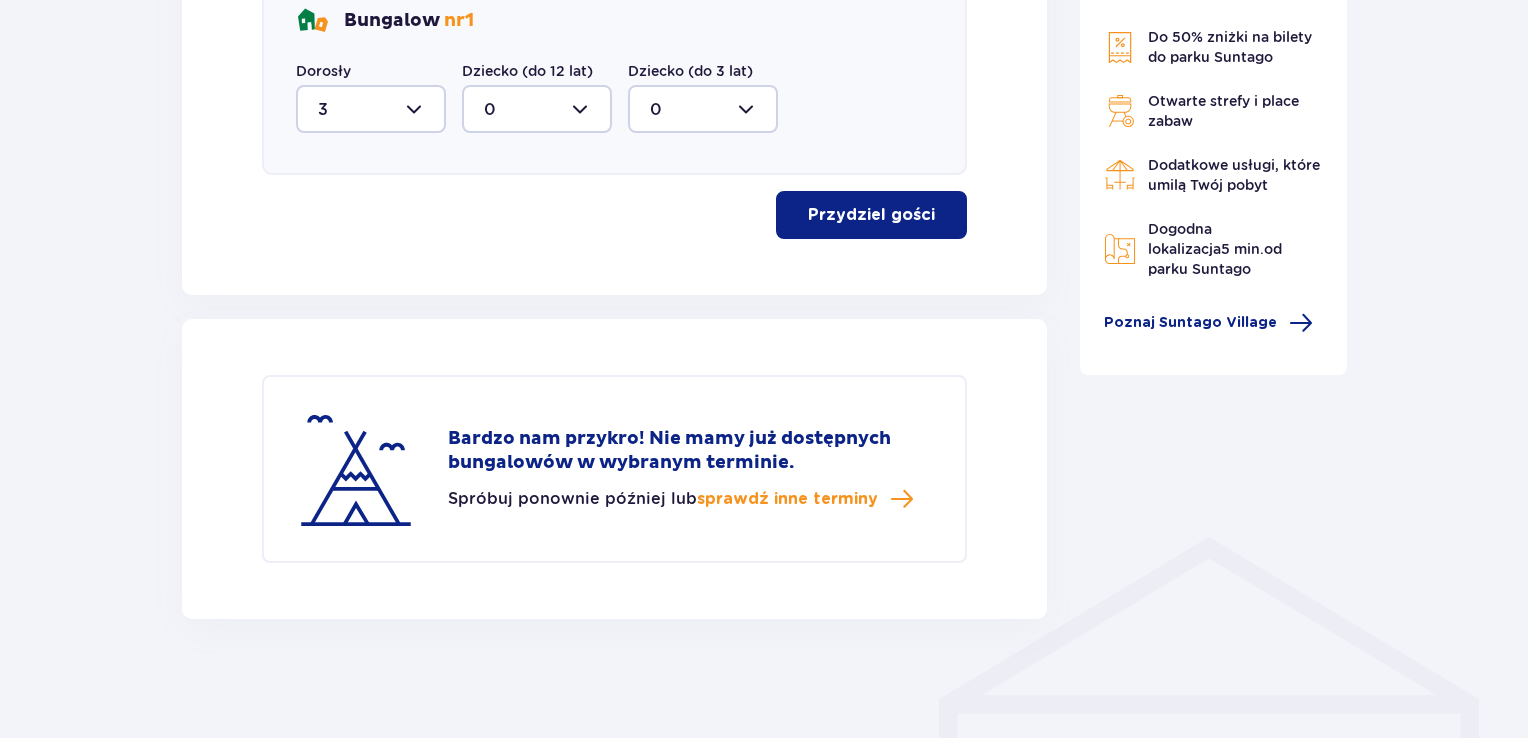 click on "Przydziel gości" at bounding box center [871, 215] 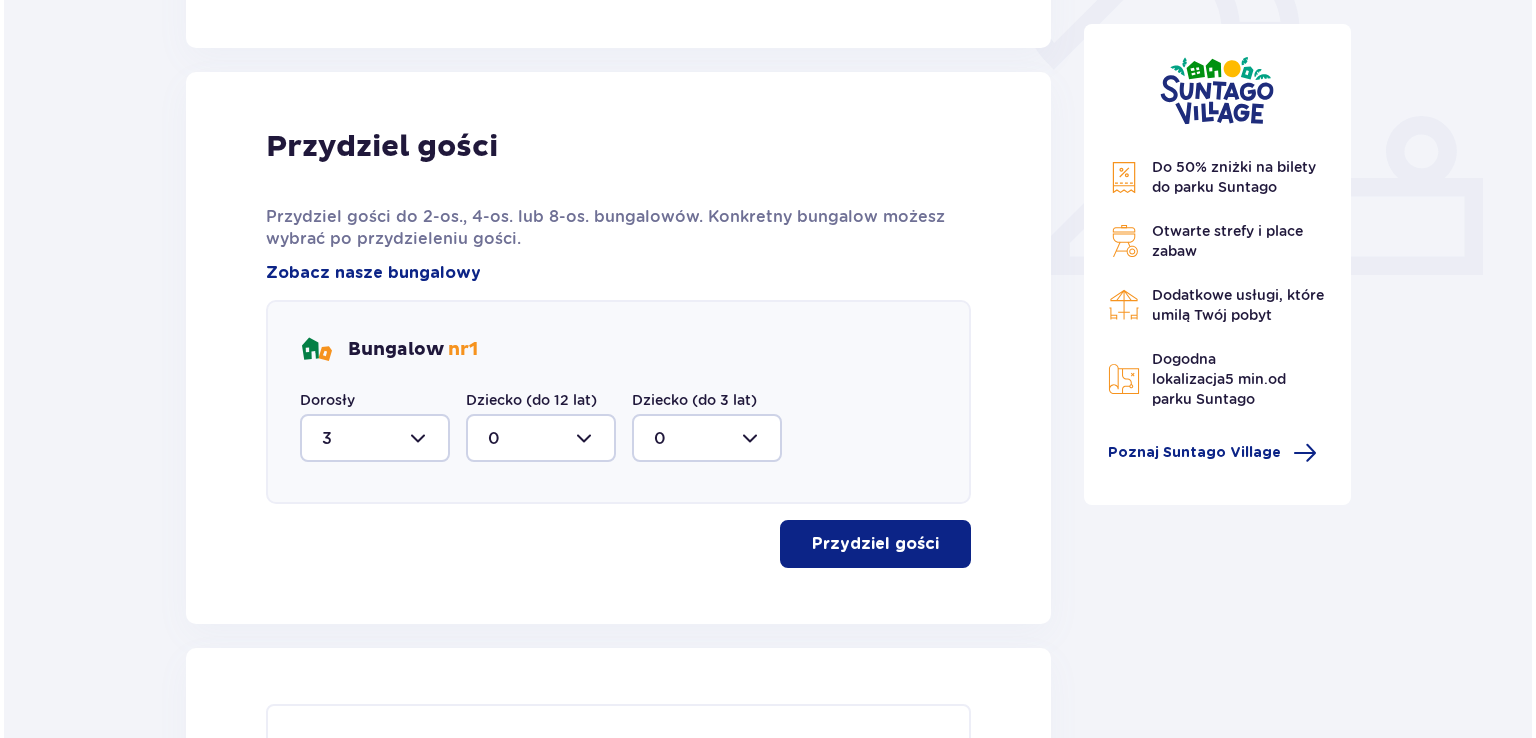 scroll, scrollTop: 0, scrollLeft: 0, axis: both 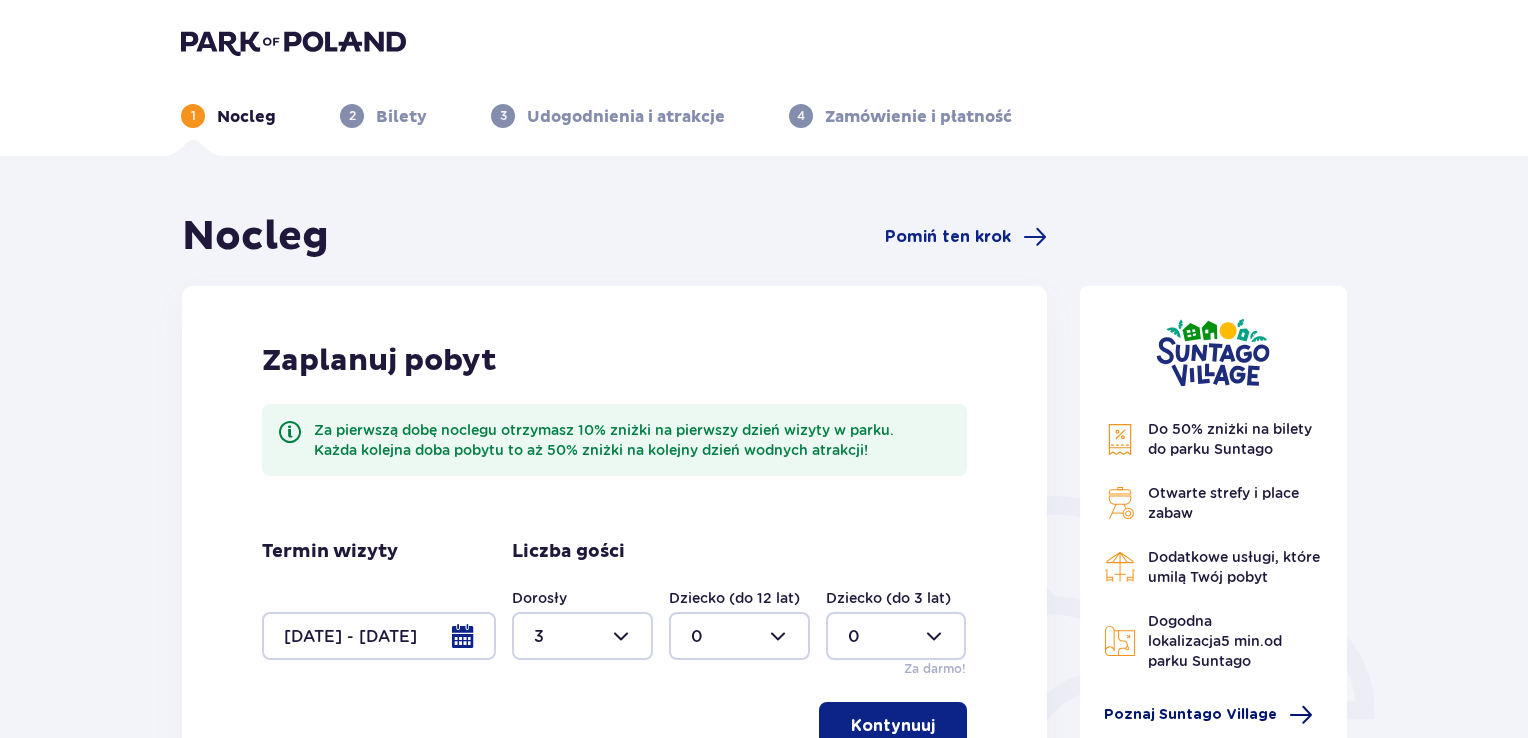 click on "Poznaj Suntago Village" at bounding box center (1190, 715) 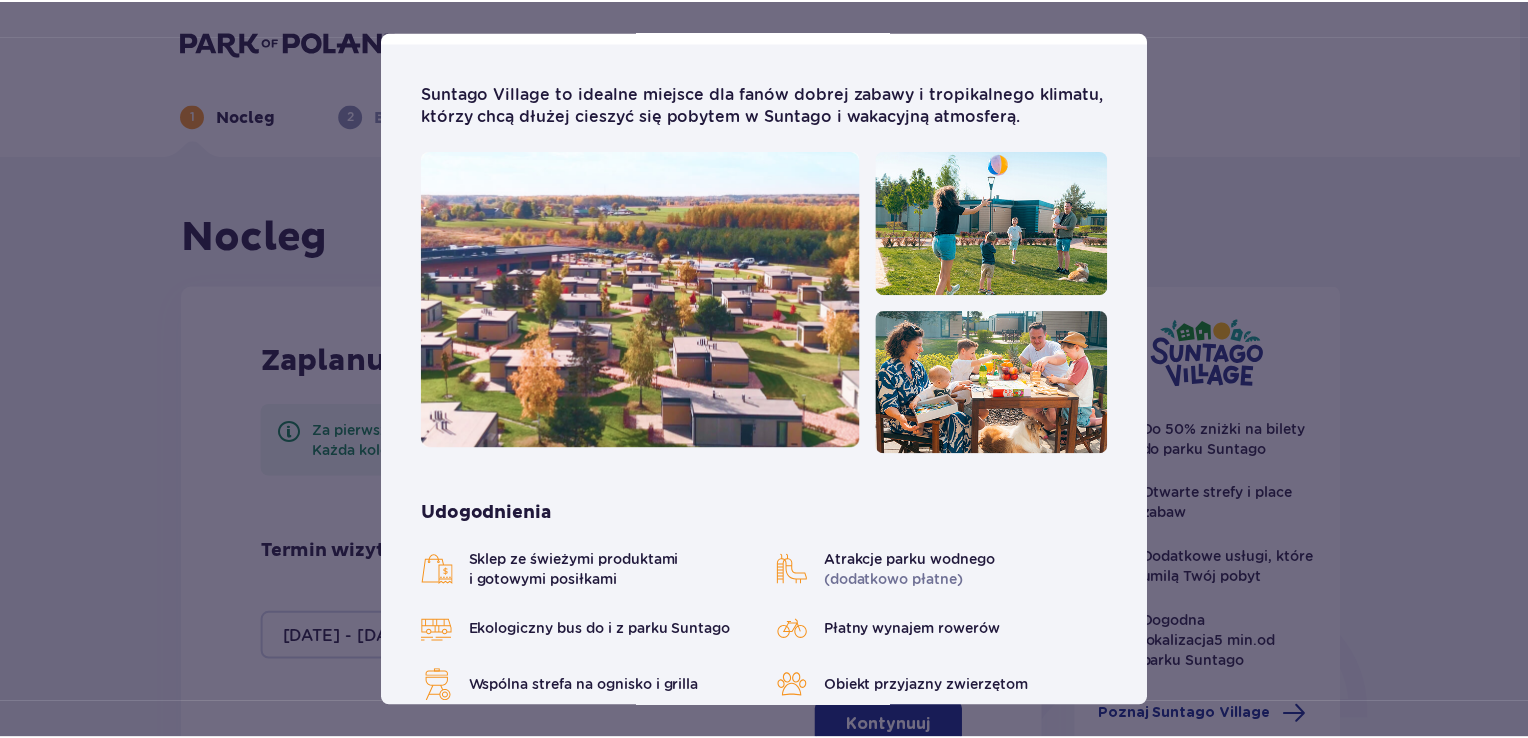 scroll, scrollTop: 0, scrollLeft: 0, axis: both 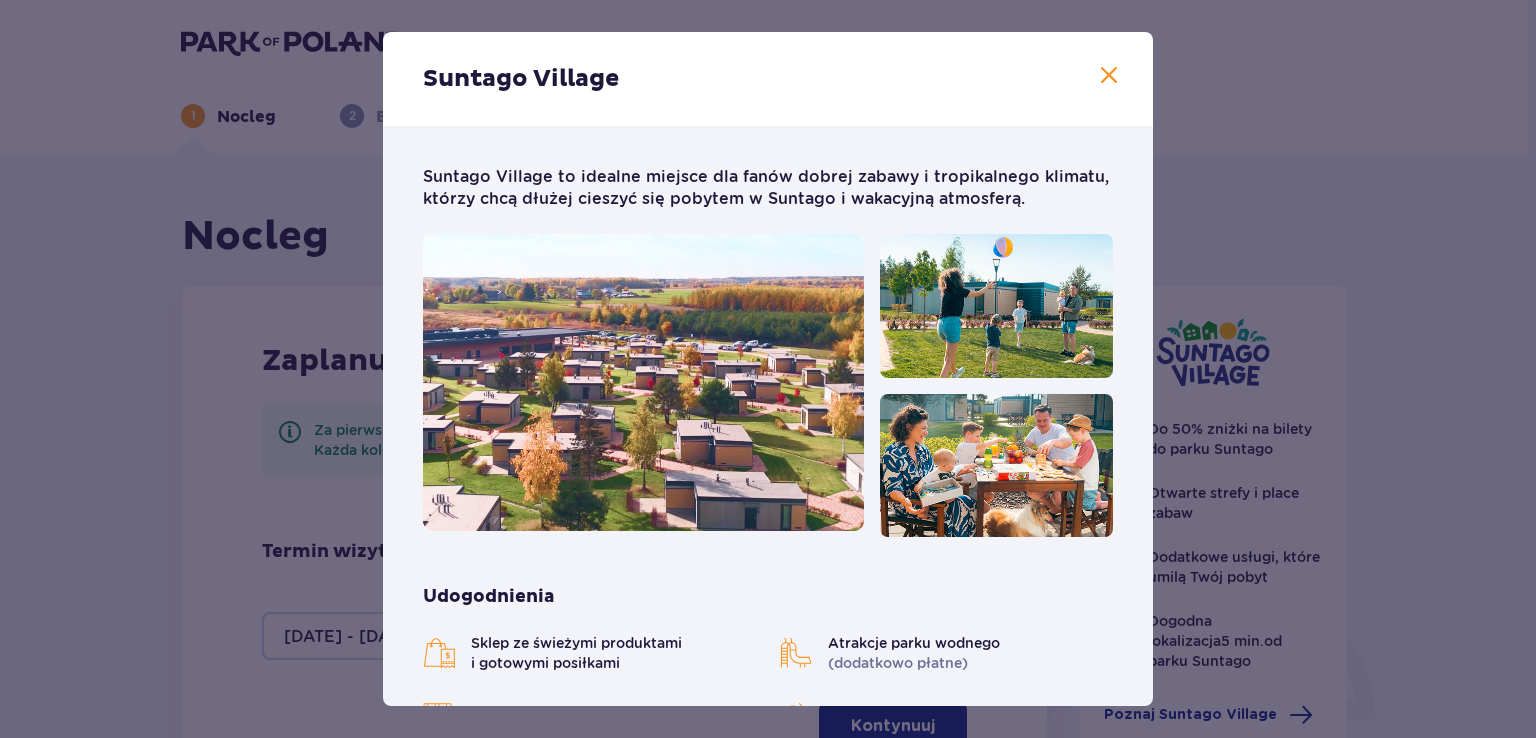 click at bounding box center [1109, 76] 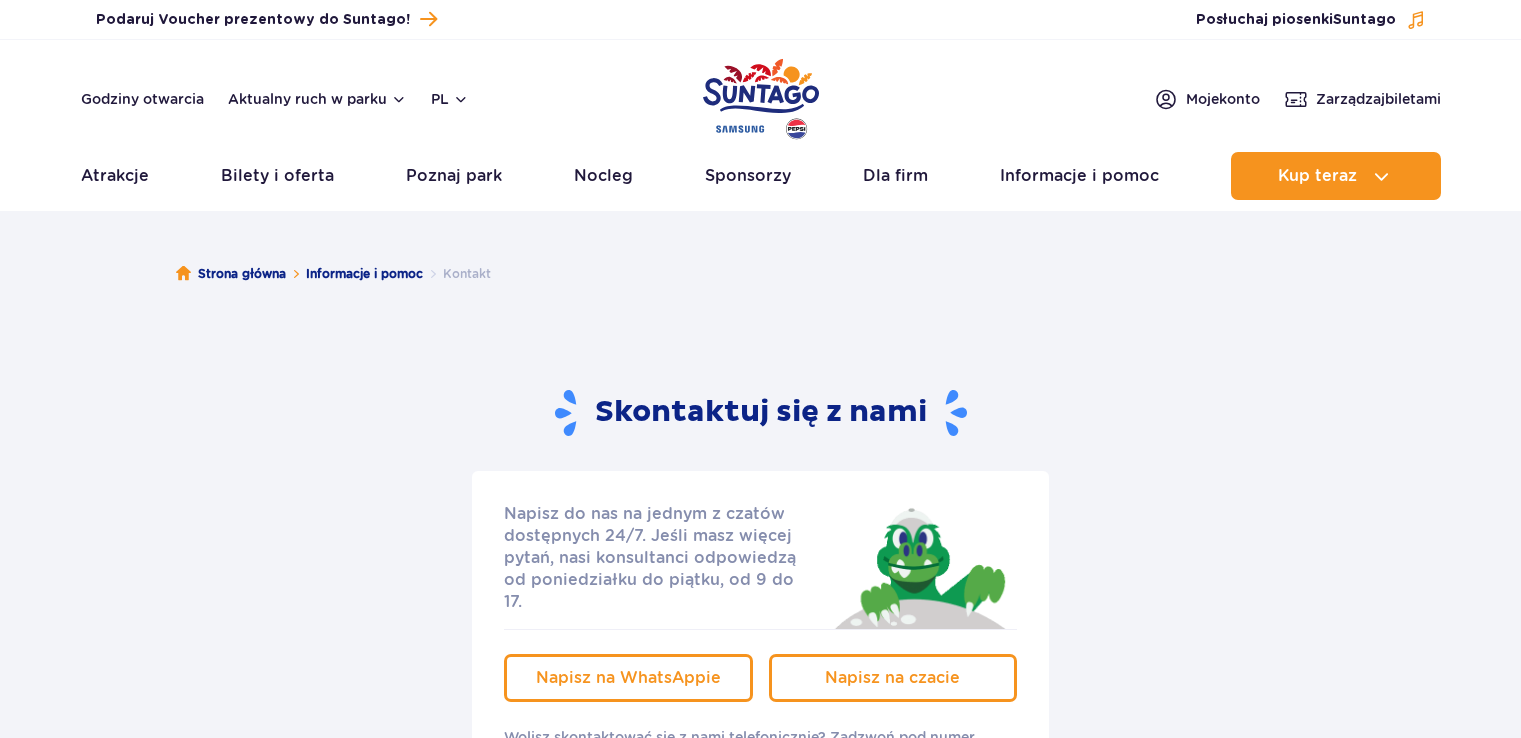 scroll, scrollTop: 0, scrollLeft: 0, axis: both 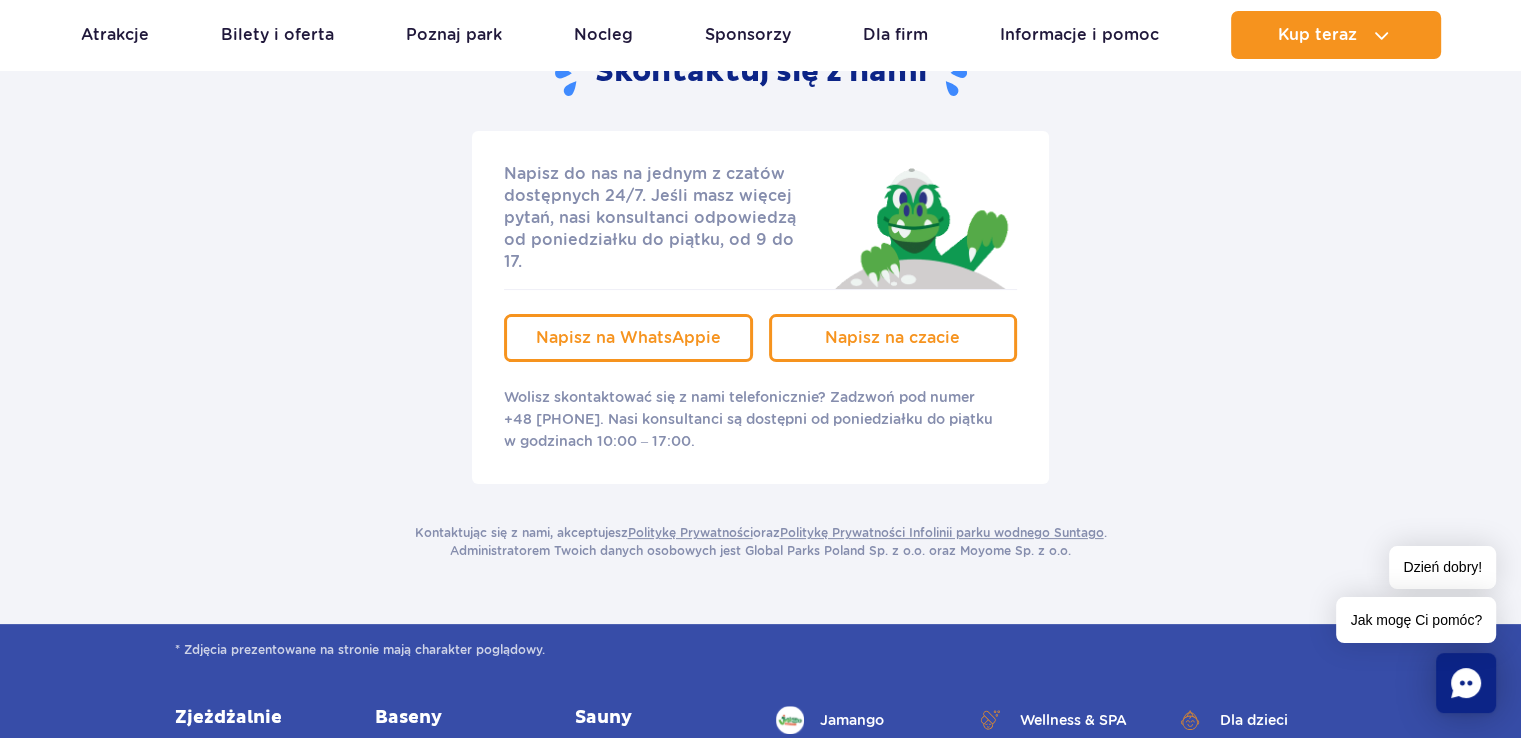 click 